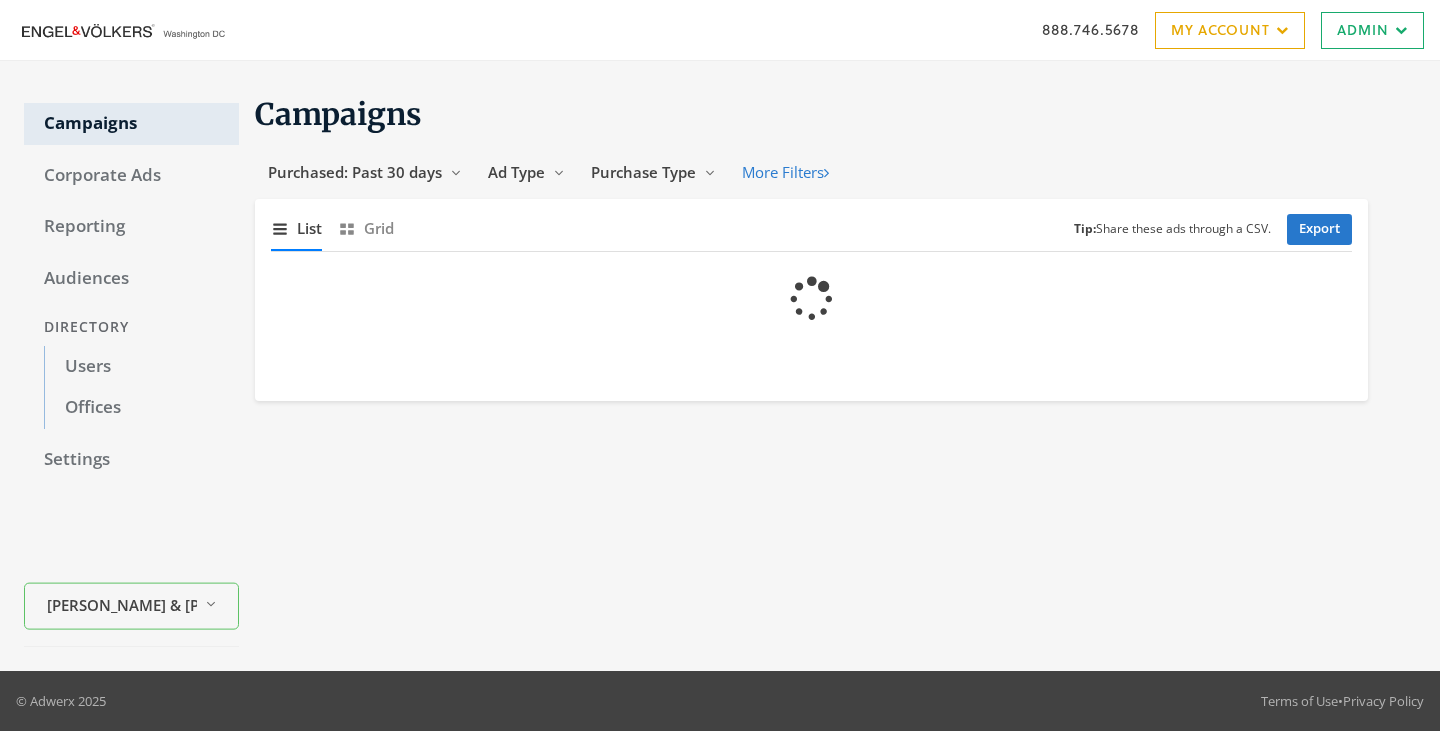 scroll, scrollTop: 0, scrollLeft: 0, axis: both 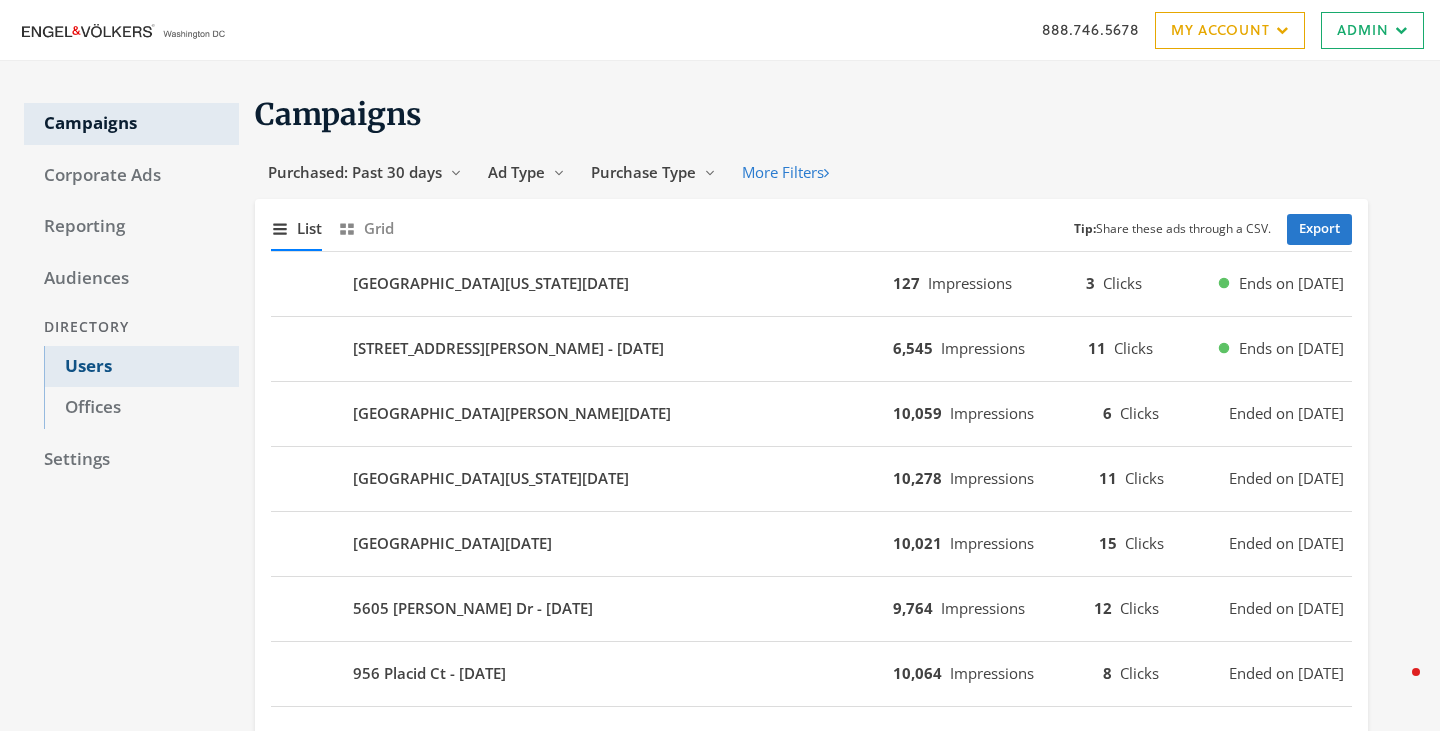 click on "Users" at bounding box center (141, 367) 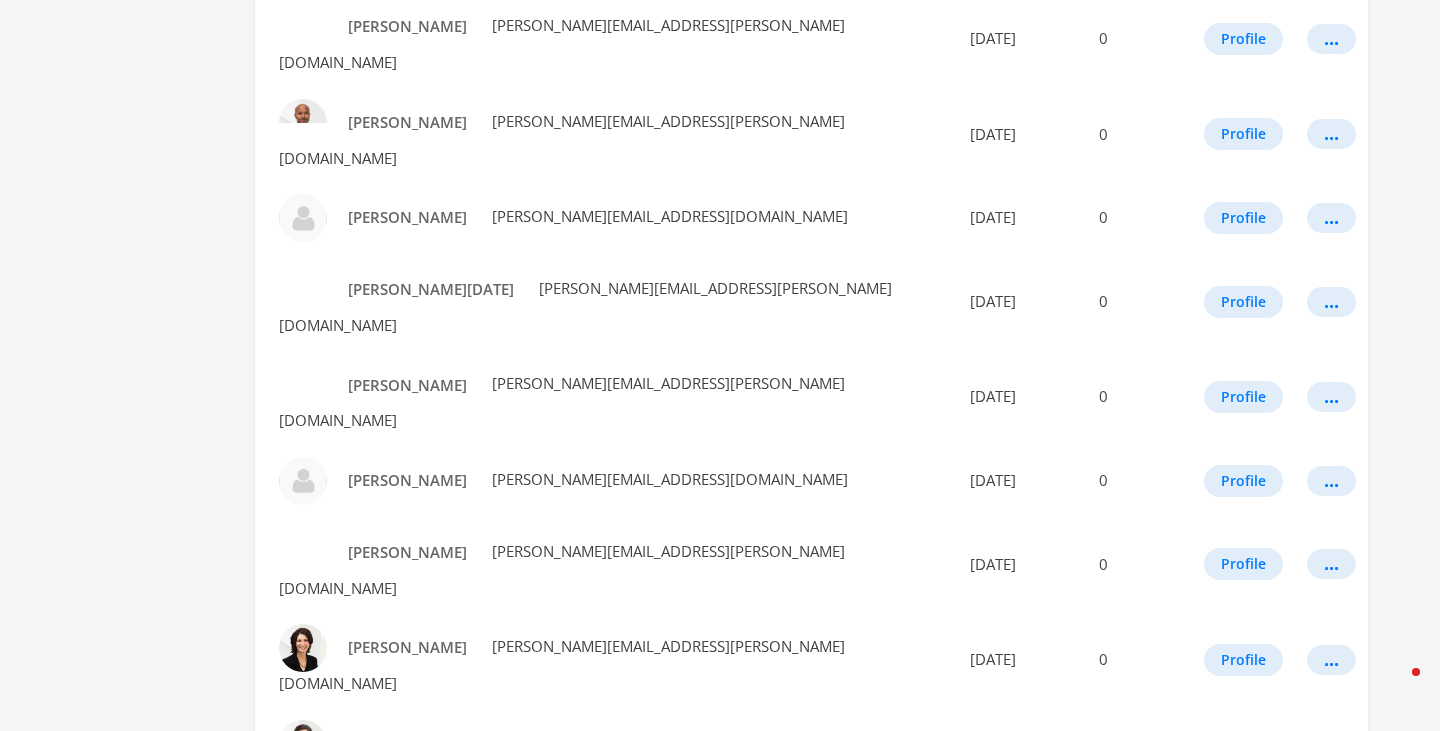 scroll, scrollTop: 1157, scrollLeft: 0, axis: vertical 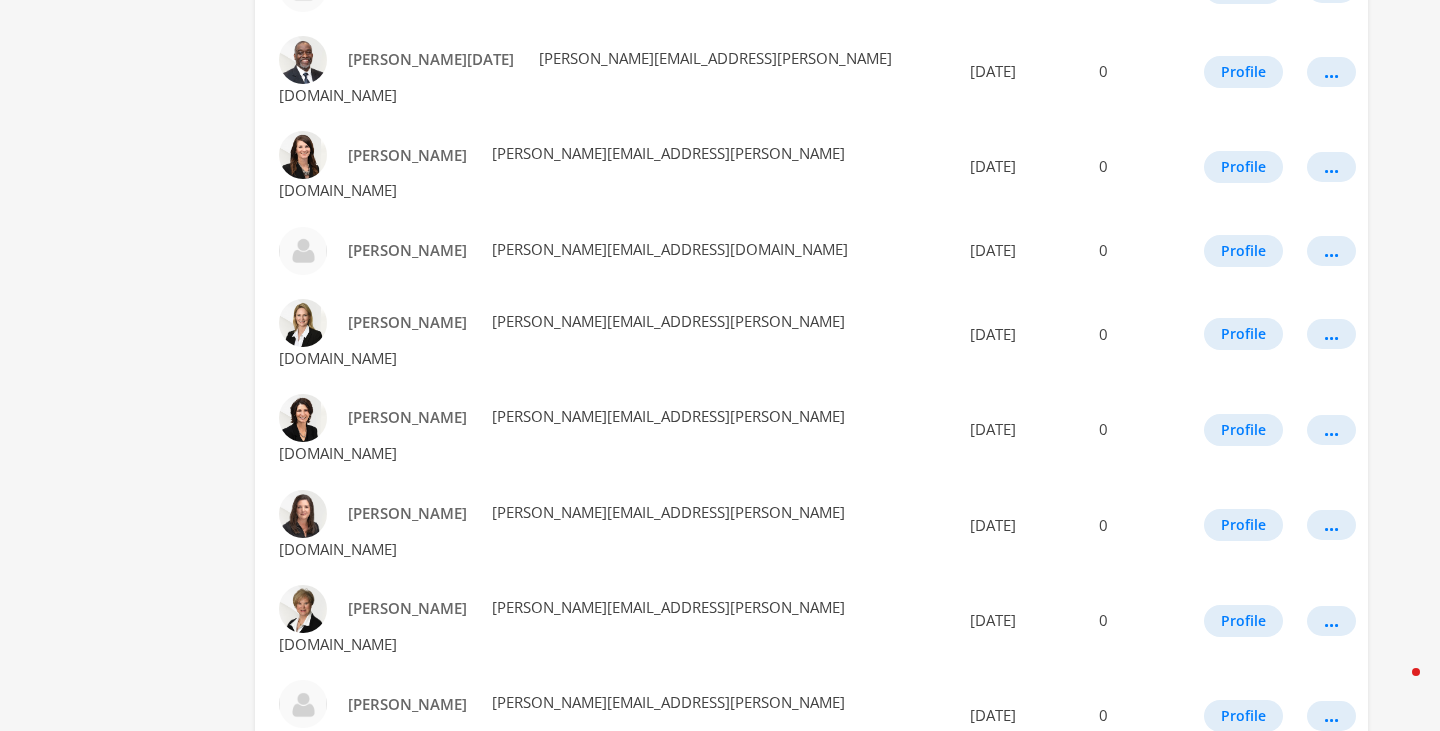 click on "5" at bounding box center (901, 964) 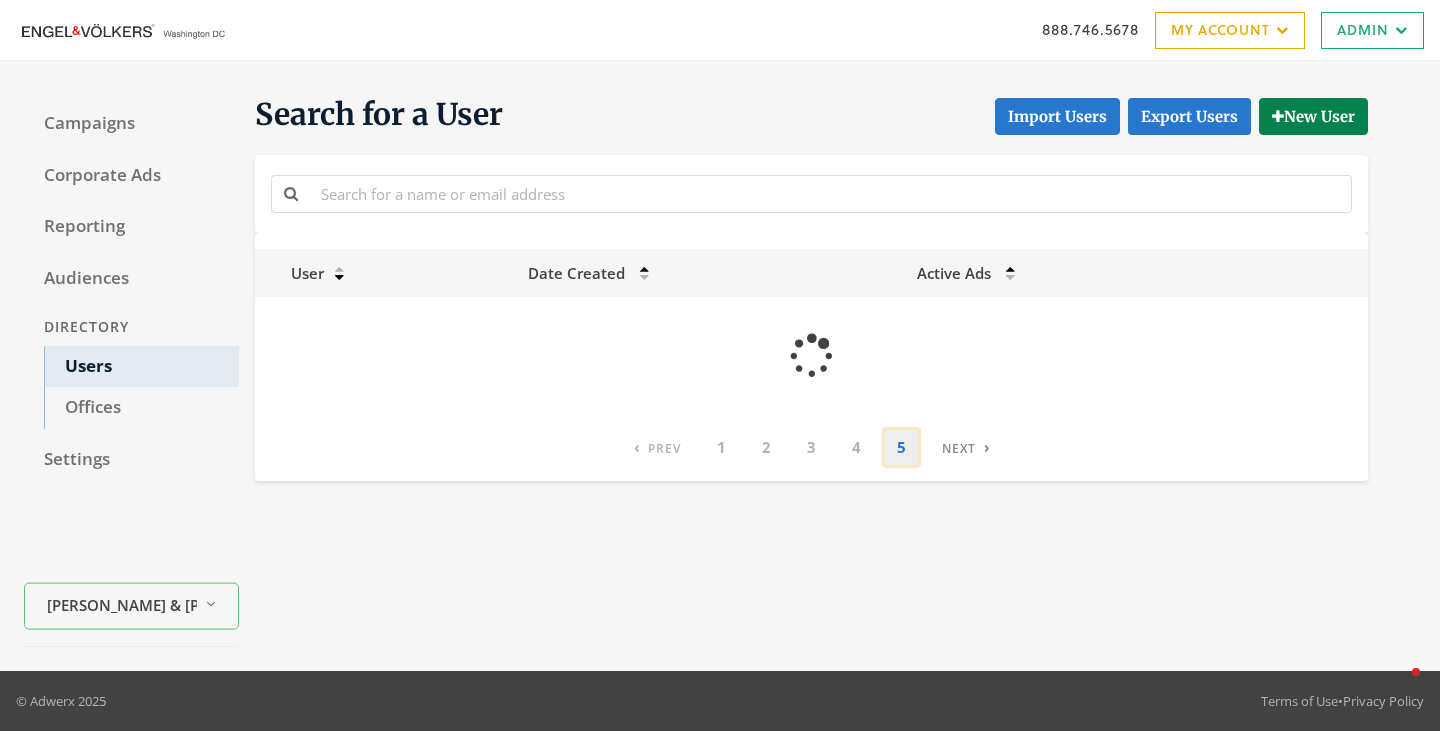 scroll, scrollTop: 0, scrollLeft: 0, axis: both 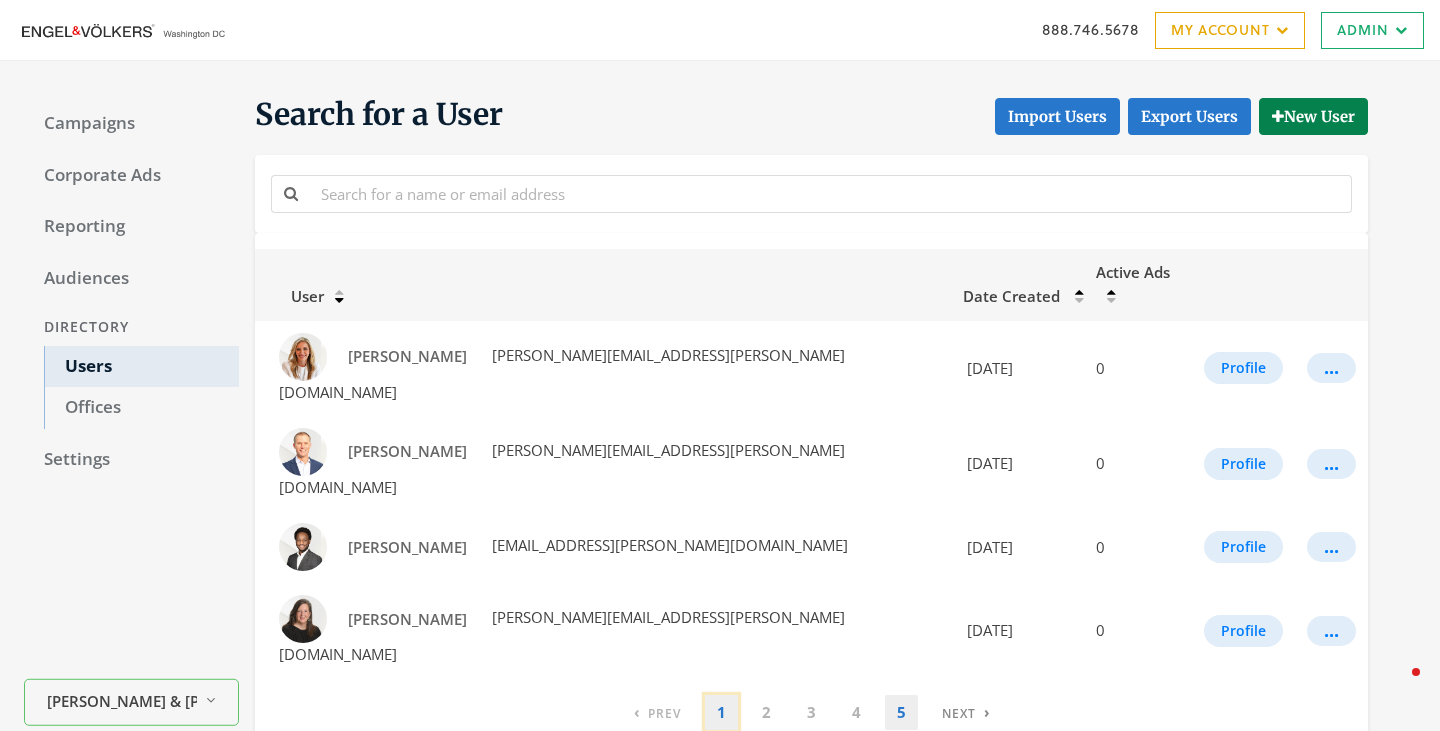 click on "1" at bounding box center [721, 712] 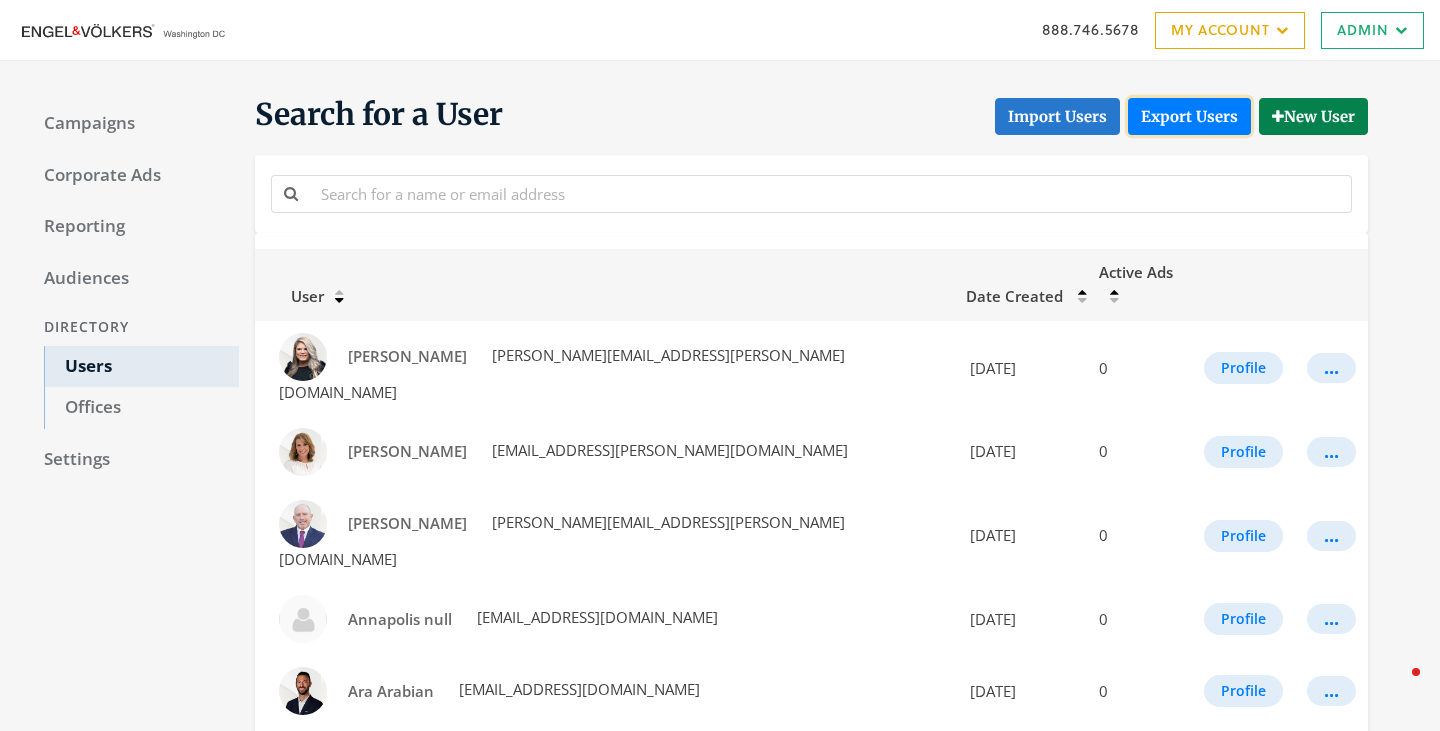 click on "Export Users" at bounding box center [1189, 116] 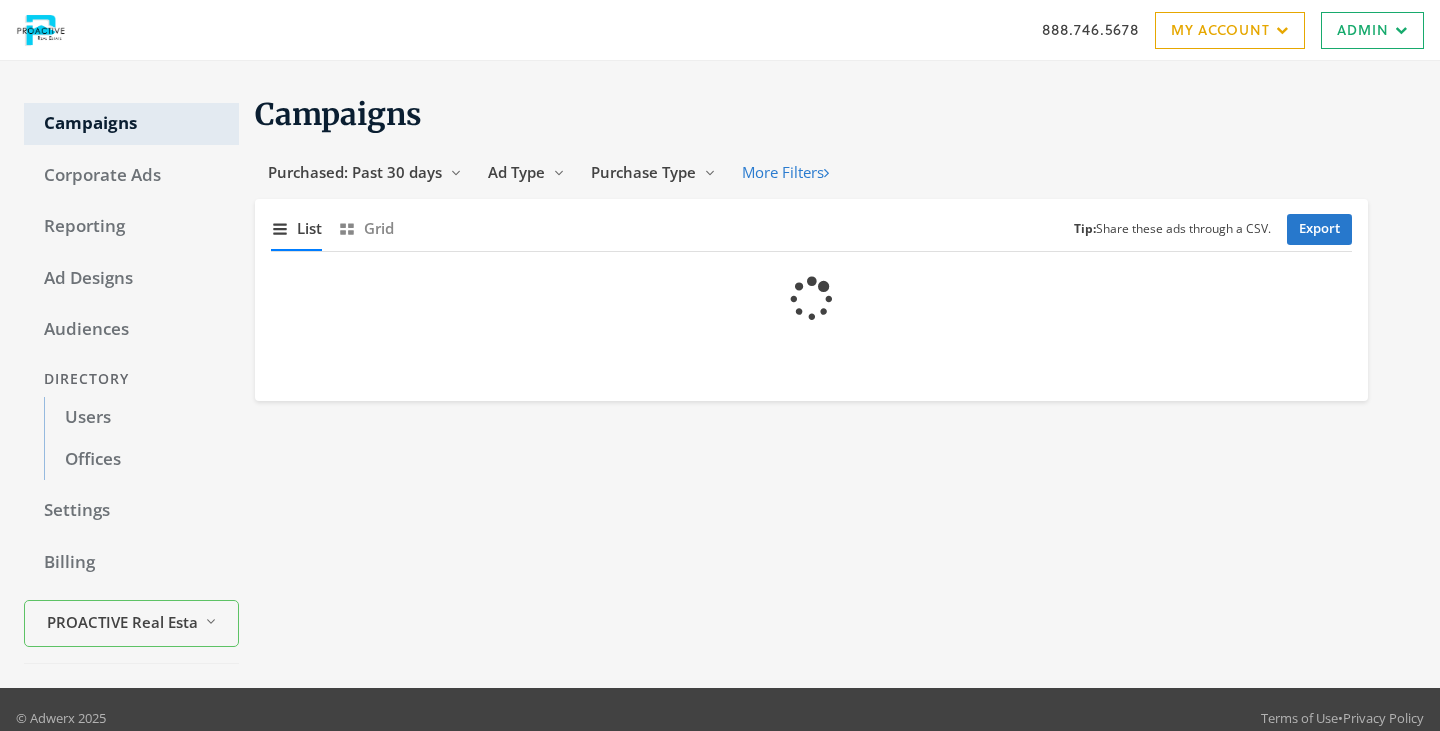 scroll, scrollTop: 0, scrollLeft: 0, axis: both 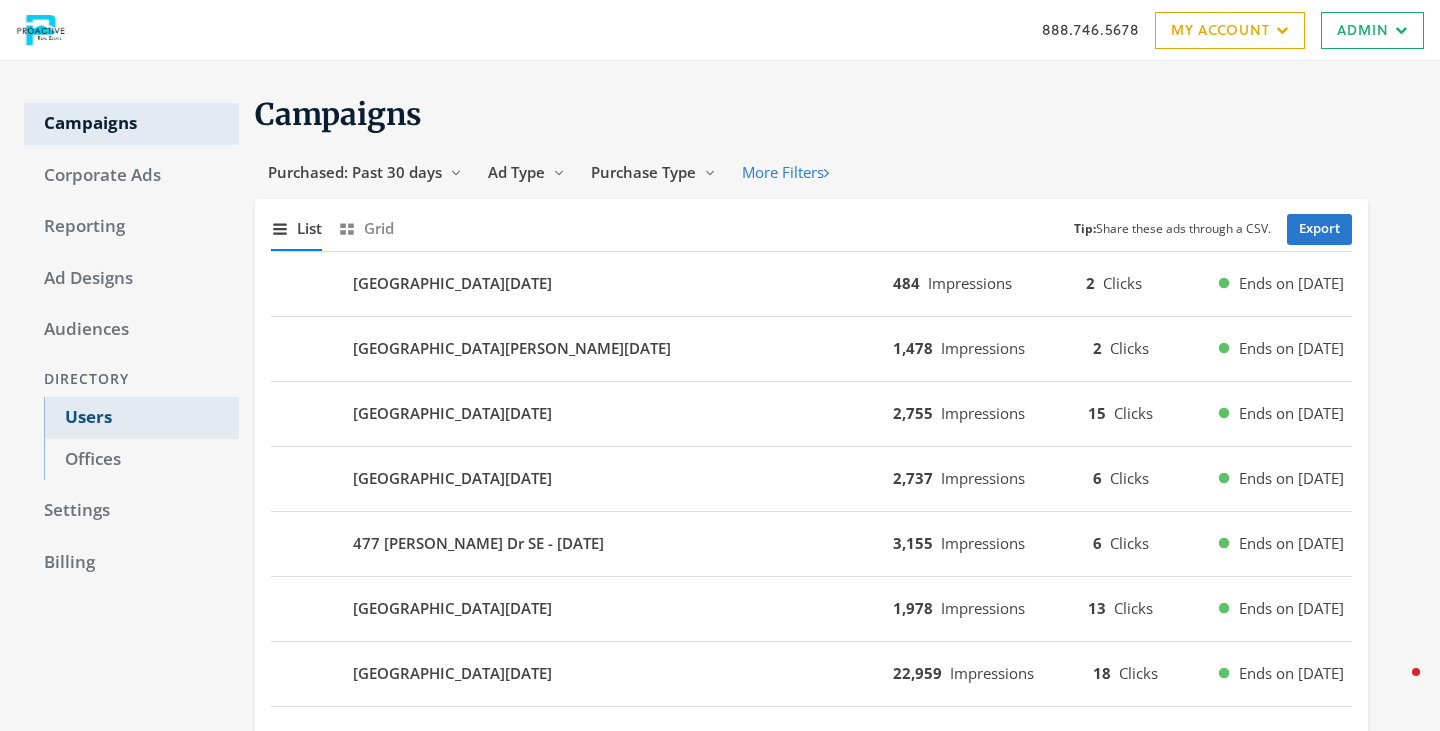 click on "Users" at bounding box center [141, 418] 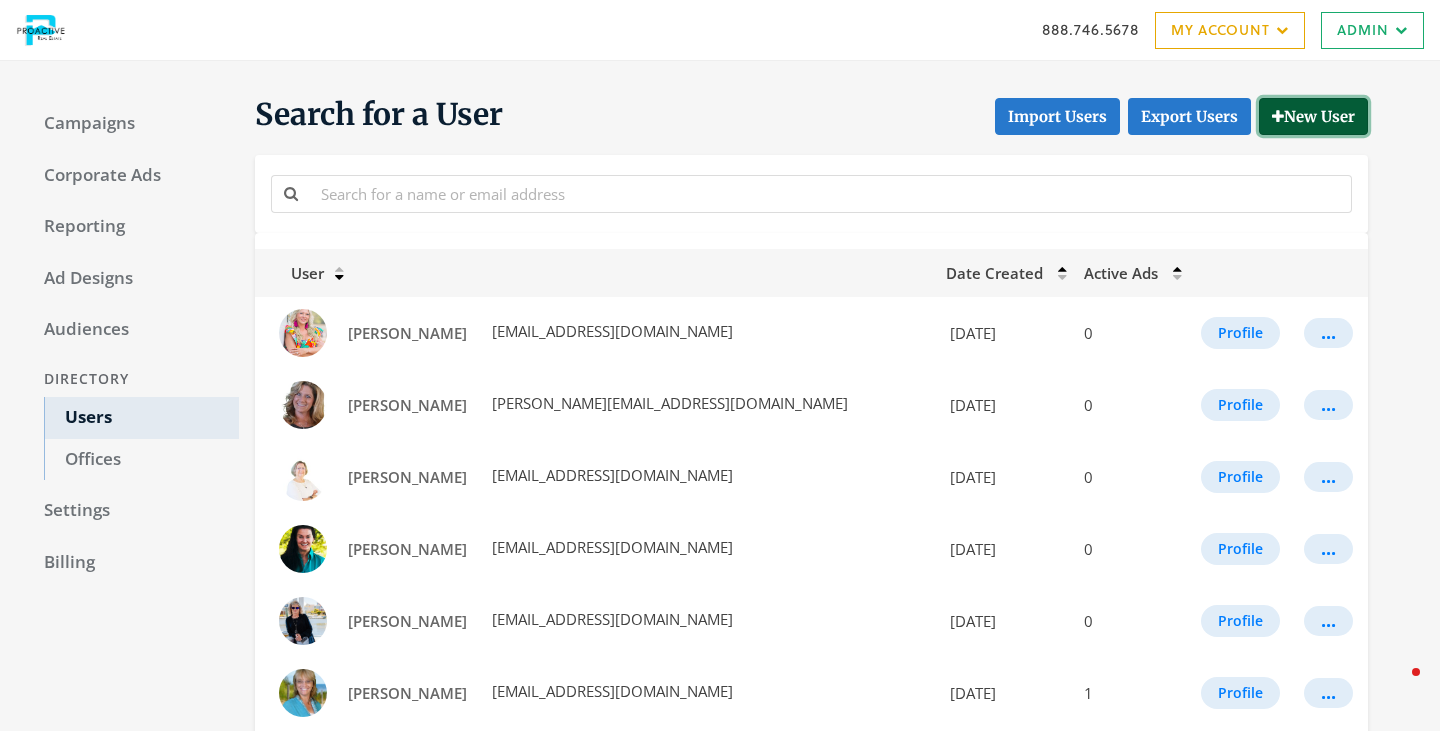 click on "New User" at bounding box center (1313, 116) 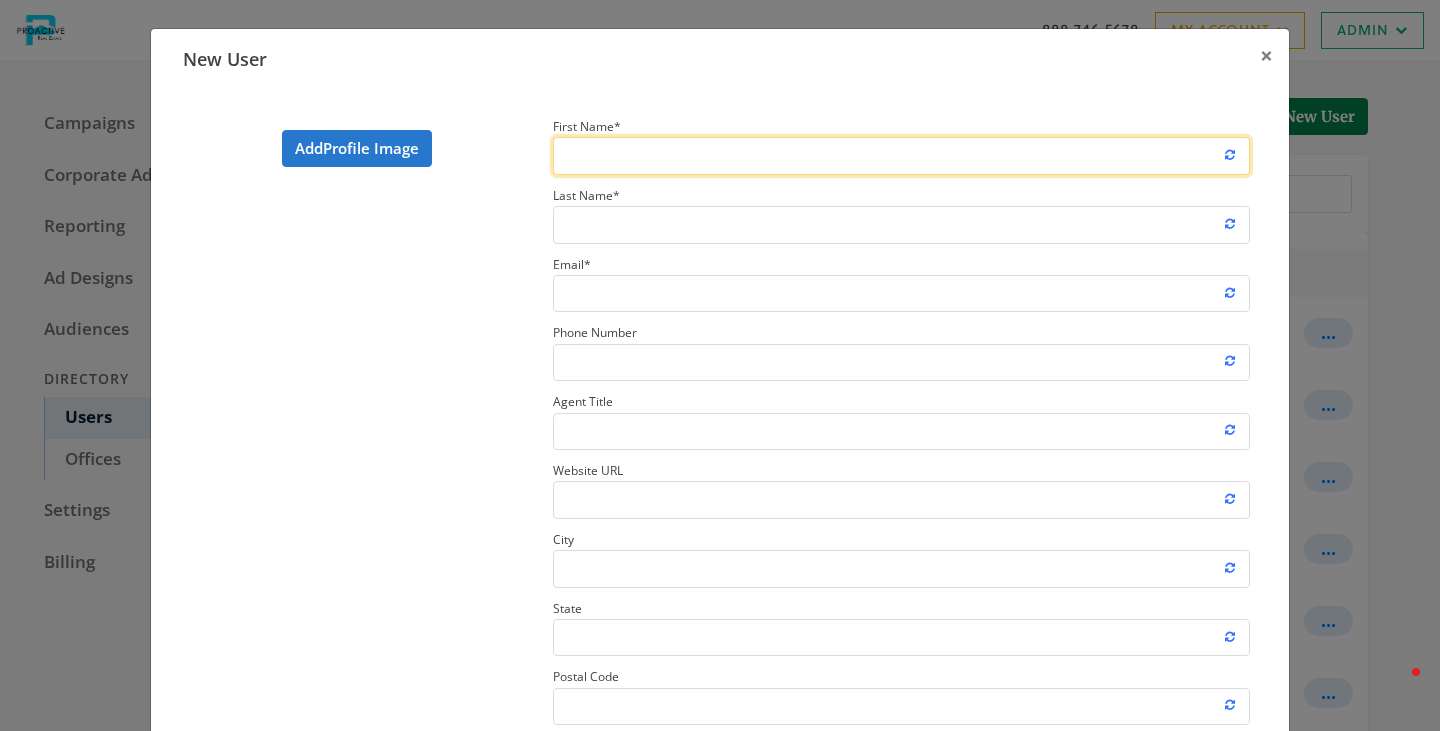 click on "First Name *" at bounding box center [901, 155] 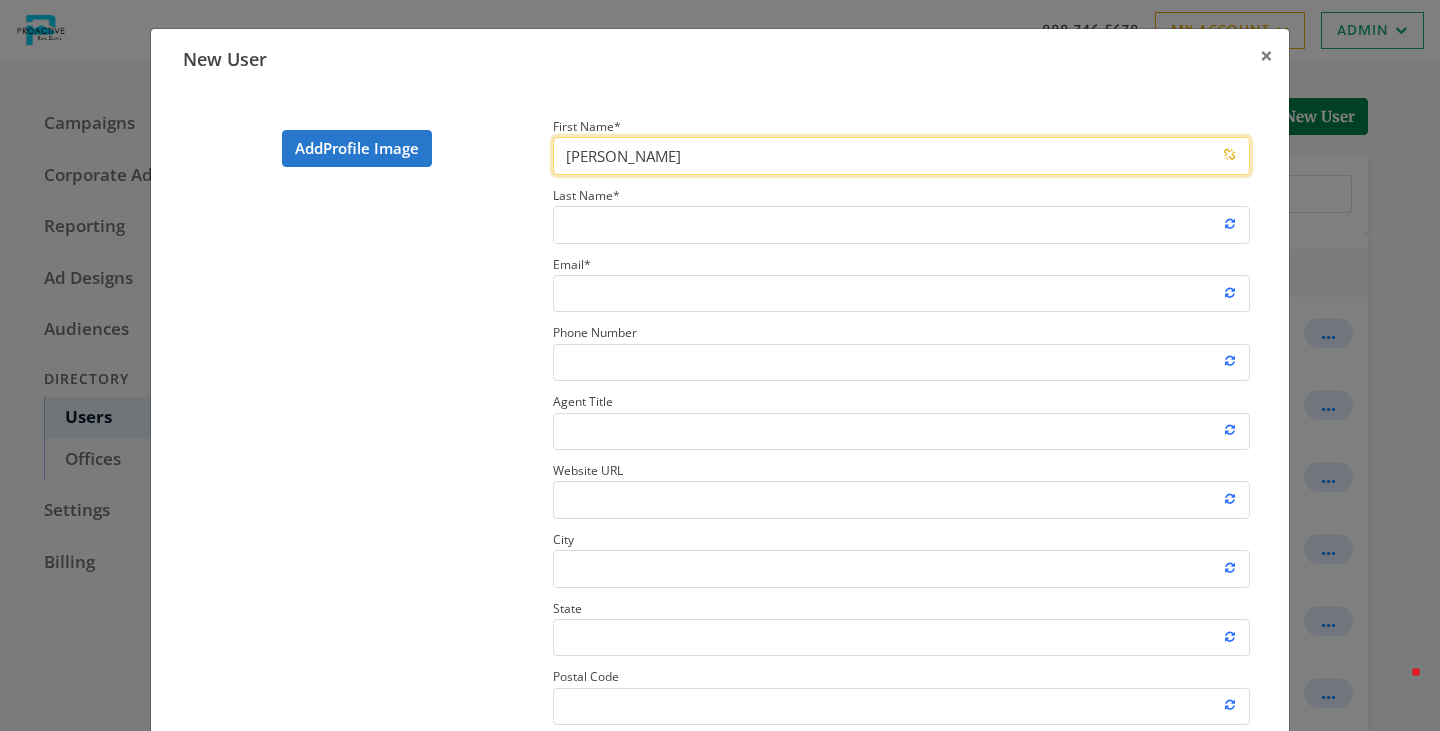 click on "Hannah Merrill" at bounding box center (901, 155) 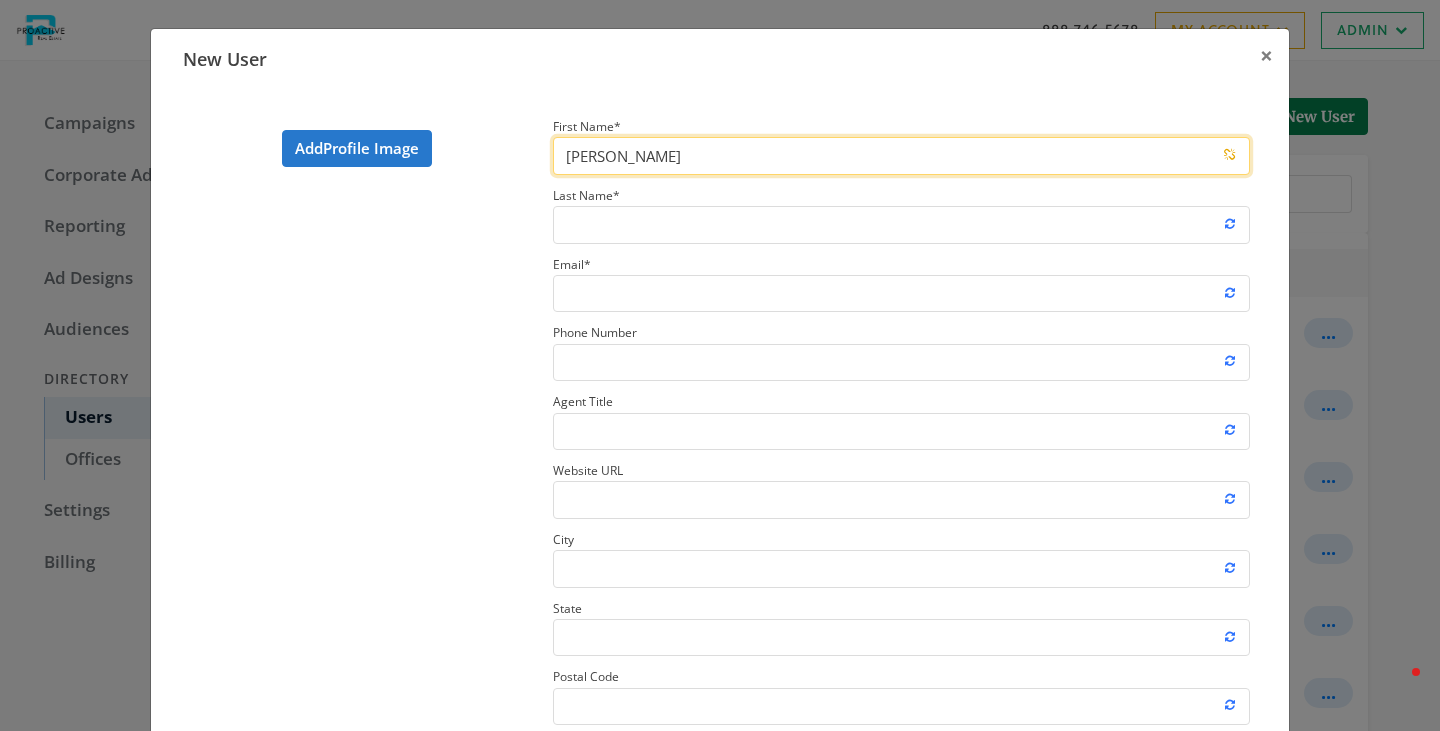 type on "Hannah" 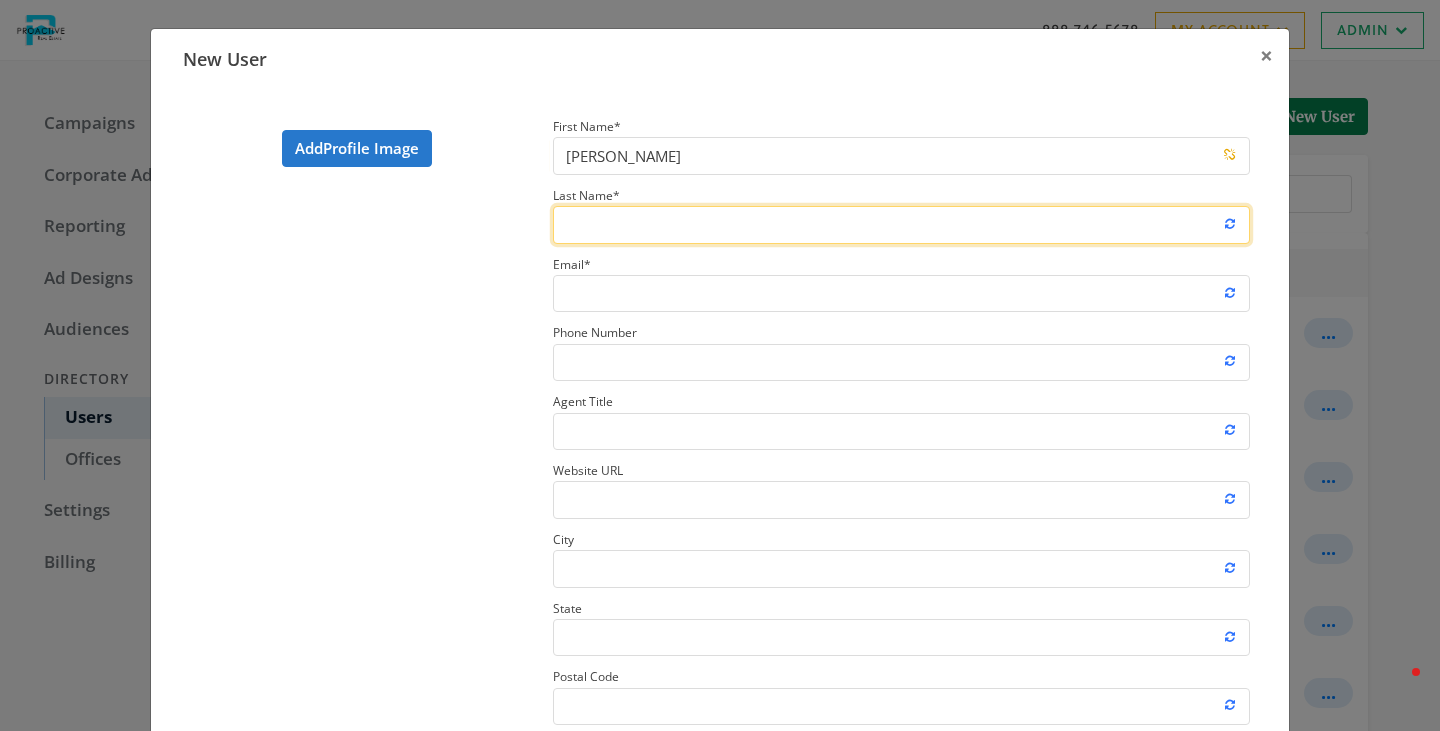 click on "Last Name *" at bounding box center [901, 224] 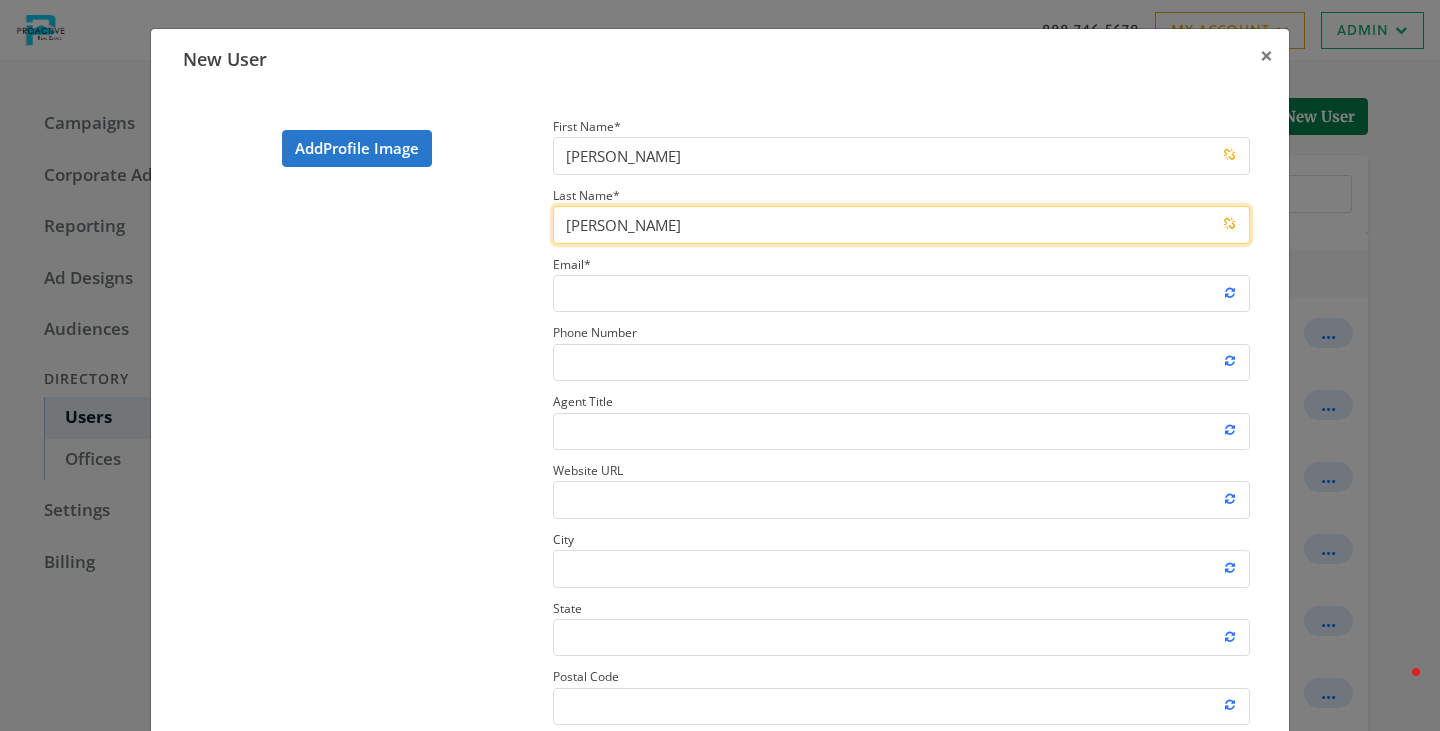 type on "Merrill" 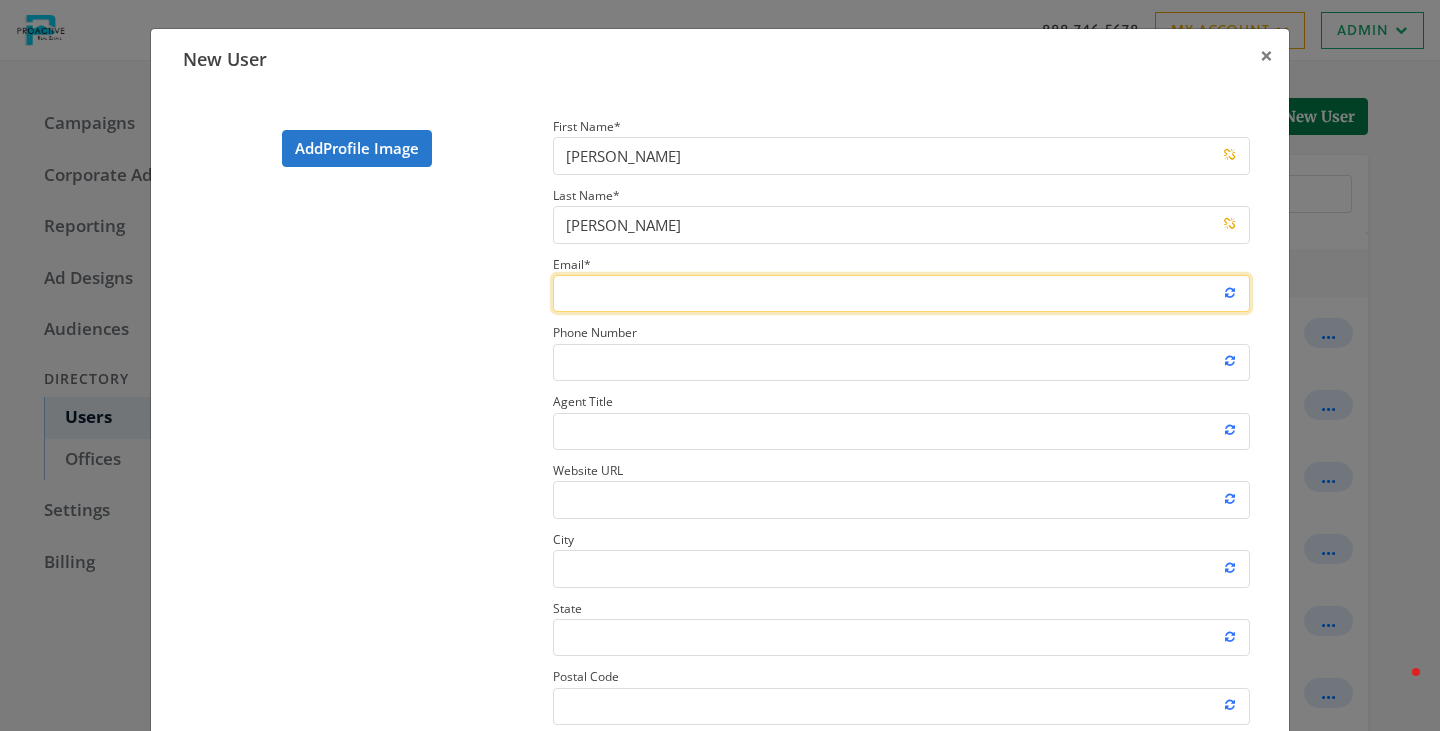 click on "Email *" at bounding box center [901, 293] 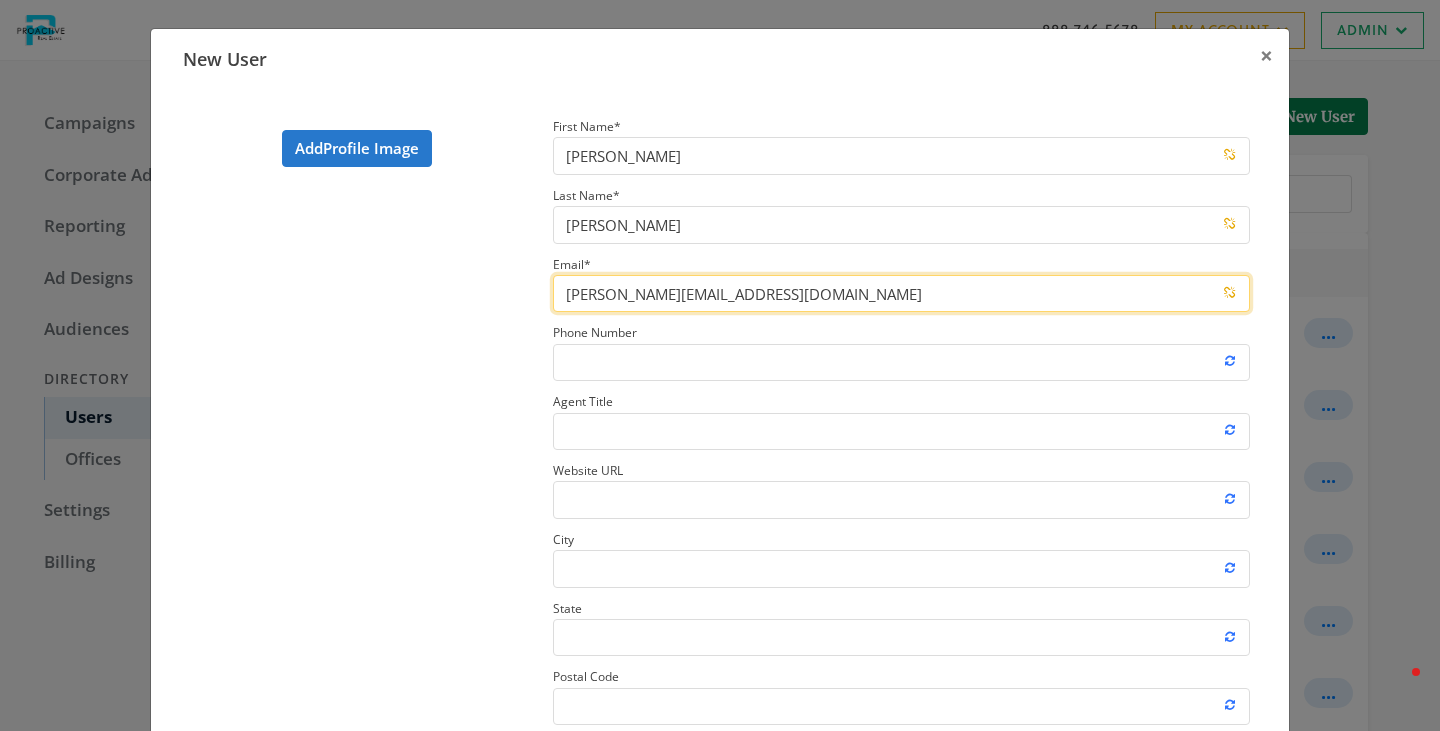 type on "hannah.merrill@proactiverealestate.com" 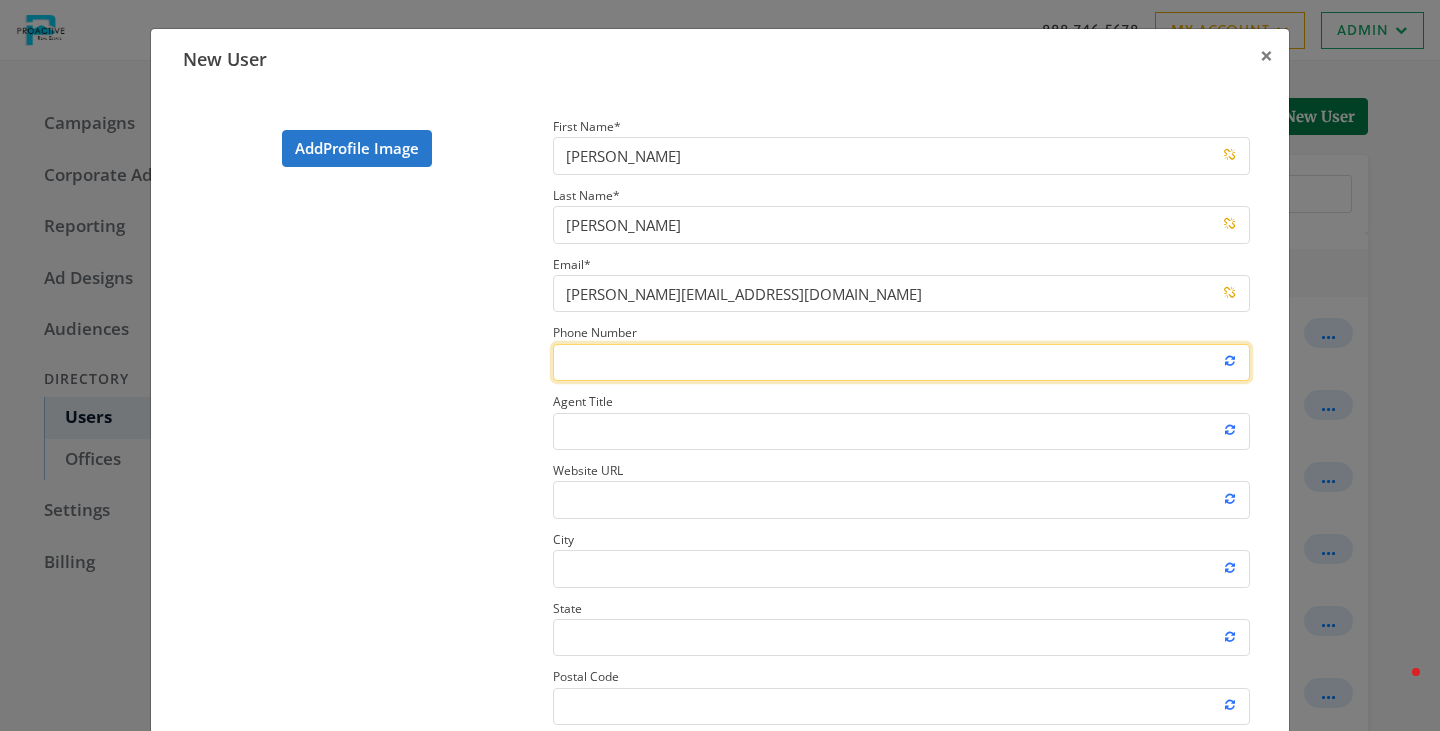 click on "Phone Number" at bounding box center [901, 362] 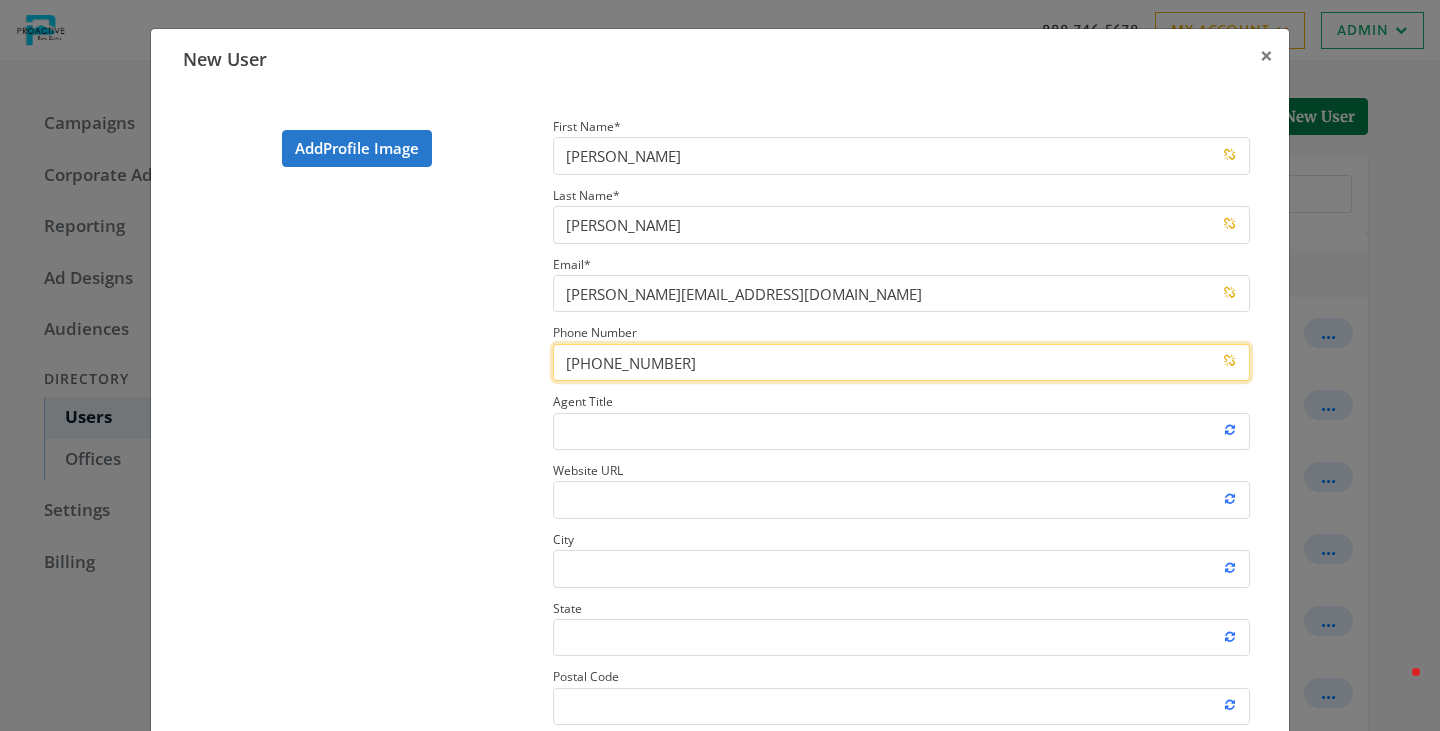 type on "843-457-8555" 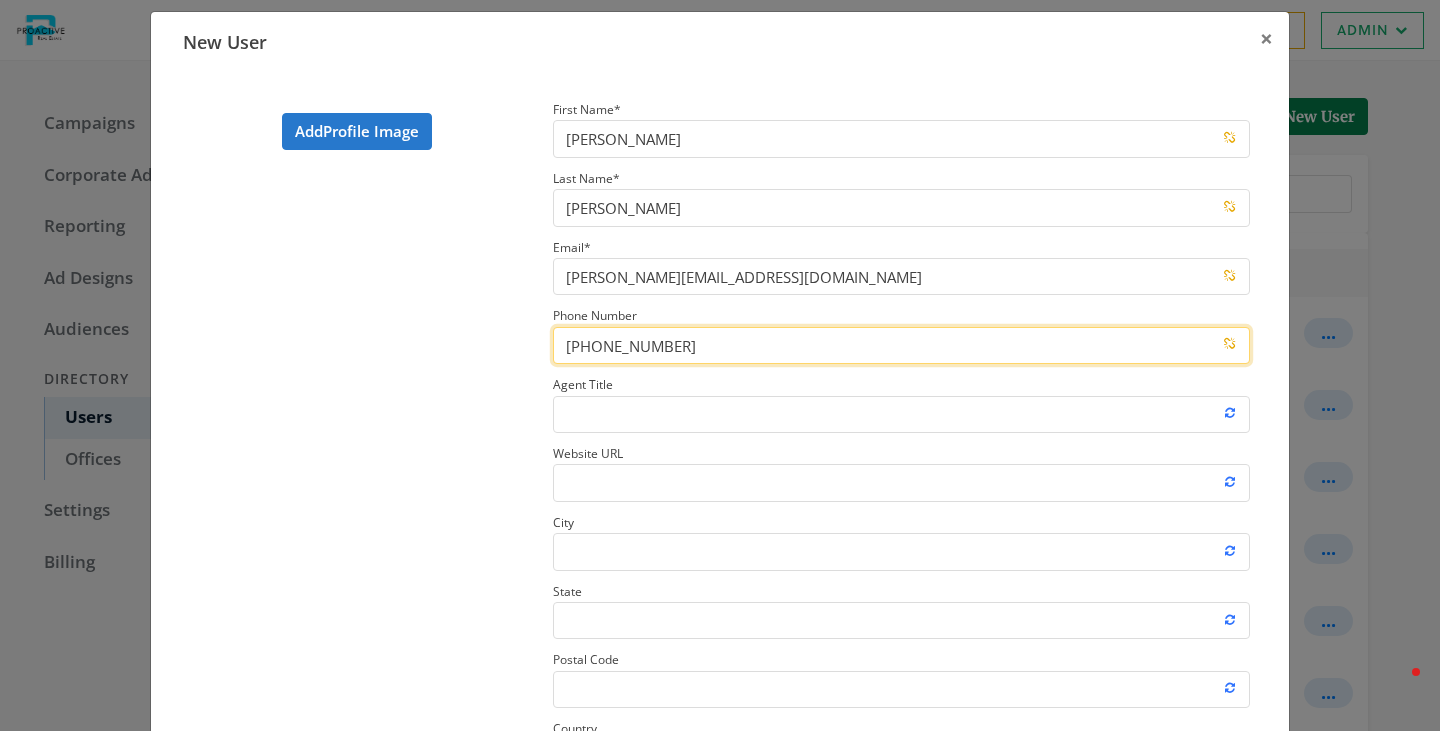 scroll, scrollTop: 20, scrollLeft: 0, axis: vertical 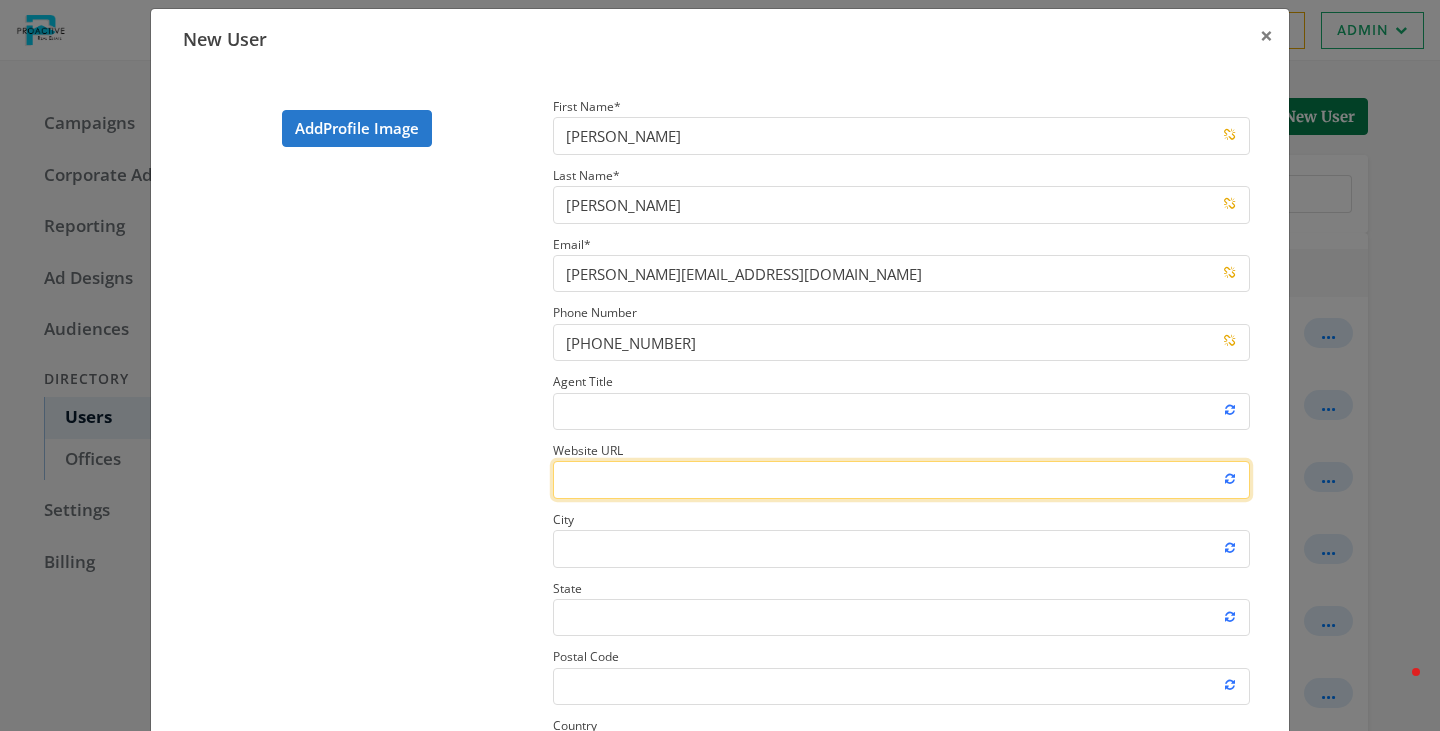 click on "Website URL" at bounding box center (901, 479) 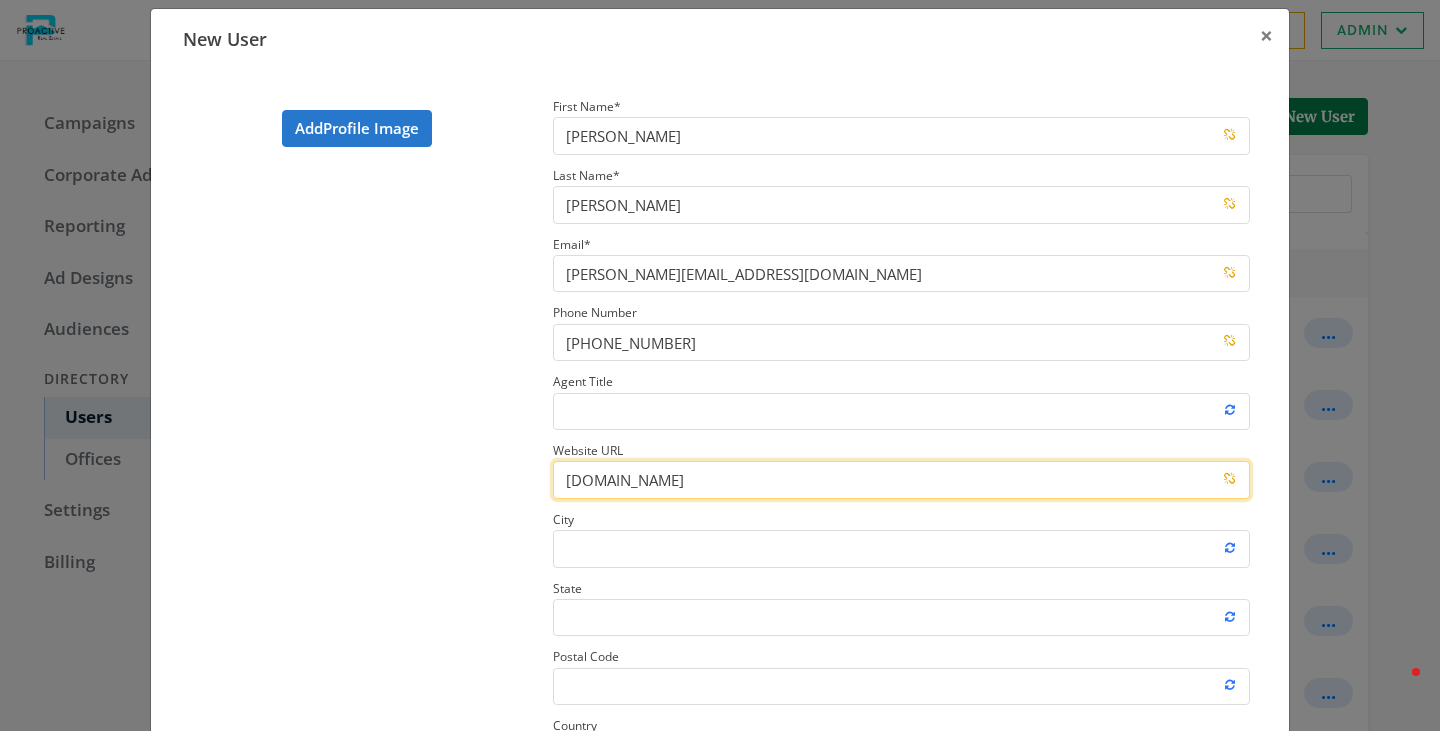 type on "hannahmerill.proactiverealestate.com" 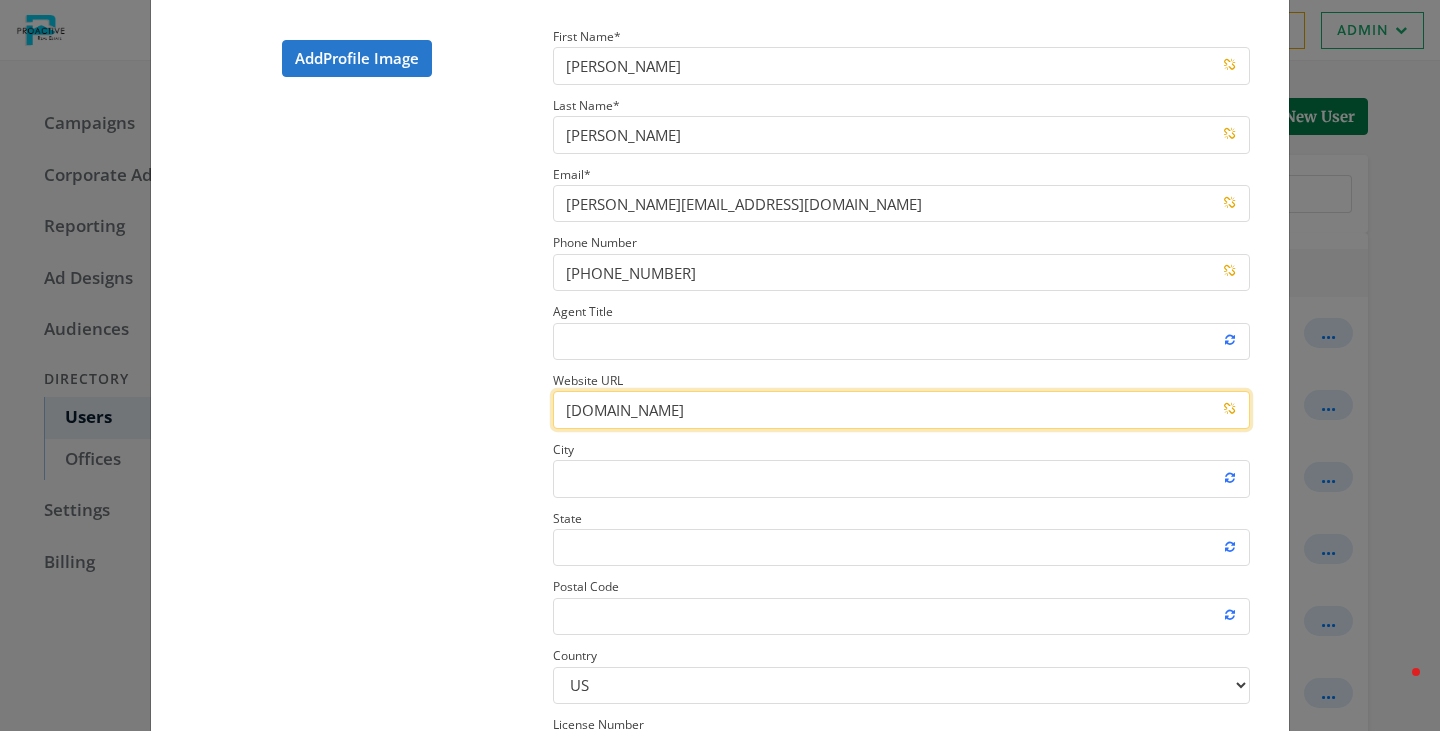 scroll, scrollTop: 111, scrollLeft: 0, axis: vertical 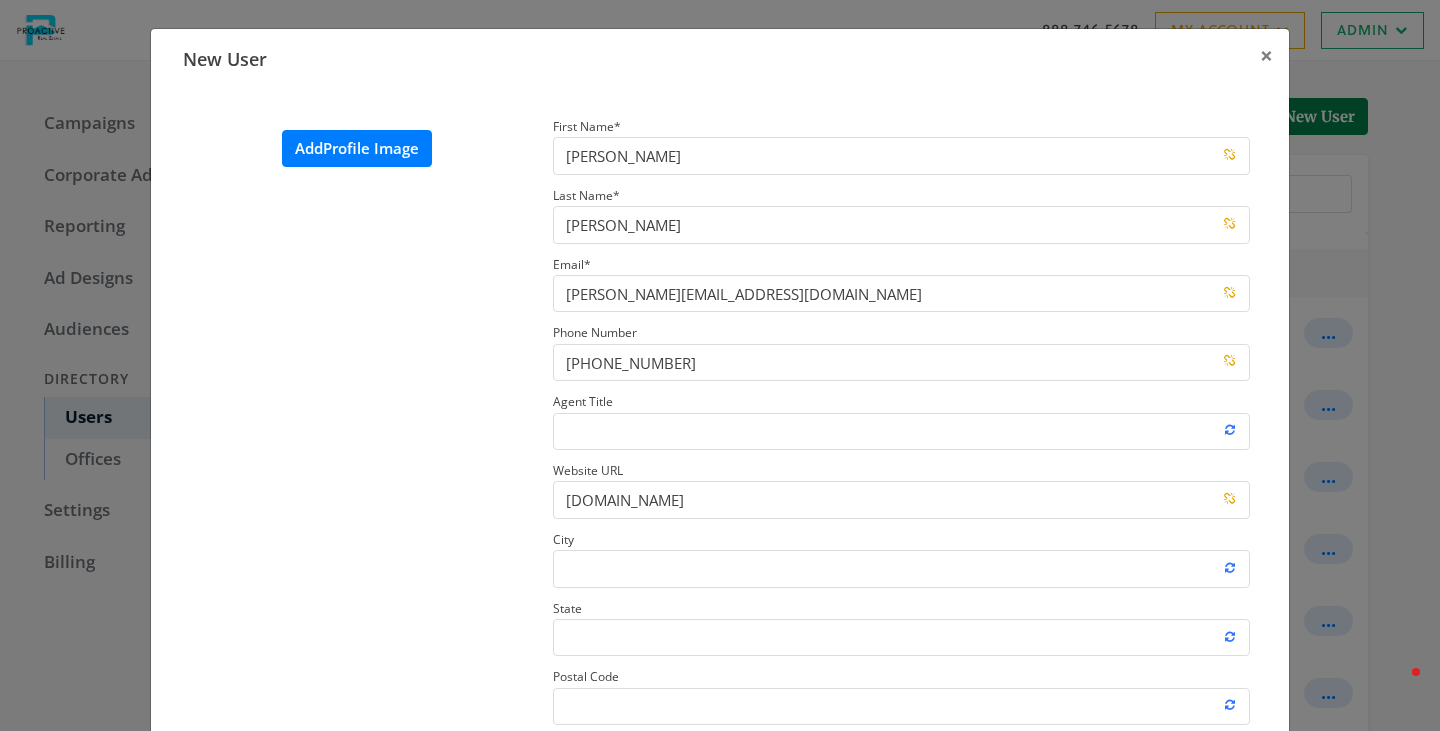 click on "Add  Profile Image" at bounding box center [357, 148] 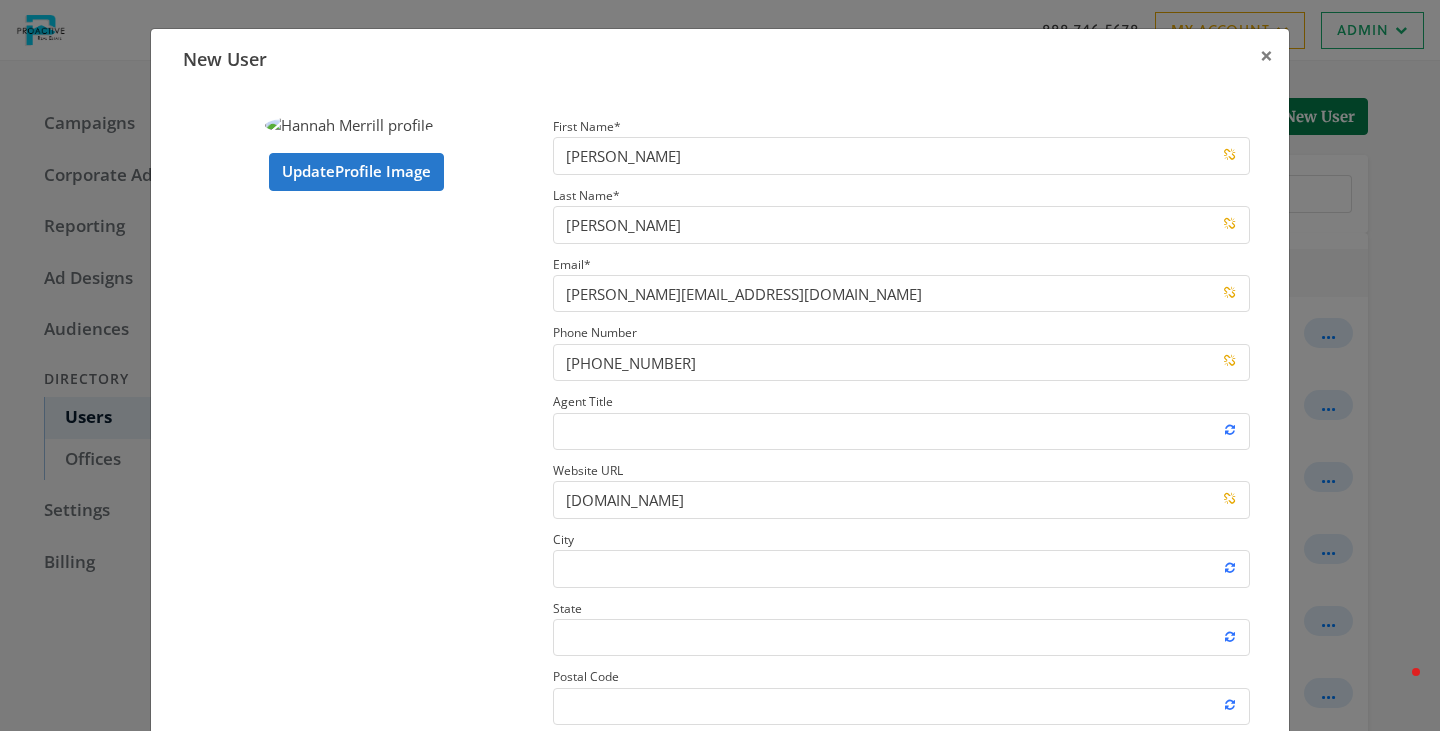 scroll, scrollTop: 315, scrollLeft: 0, axis: vertical 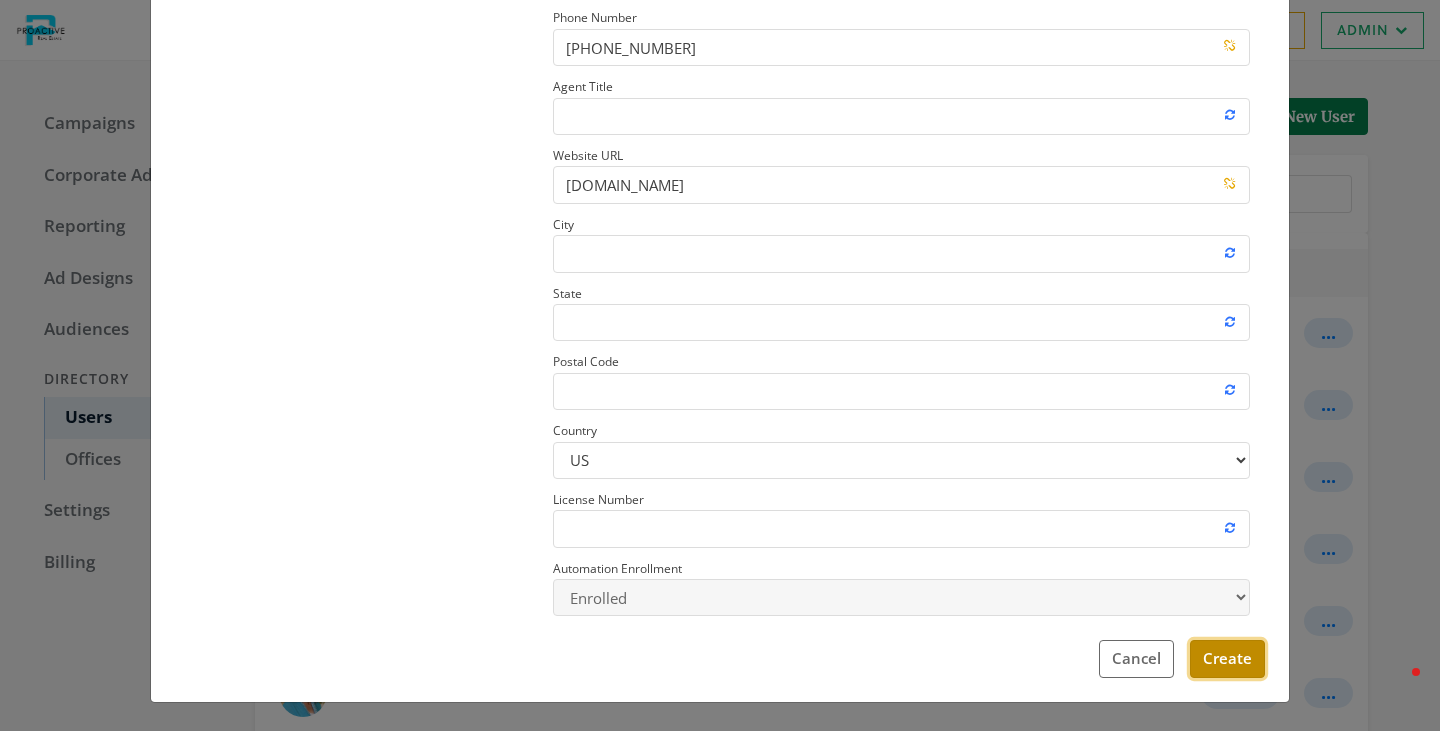 click on "Create" at bounding box center [1227, 658] 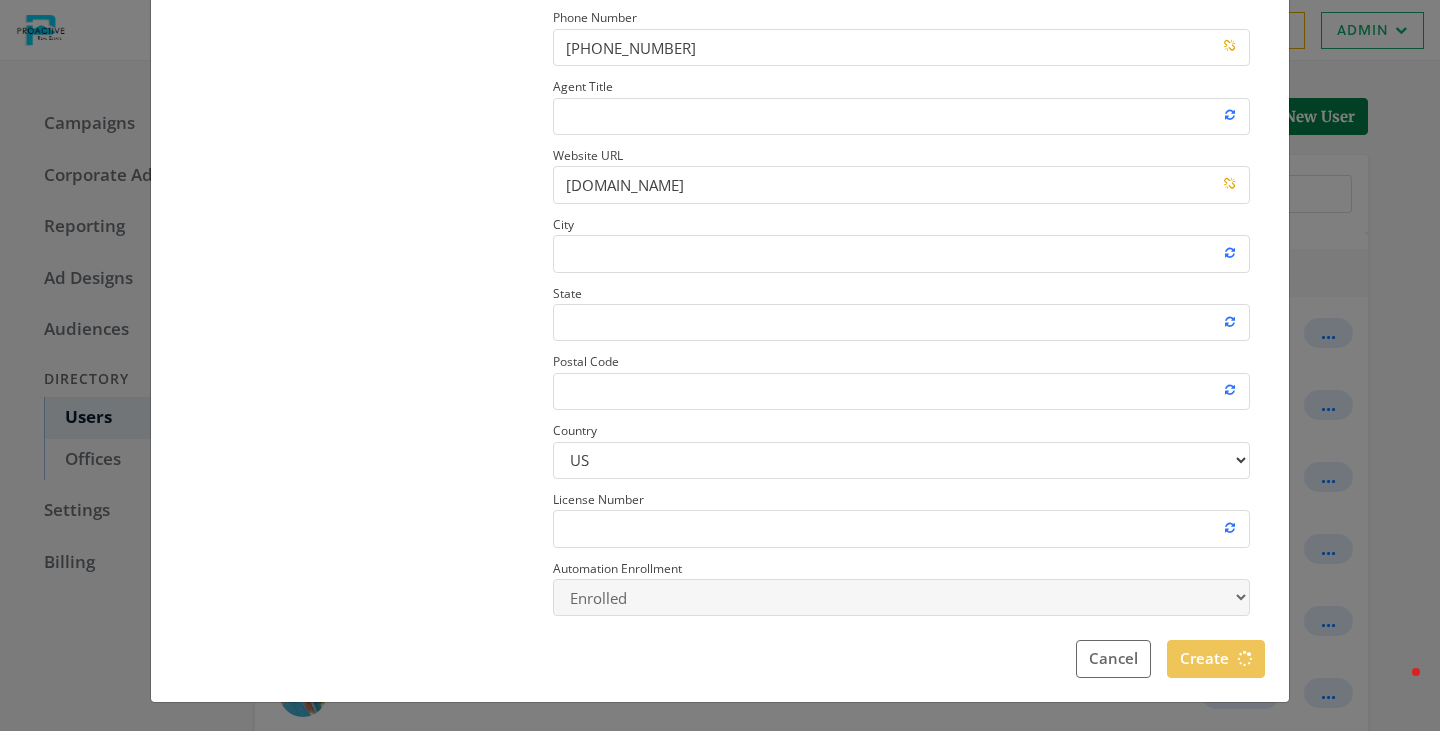 type 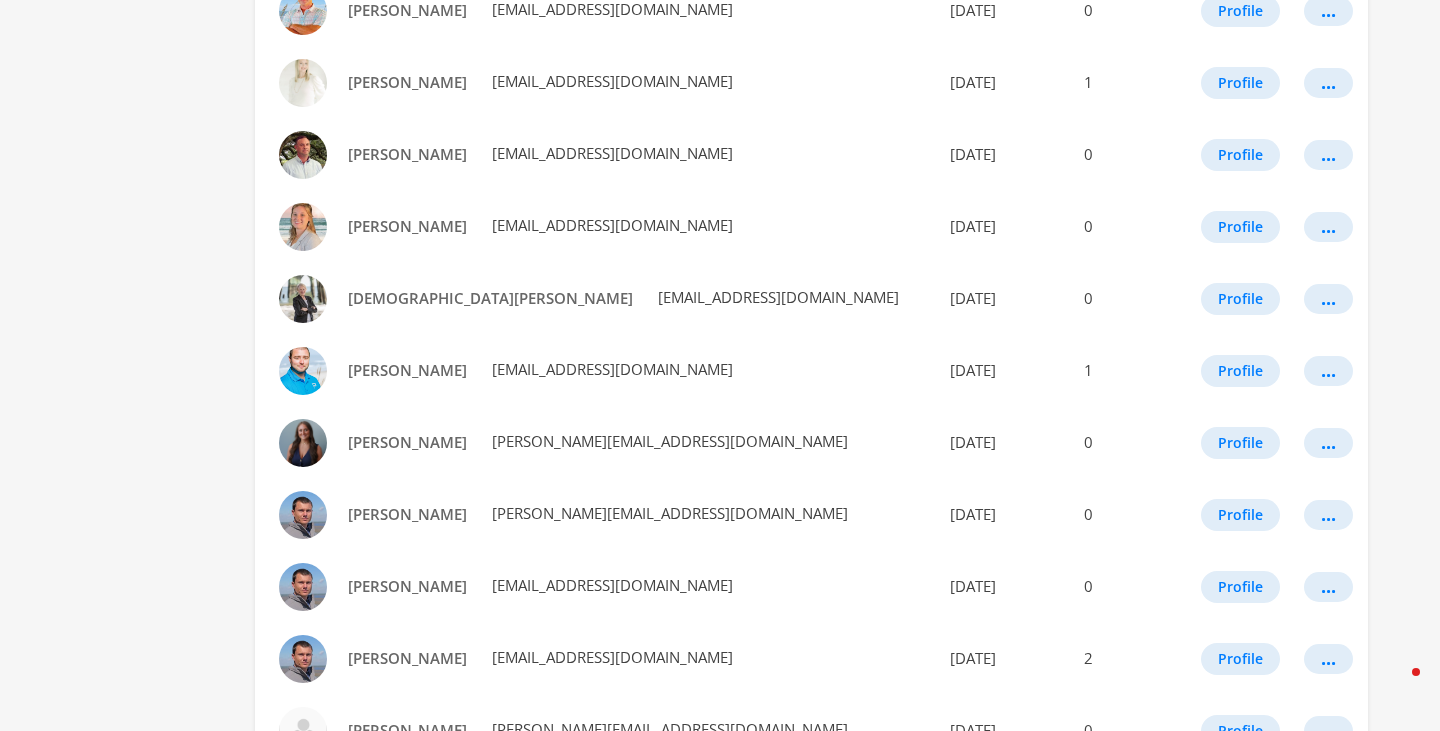 scroll, scrollTop: 974, scrollLeft: 0, axis: vertical 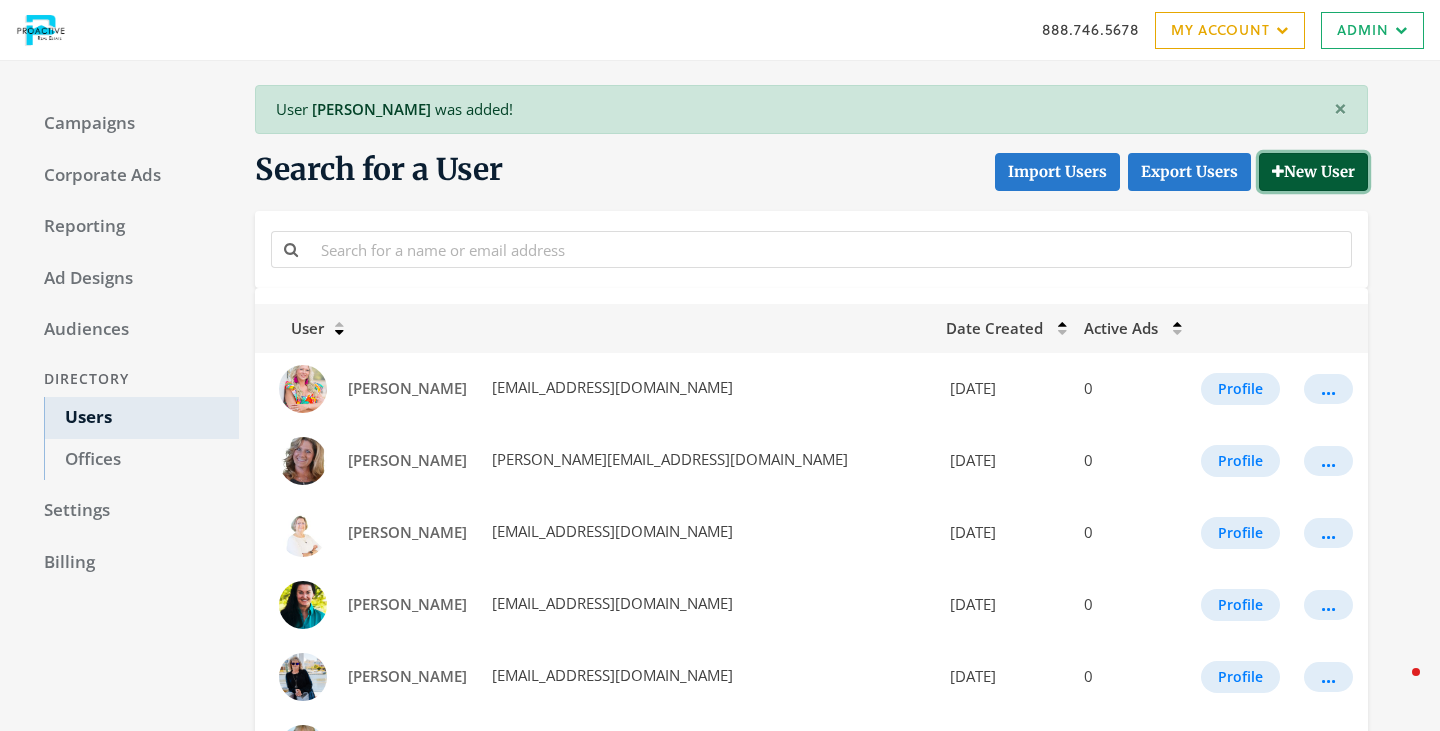click on "New User" at bounding box center [1313, 171] 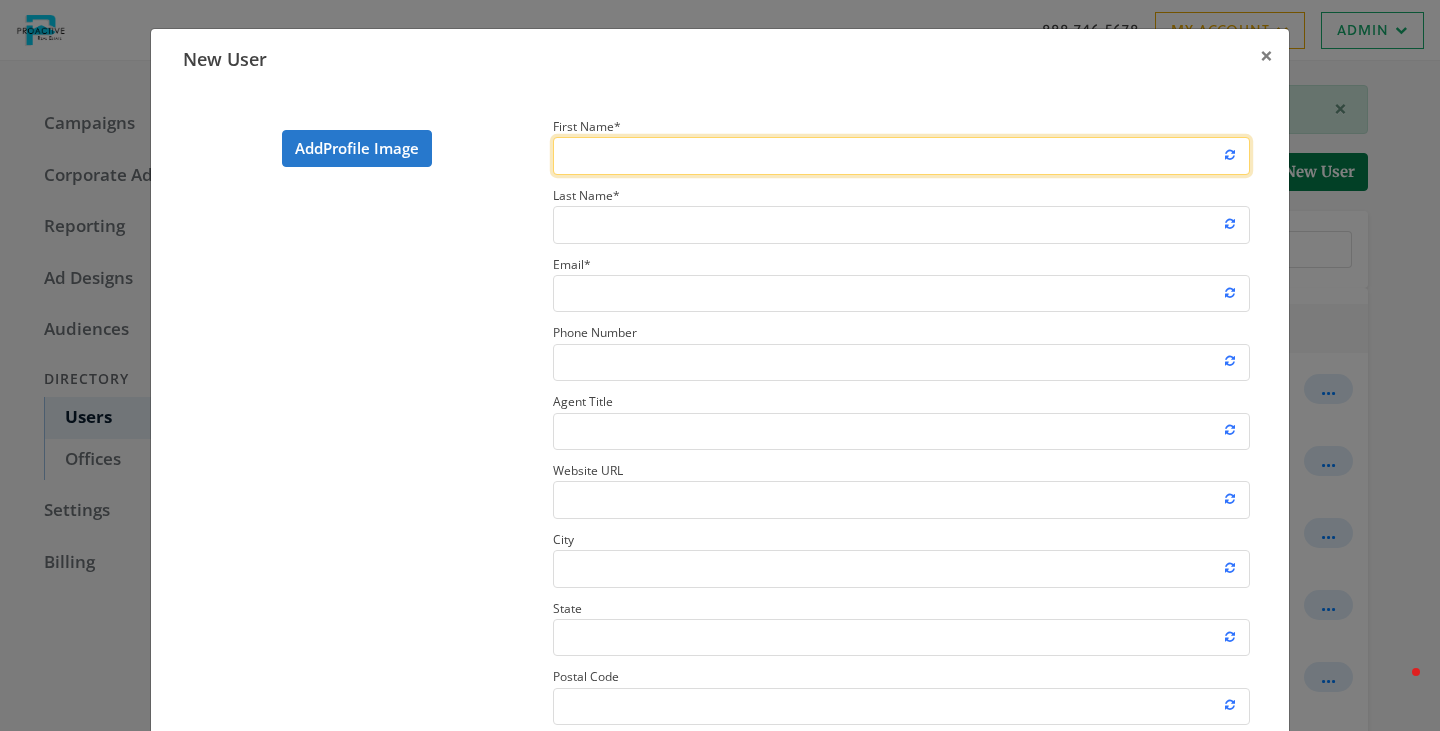 click on "First Name *" at bounding box center [901, 155] 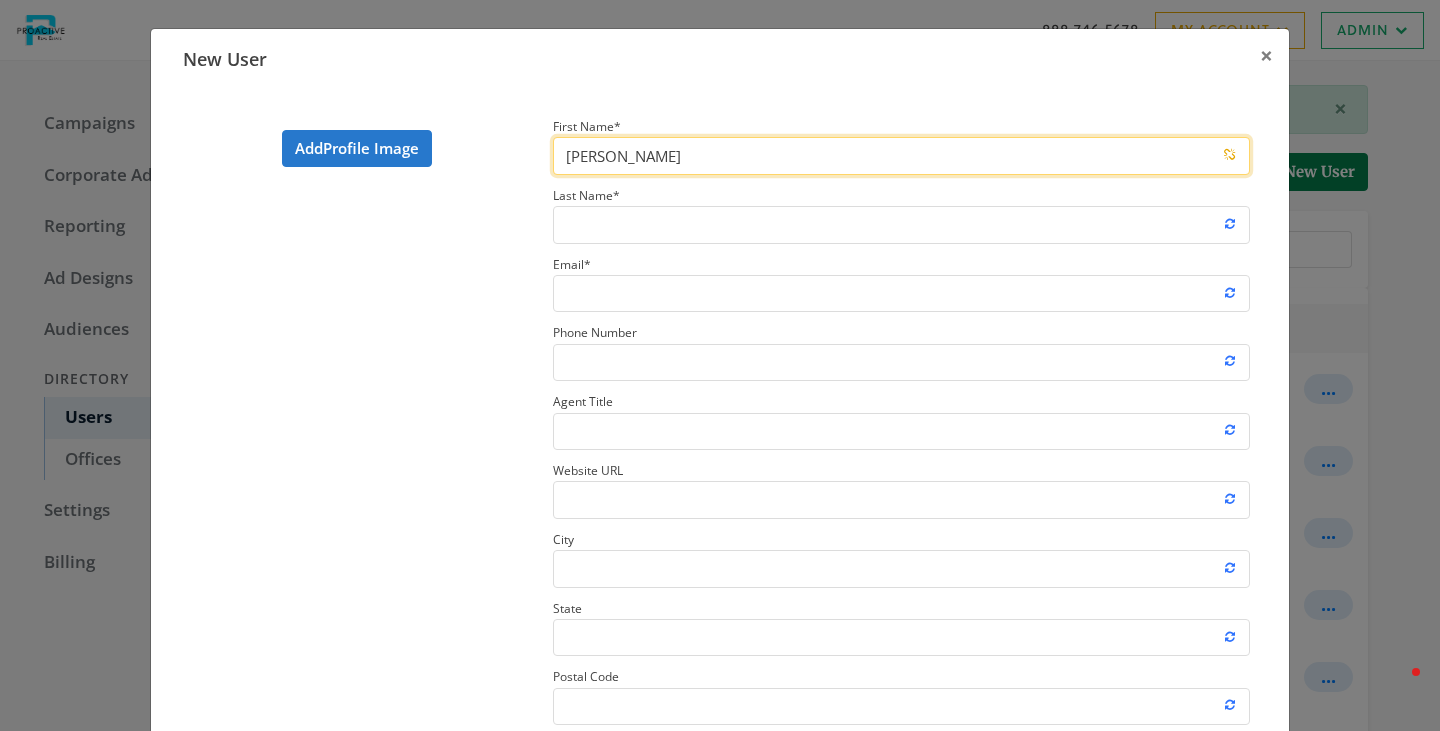 click on "Greer Josselyn" at bounding box center [901, 155] 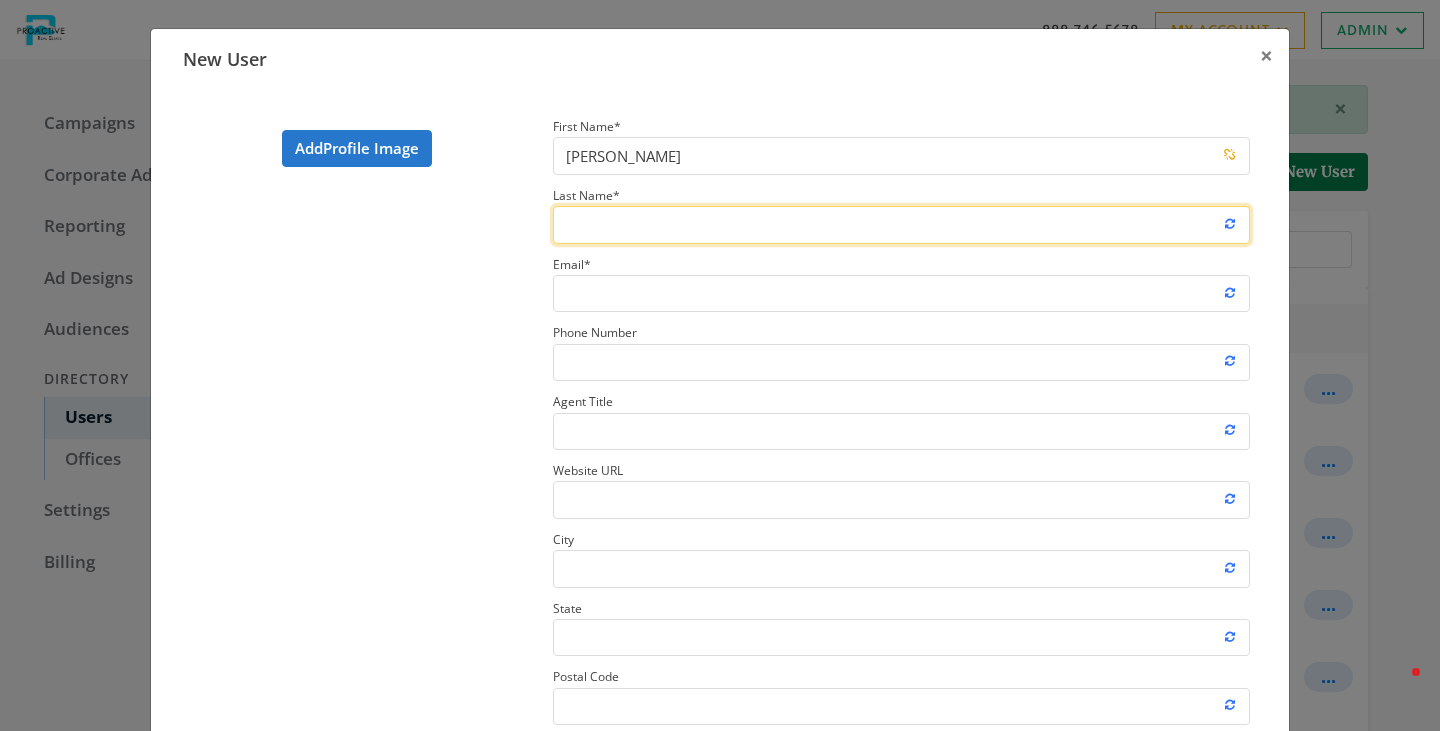 paste on "Josselyn" 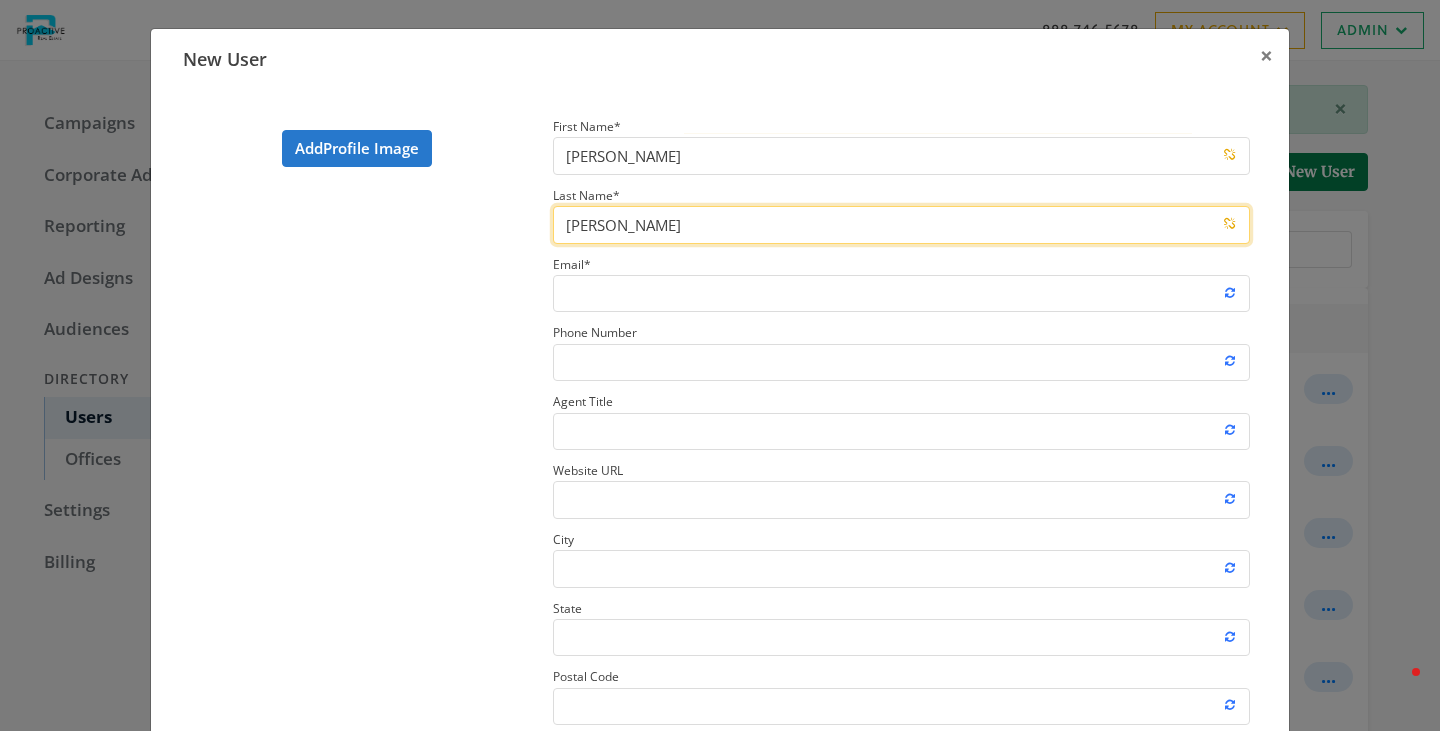 type on "Josselyn" 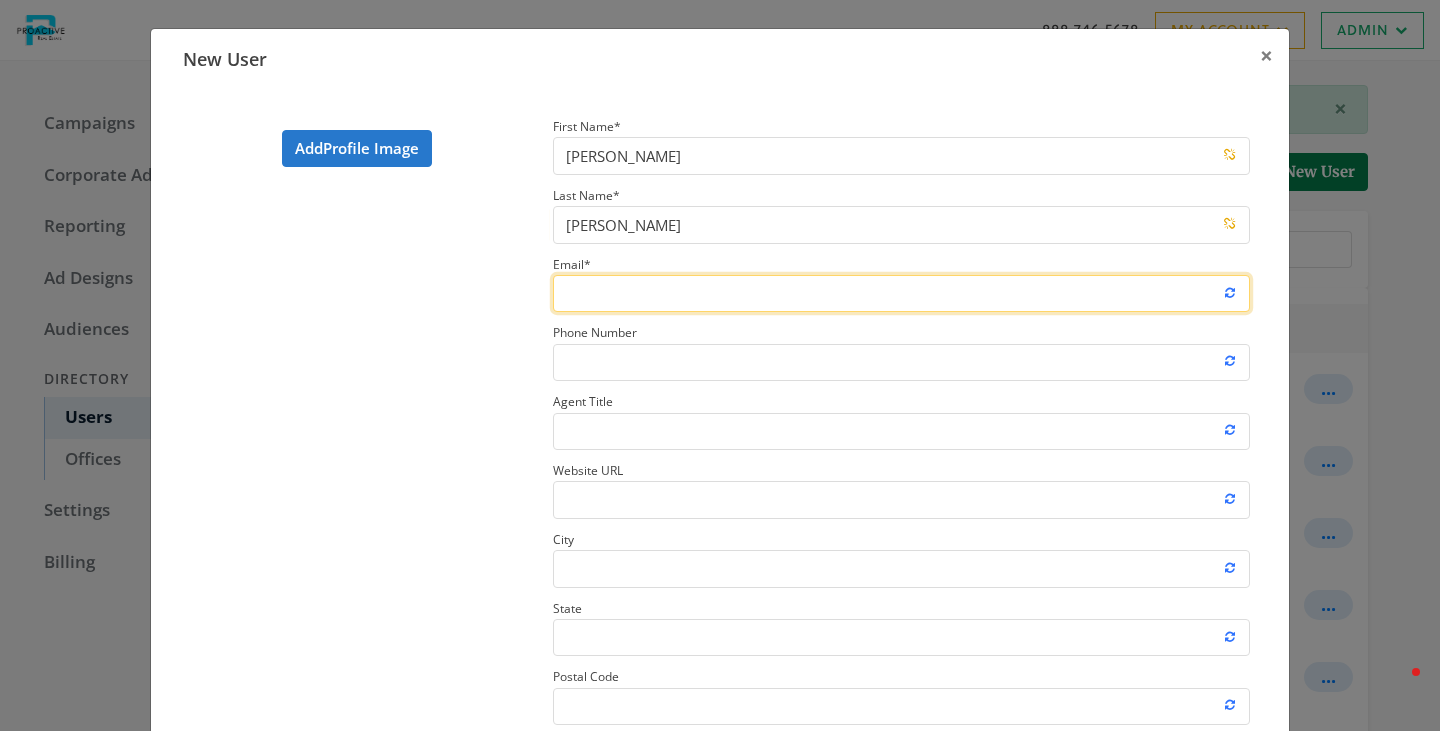click on "Email *" at bounding box center (901, 293) 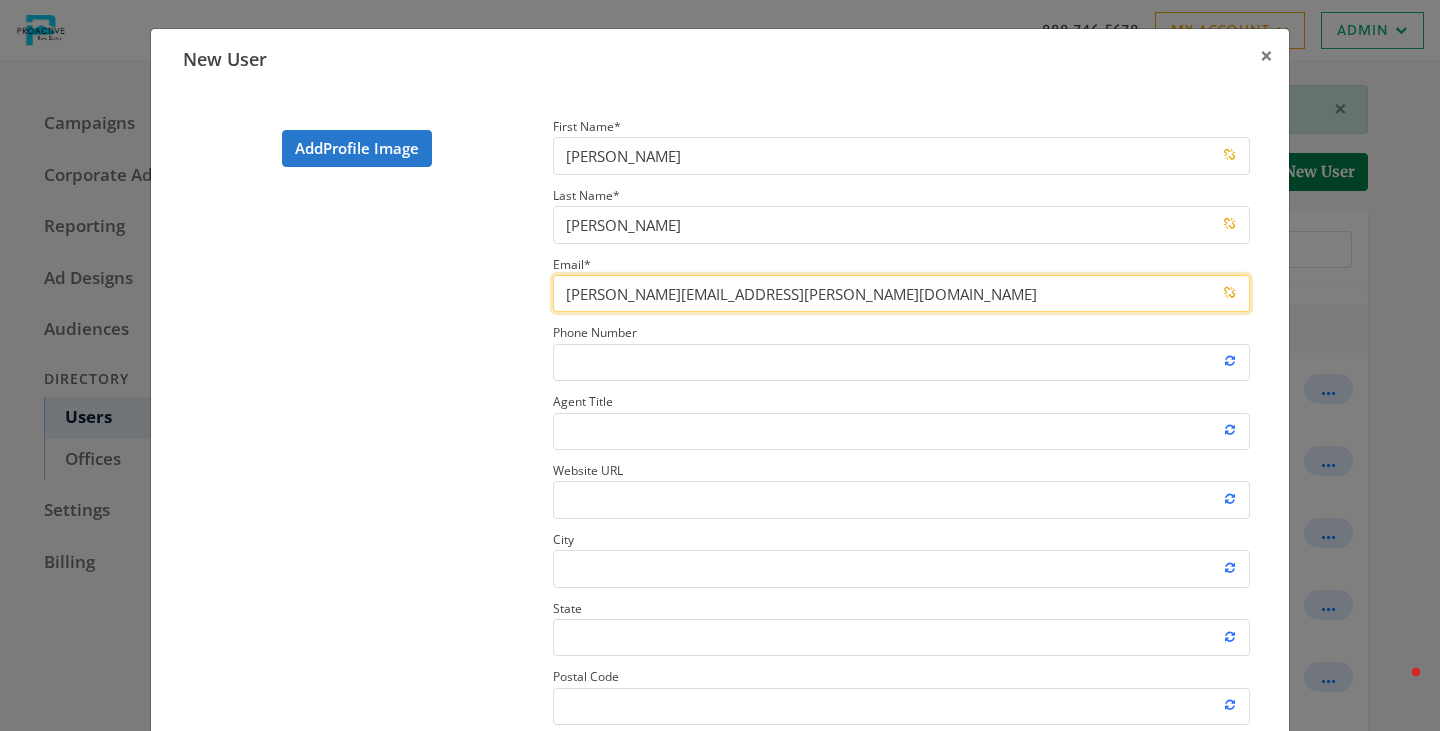 type on "greer.josselyn@proactiverealestate.com" 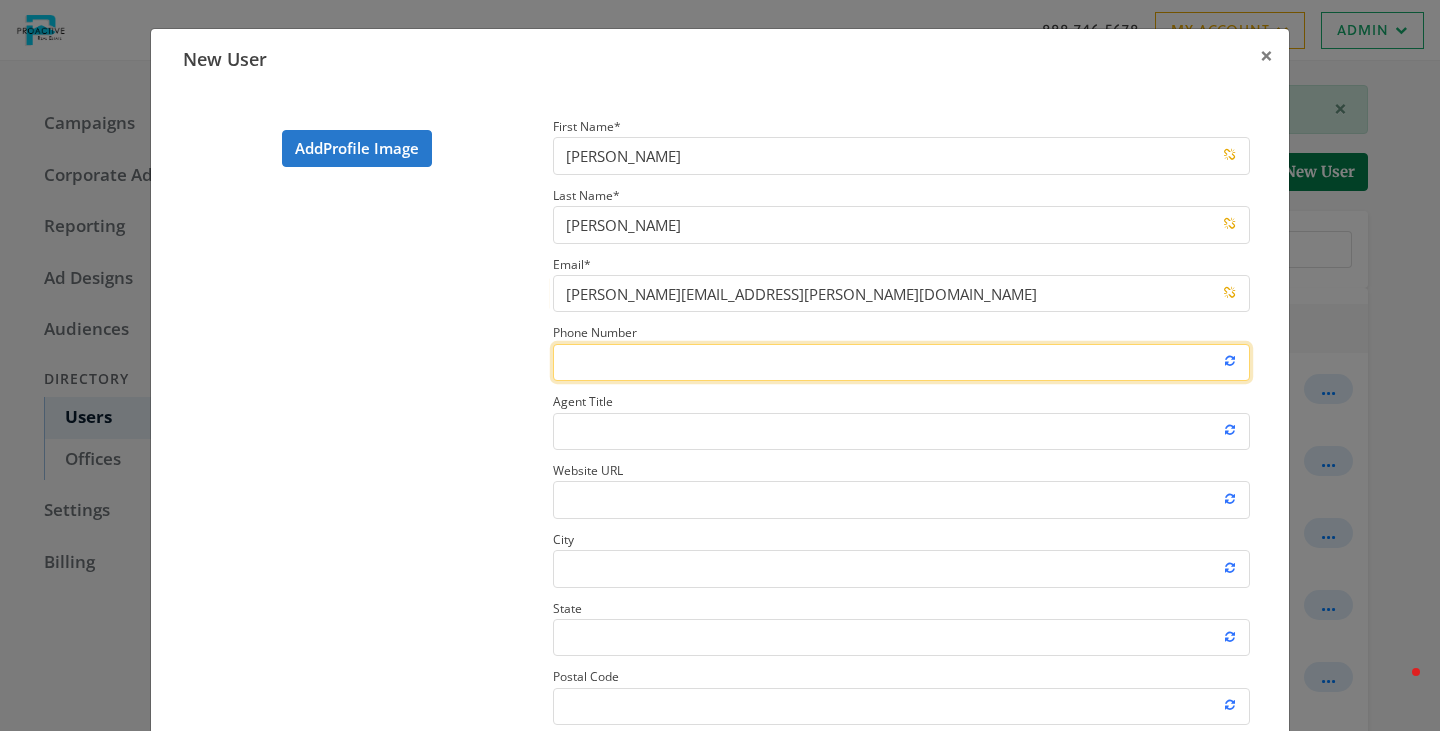 click on "Phone Number" at bounding box center [901, 362] 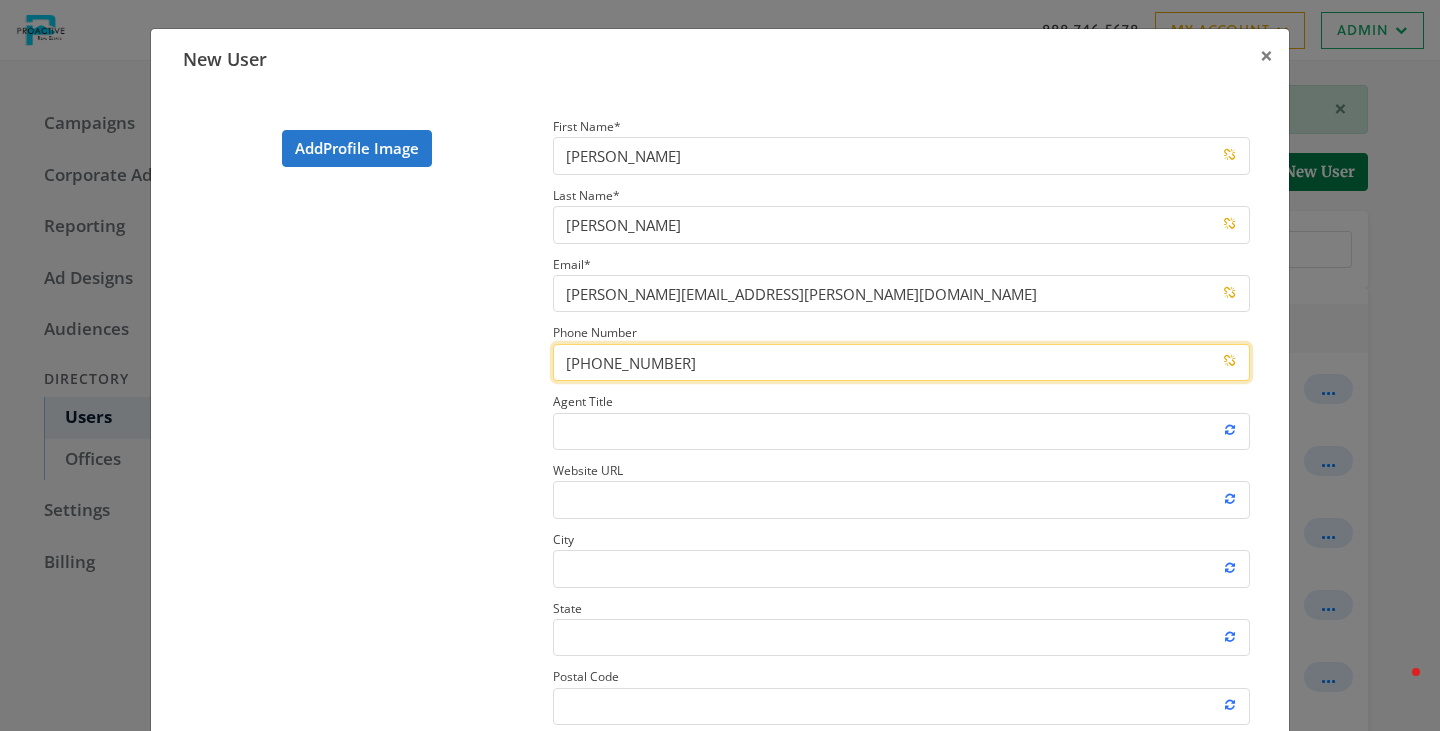 type on "910-880-3277" 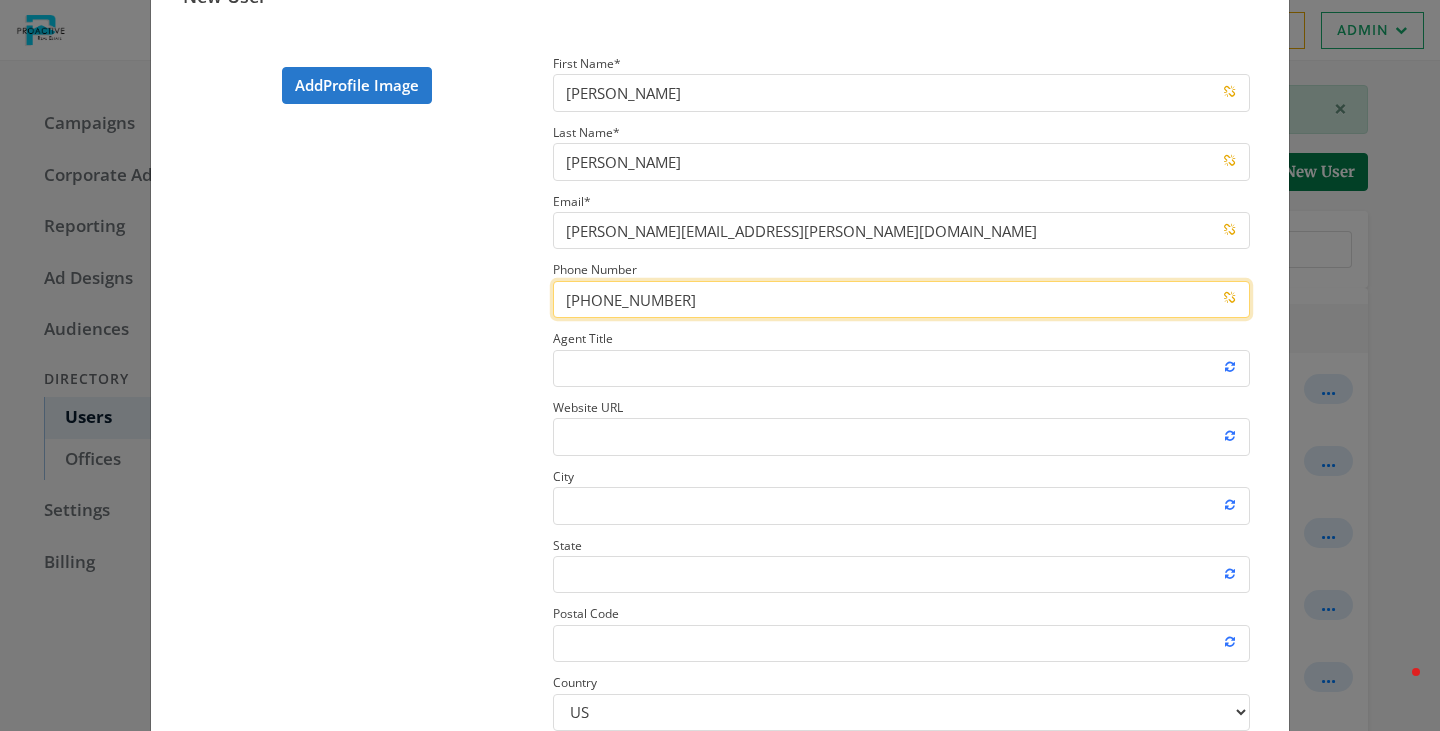 scroll, scrollTop: 75, scrollLeft: 0, axis: vertical 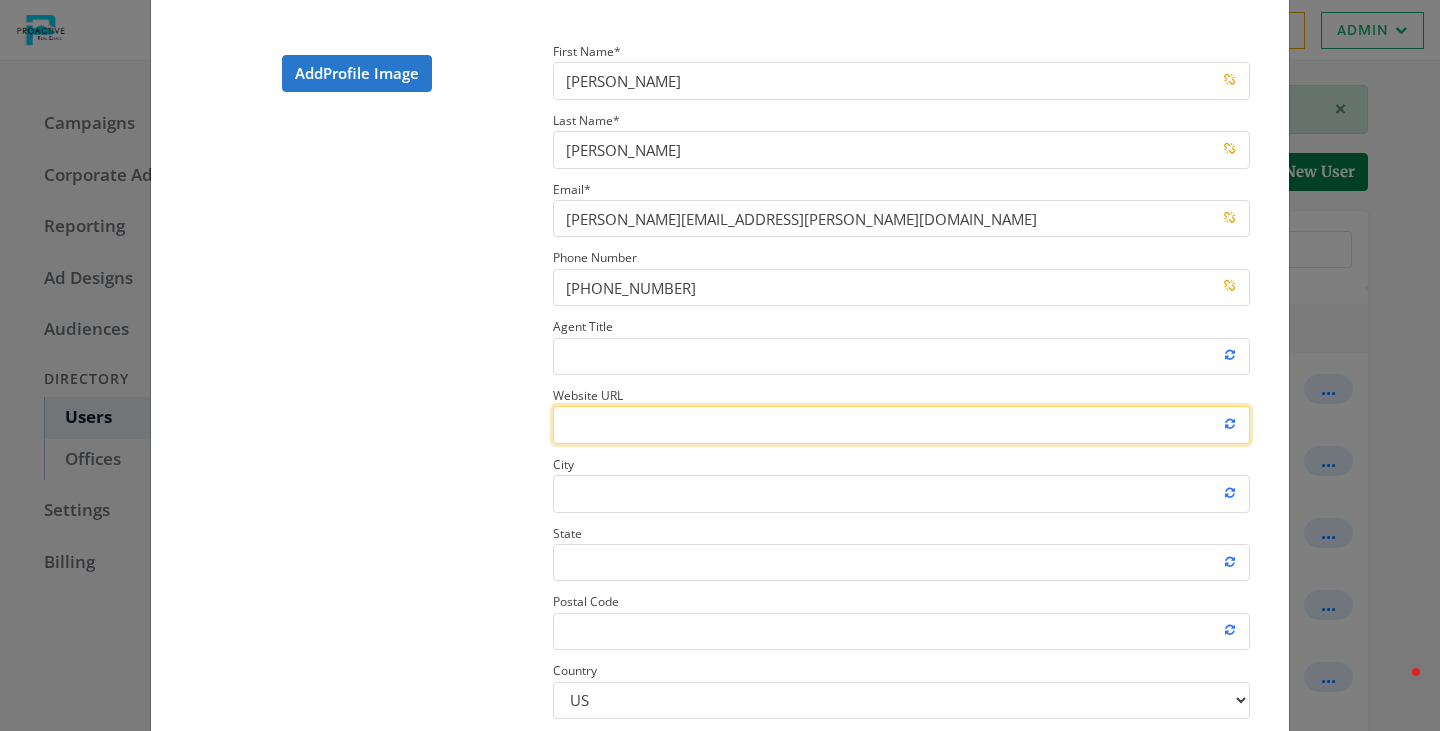 click on "Website URL" at bounding box center (901, 424) 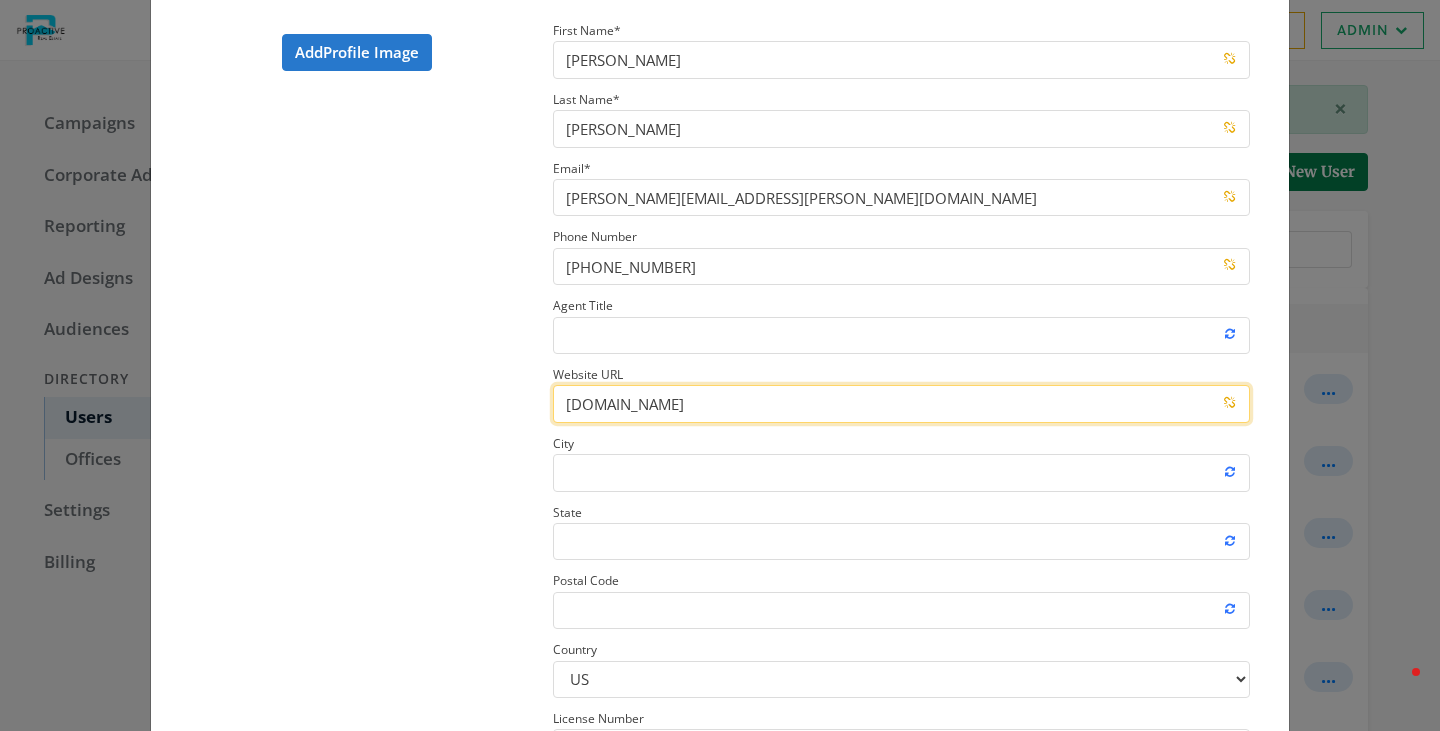 scroll, scrollTop: 75, scrollLeft: 0, axis: vertical 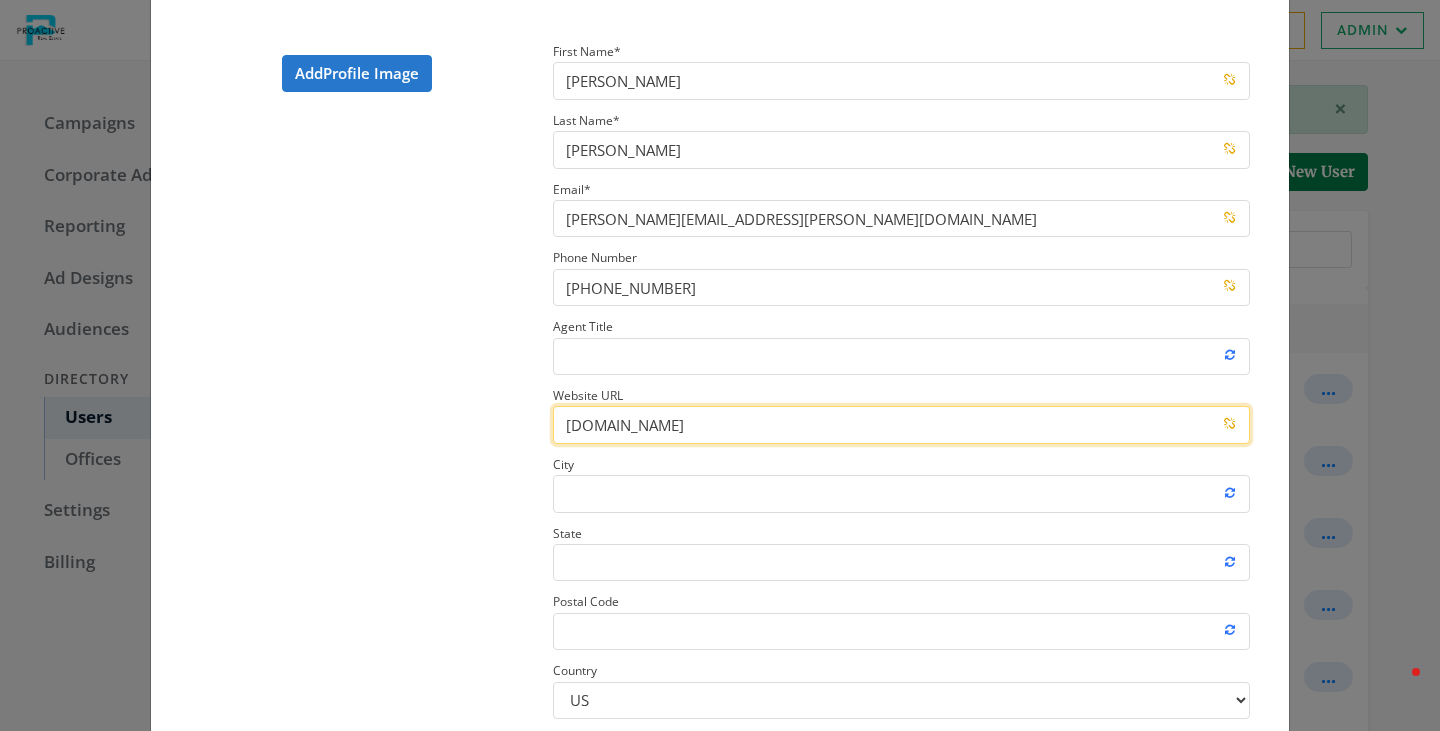 type on "greerjosselyn.proactiverealestate.com" 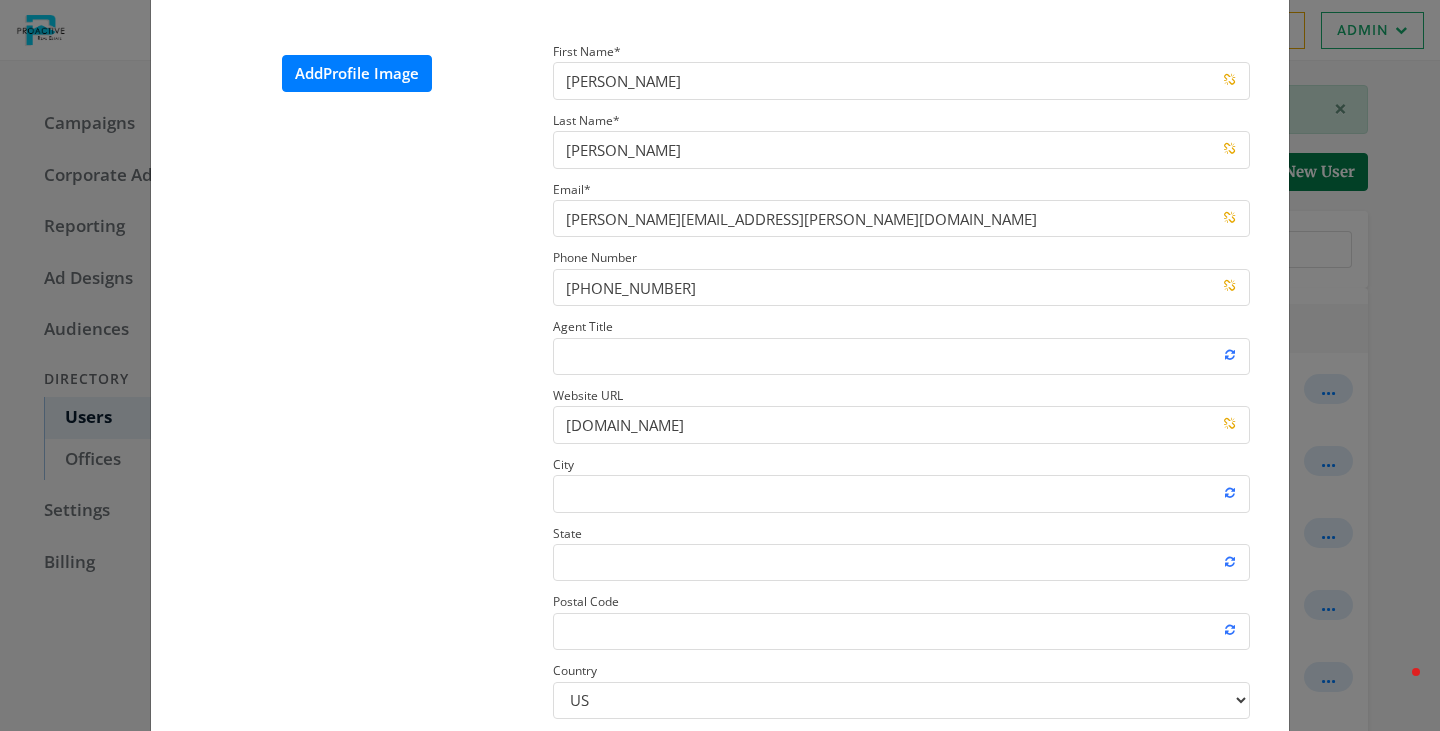 click on "Add  Profile Image" at bounding box center [357, 73] 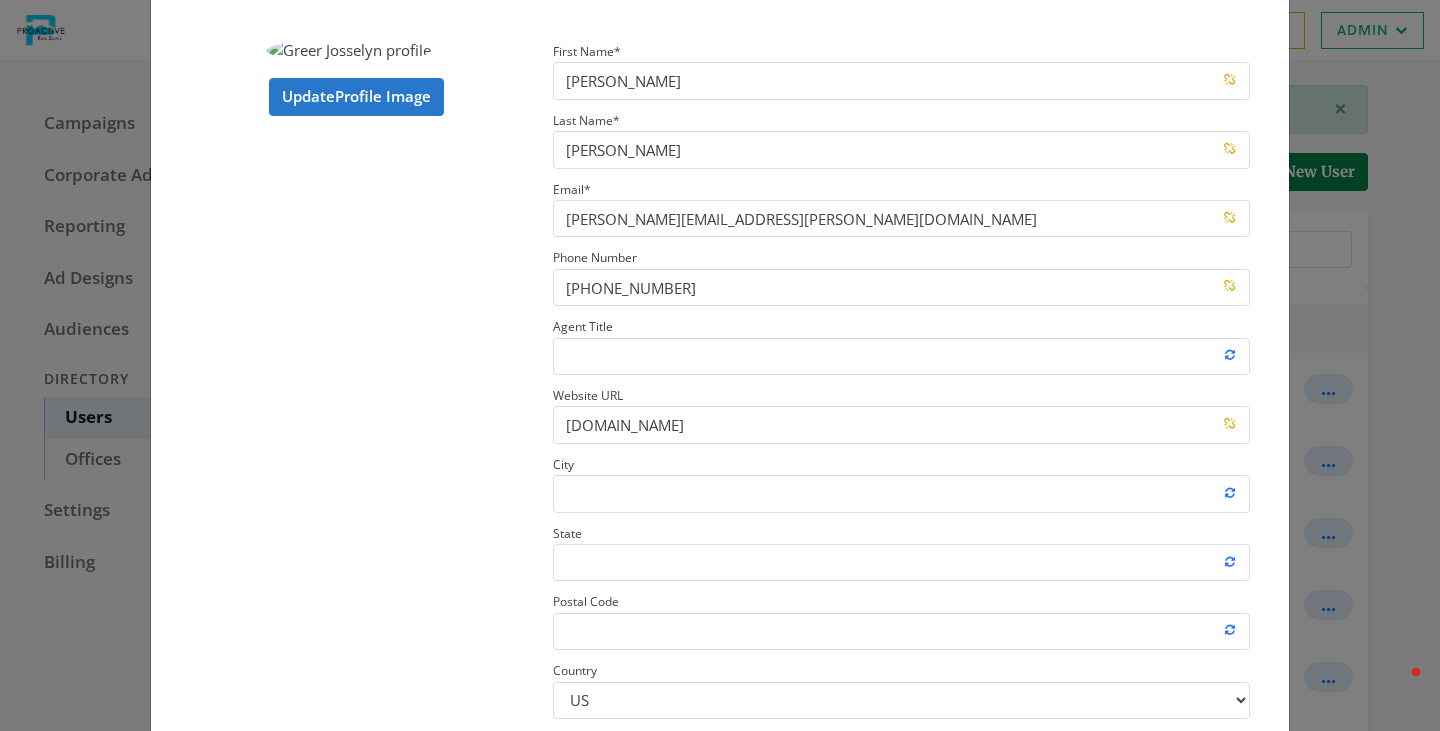 scroll, scrollTop: 315, scrollLeft: 0, axis: vertical 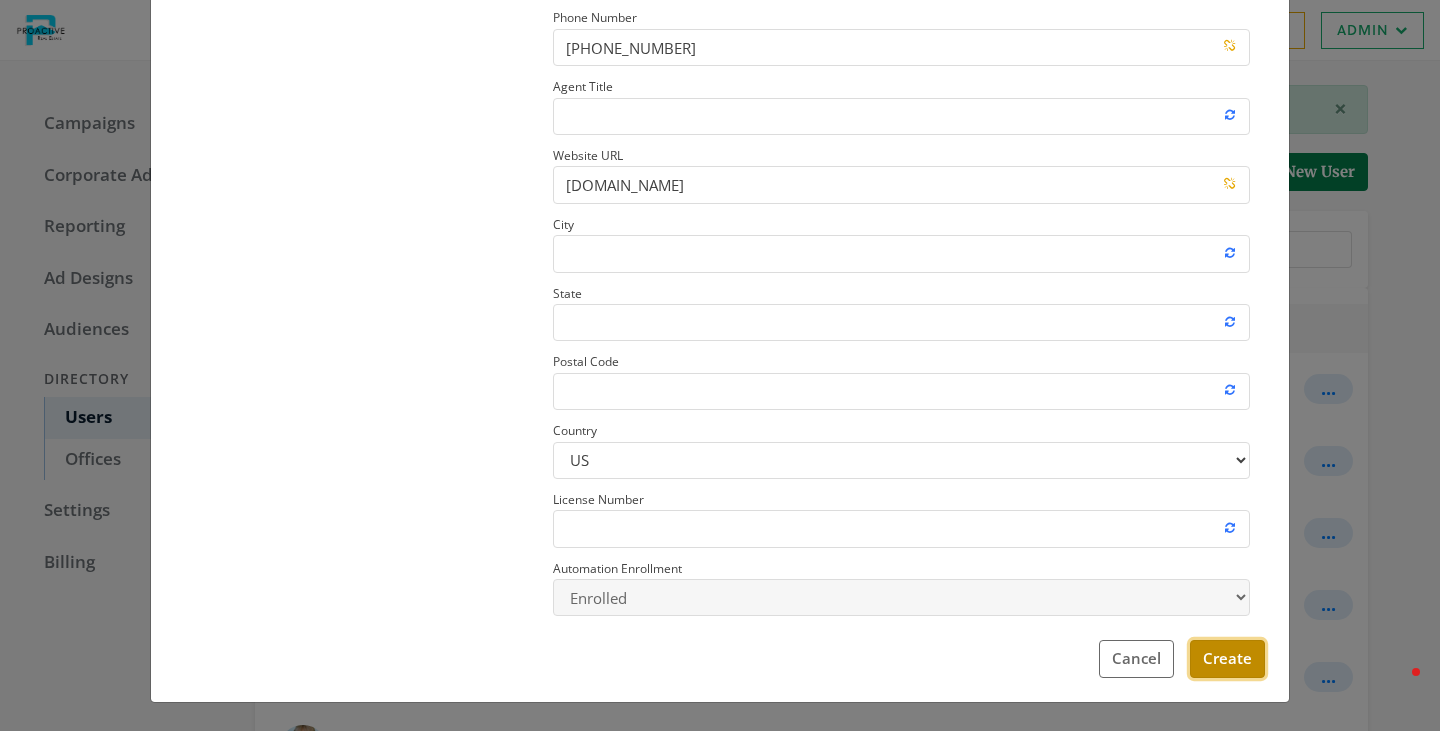 click on "Create" at bounding box center [1227, 658] 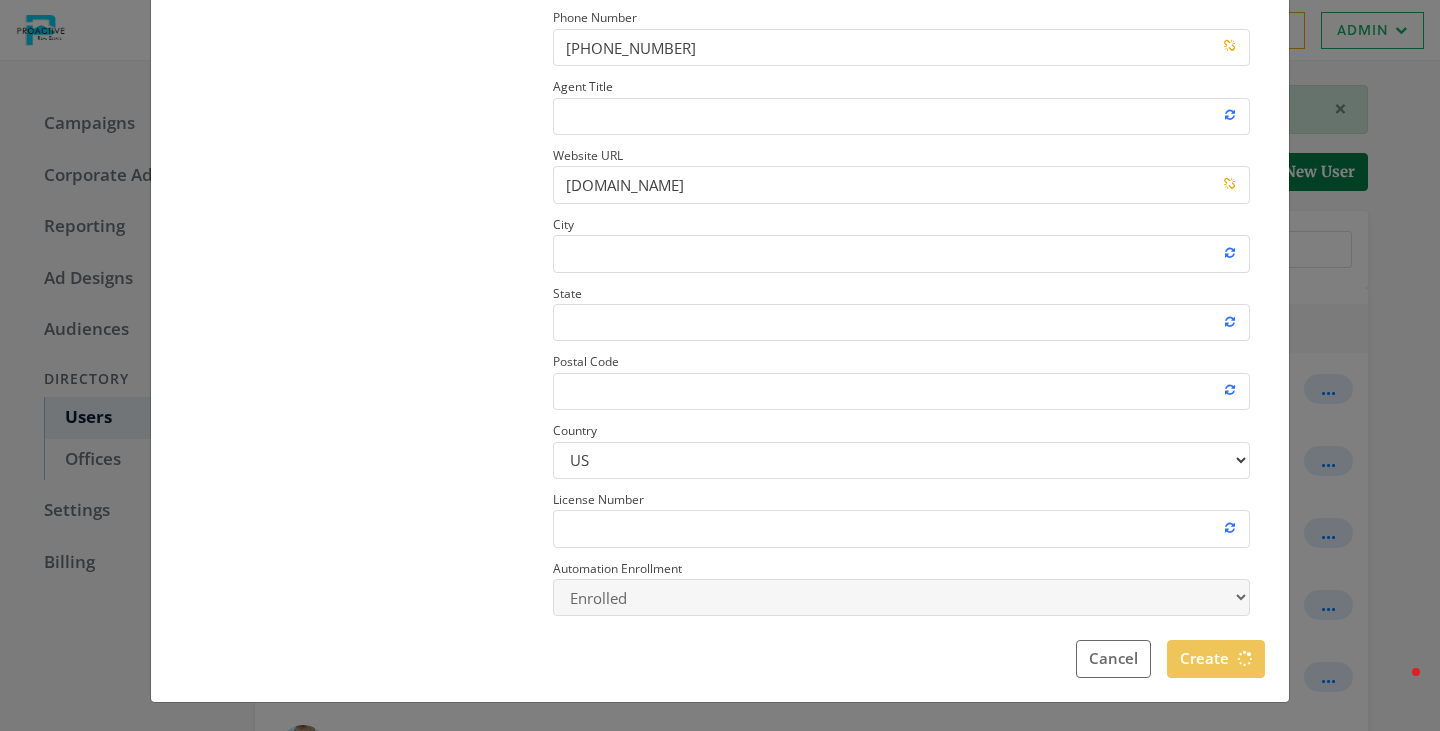 type 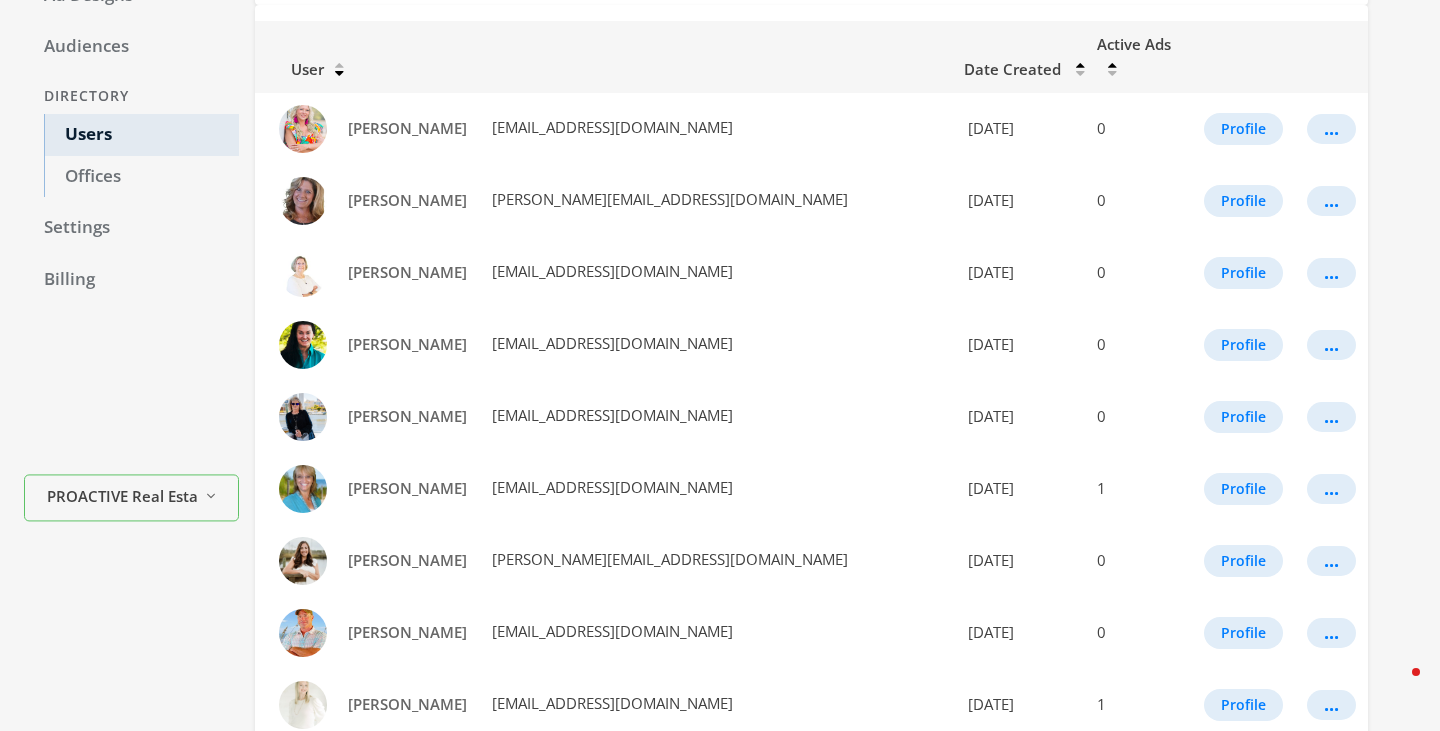scroll, scrollTop: 768, scrollLeft: 0, axis: vertical 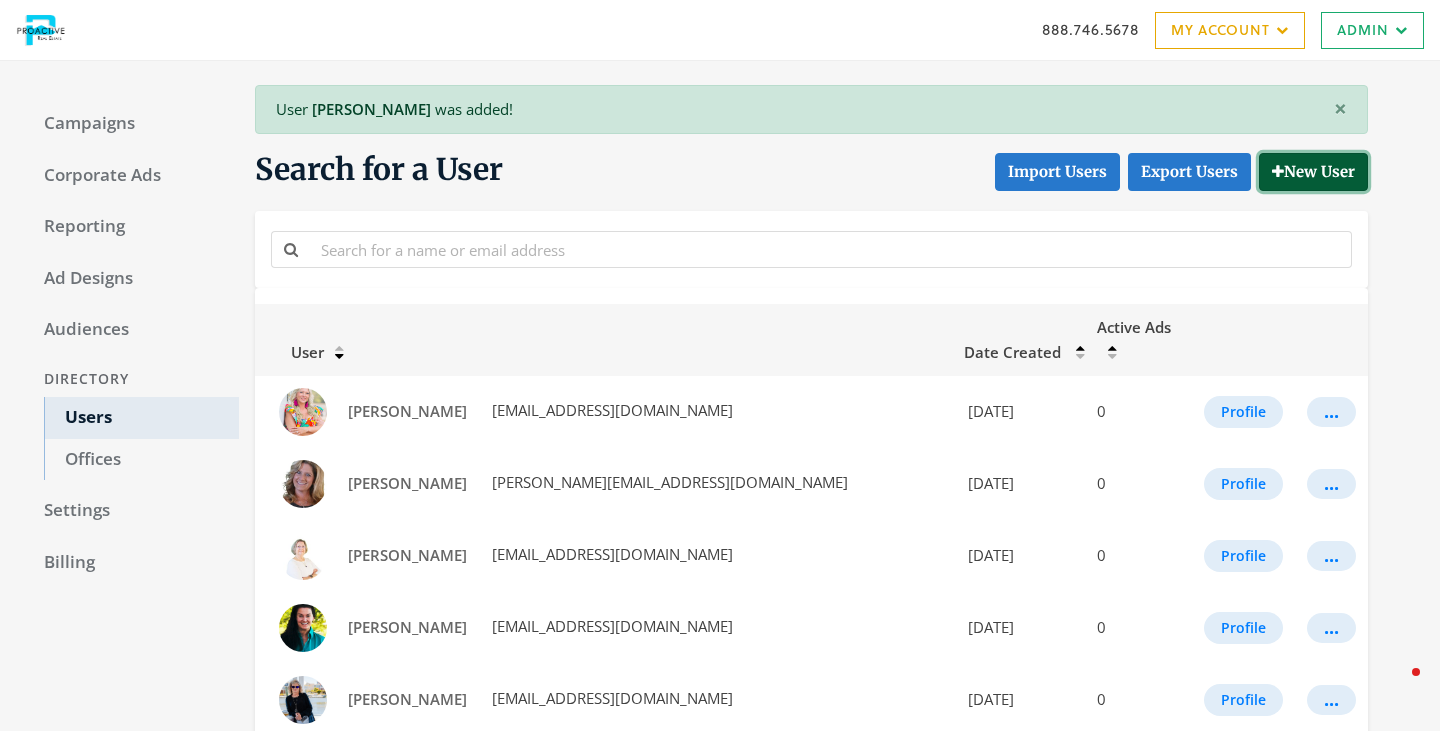 click on "New User" at bounding box center [1313, 171] 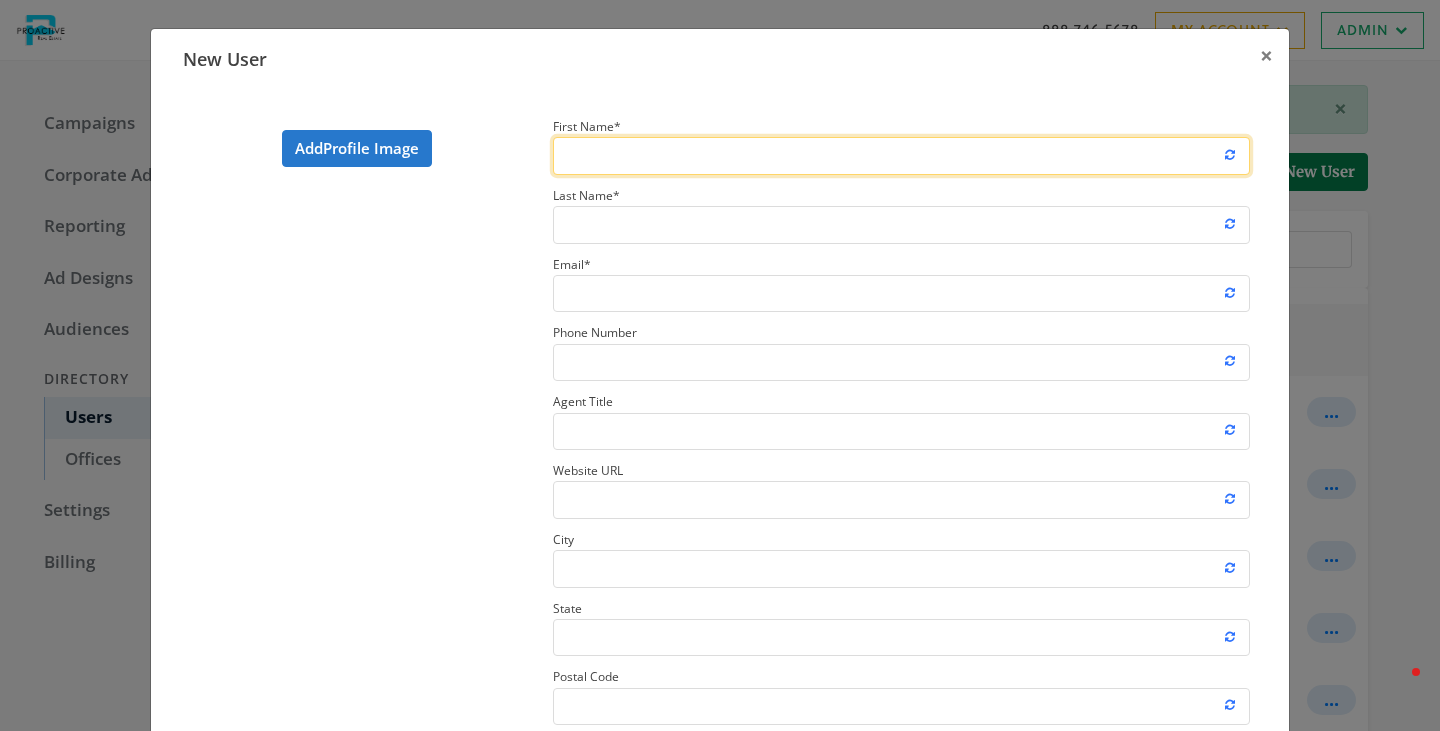 click on "First Name *" at bounding box center [901, 155] 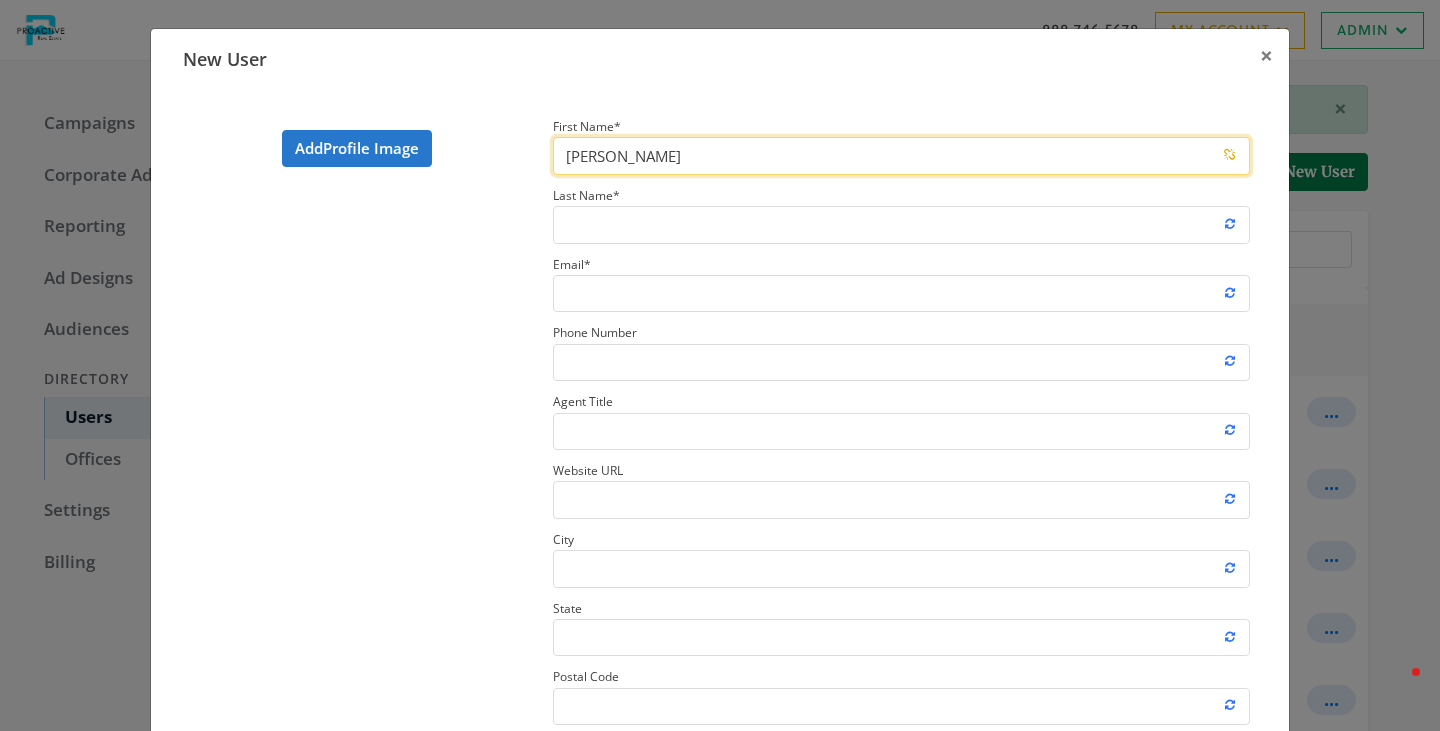 click on "Amanda Paterson" at bounding box center [901, 155] 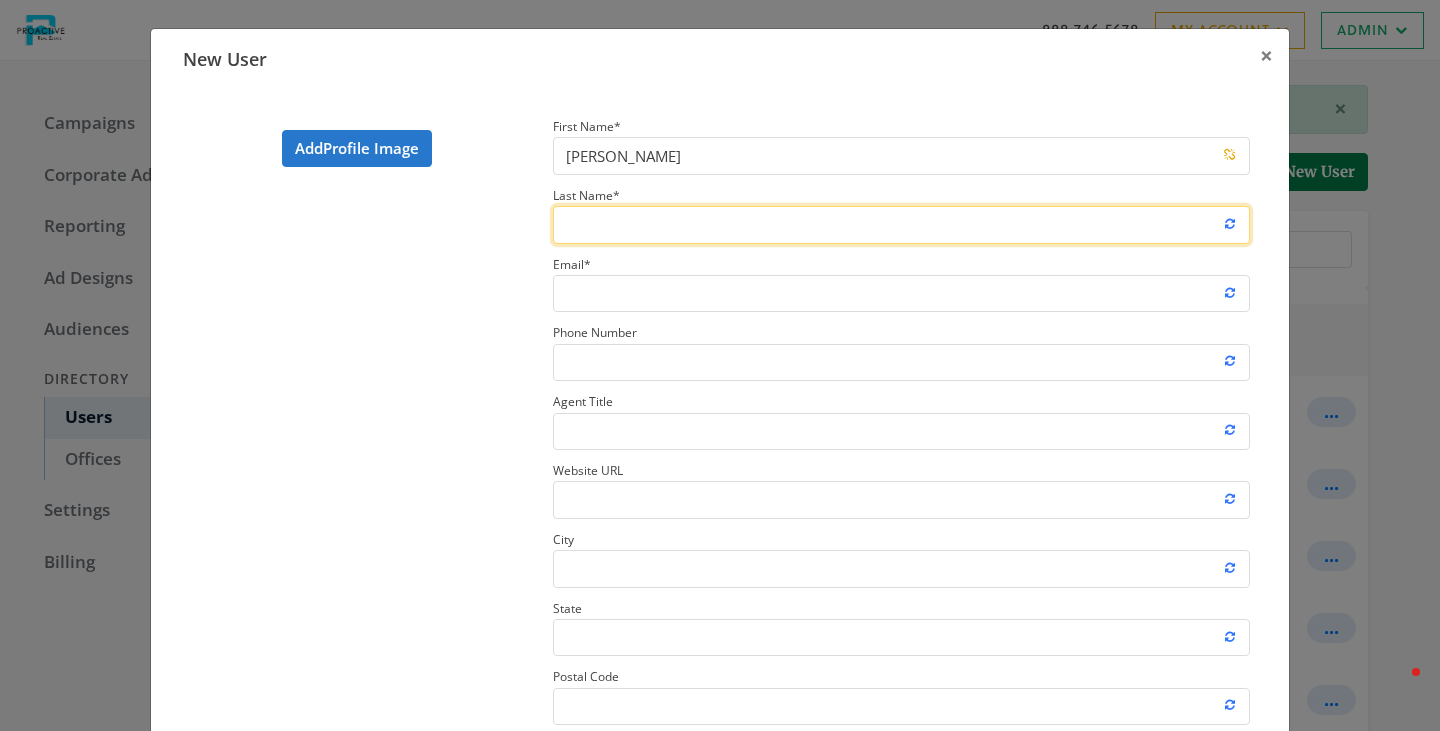 paste on "Paterson" 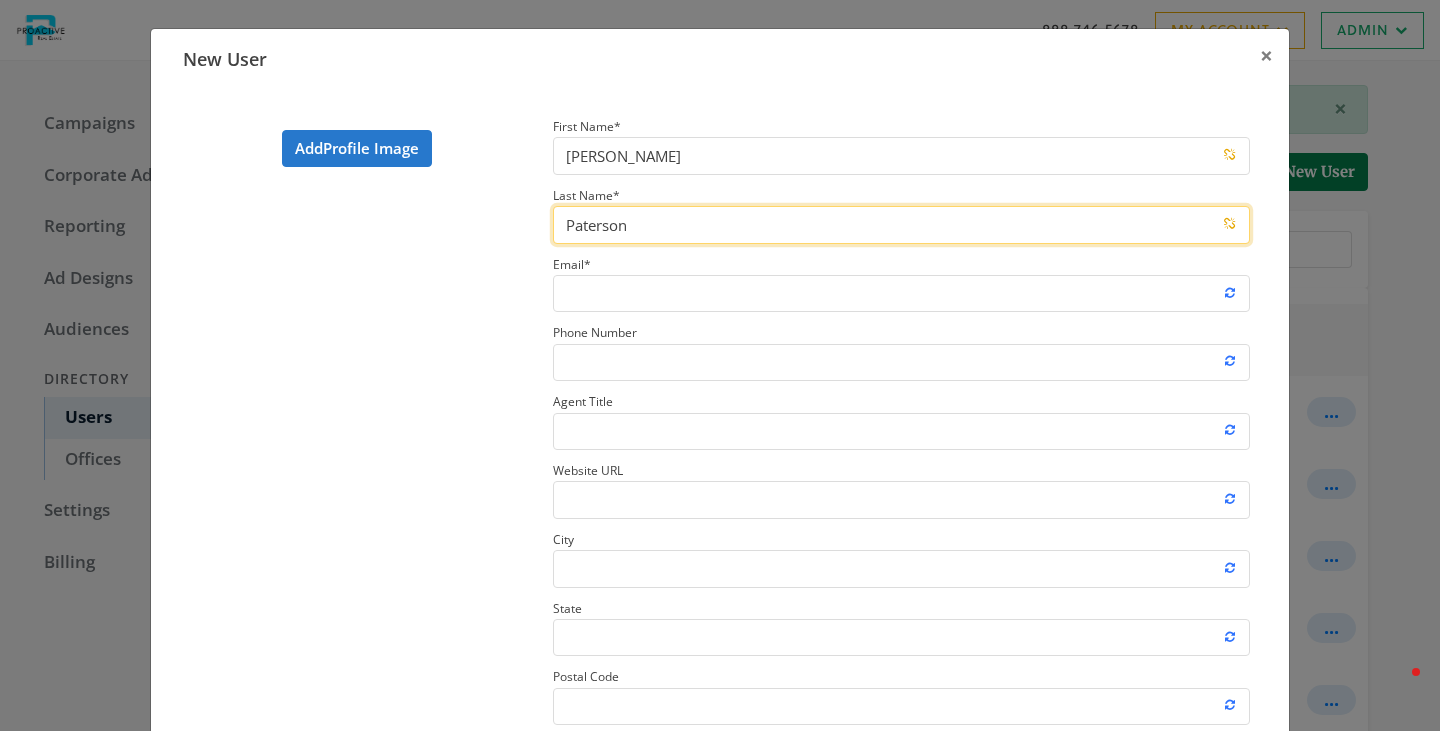type on "Paterson" 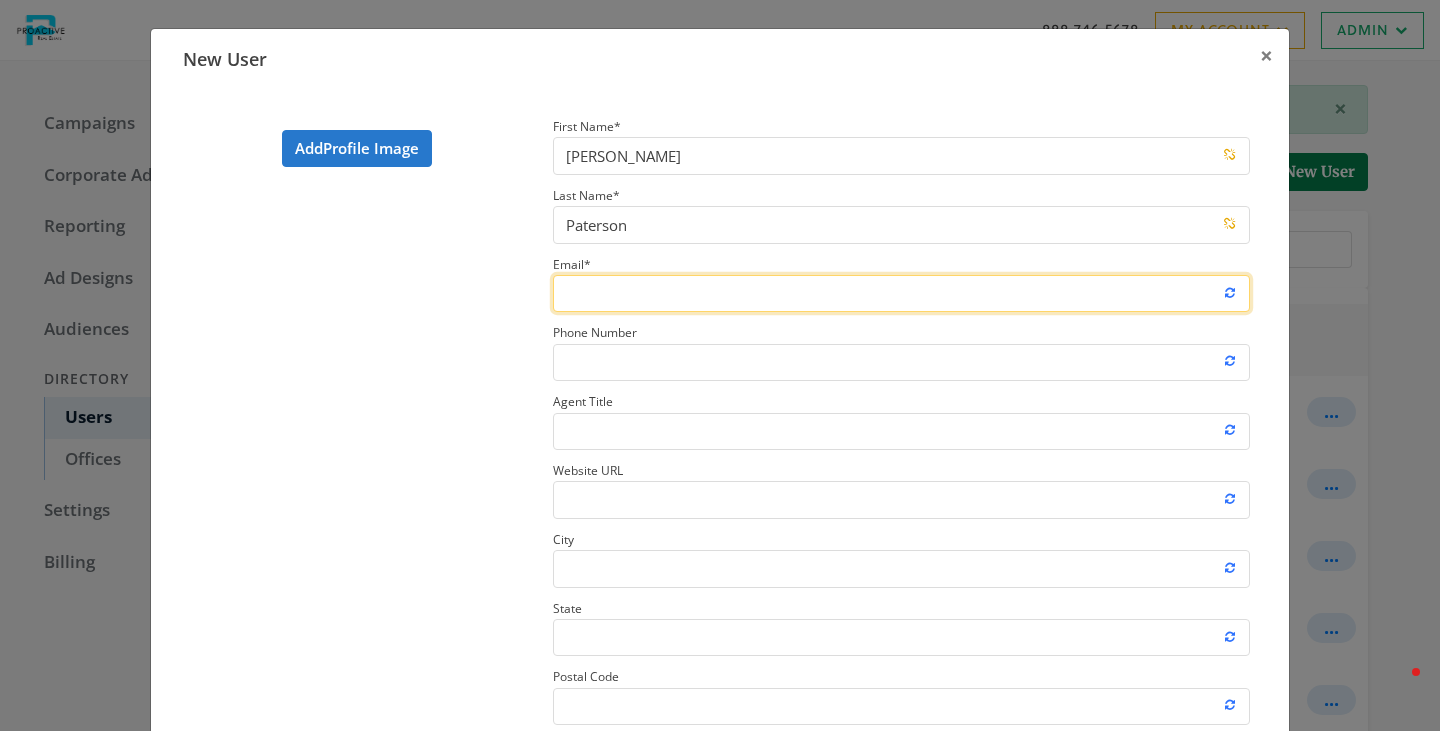click on "Email *" at bounding box center [901, 293] 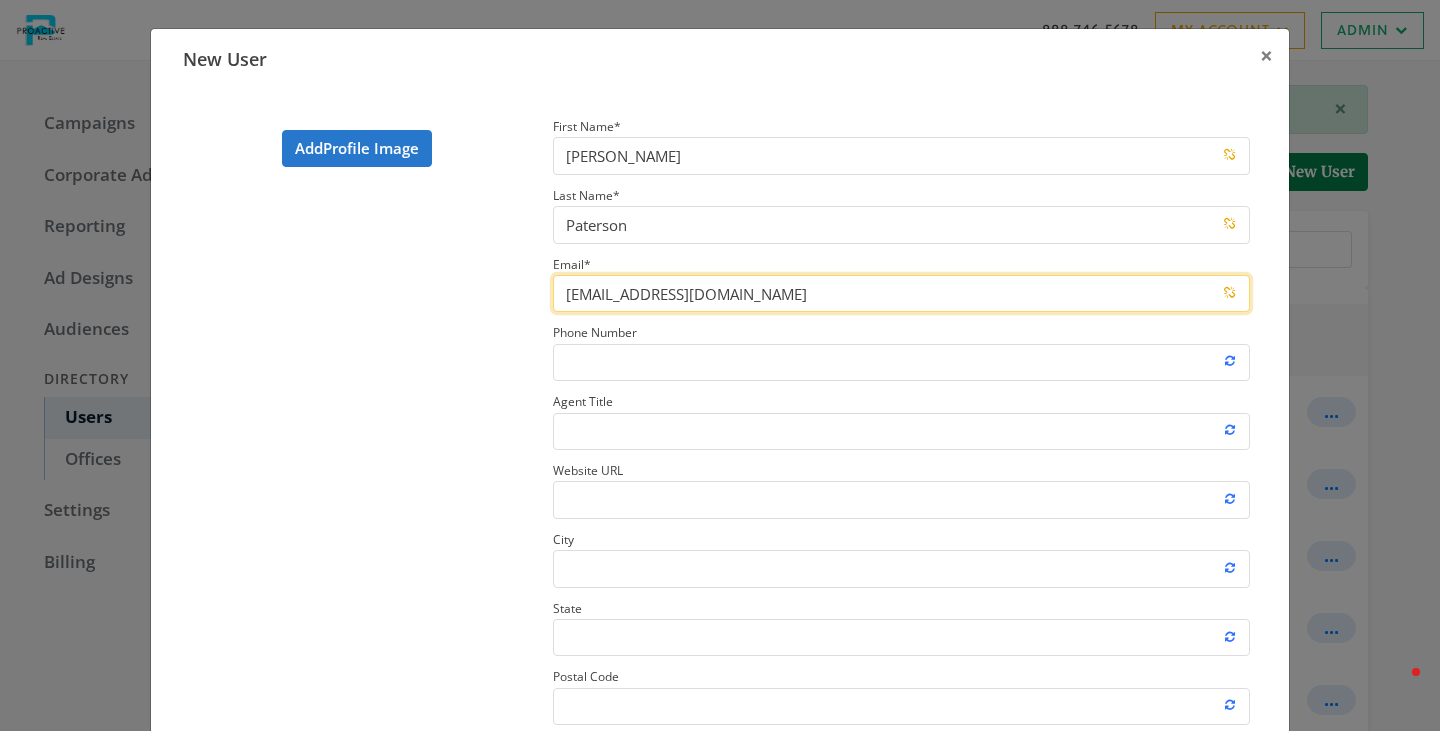 type on "amandapaterson.proactive@gmail.com" 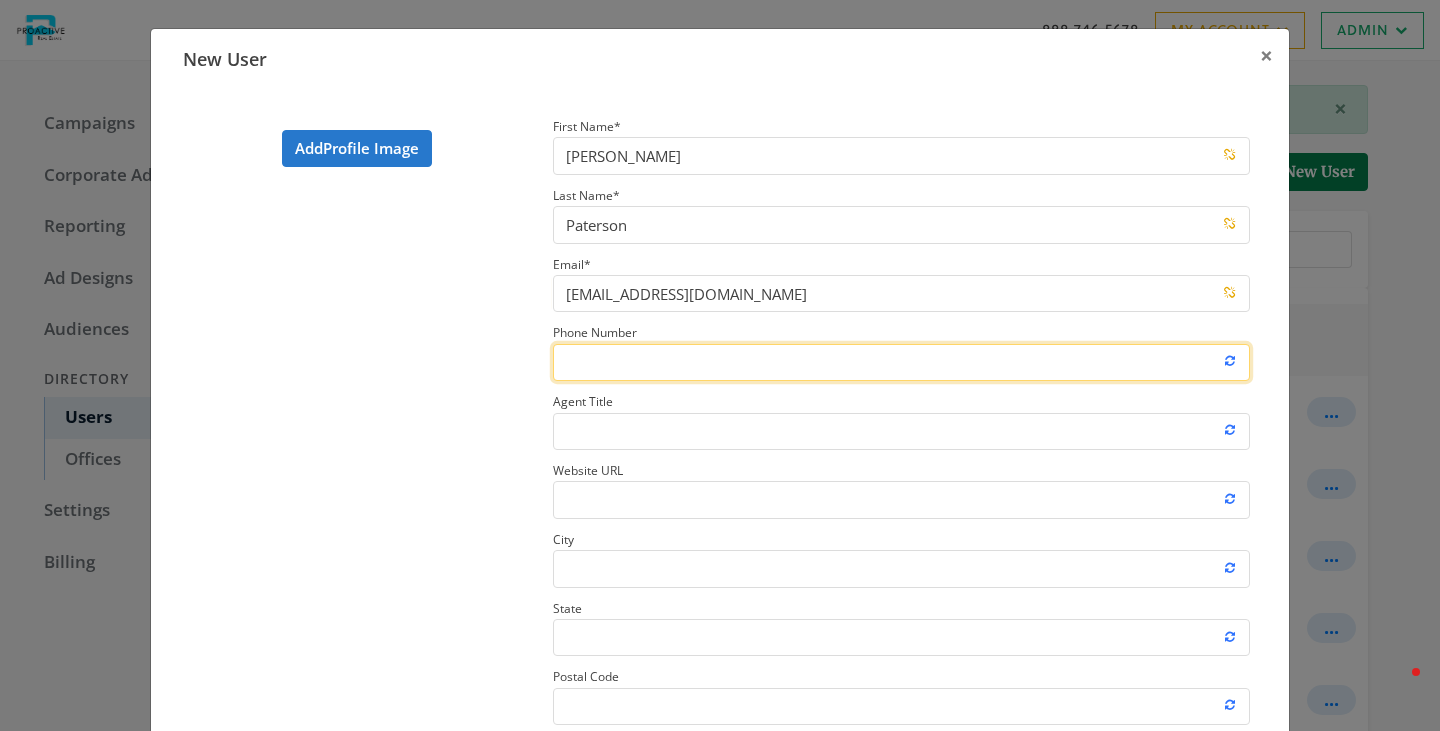 click on "Phone Number" at bounding box center [901, 362] 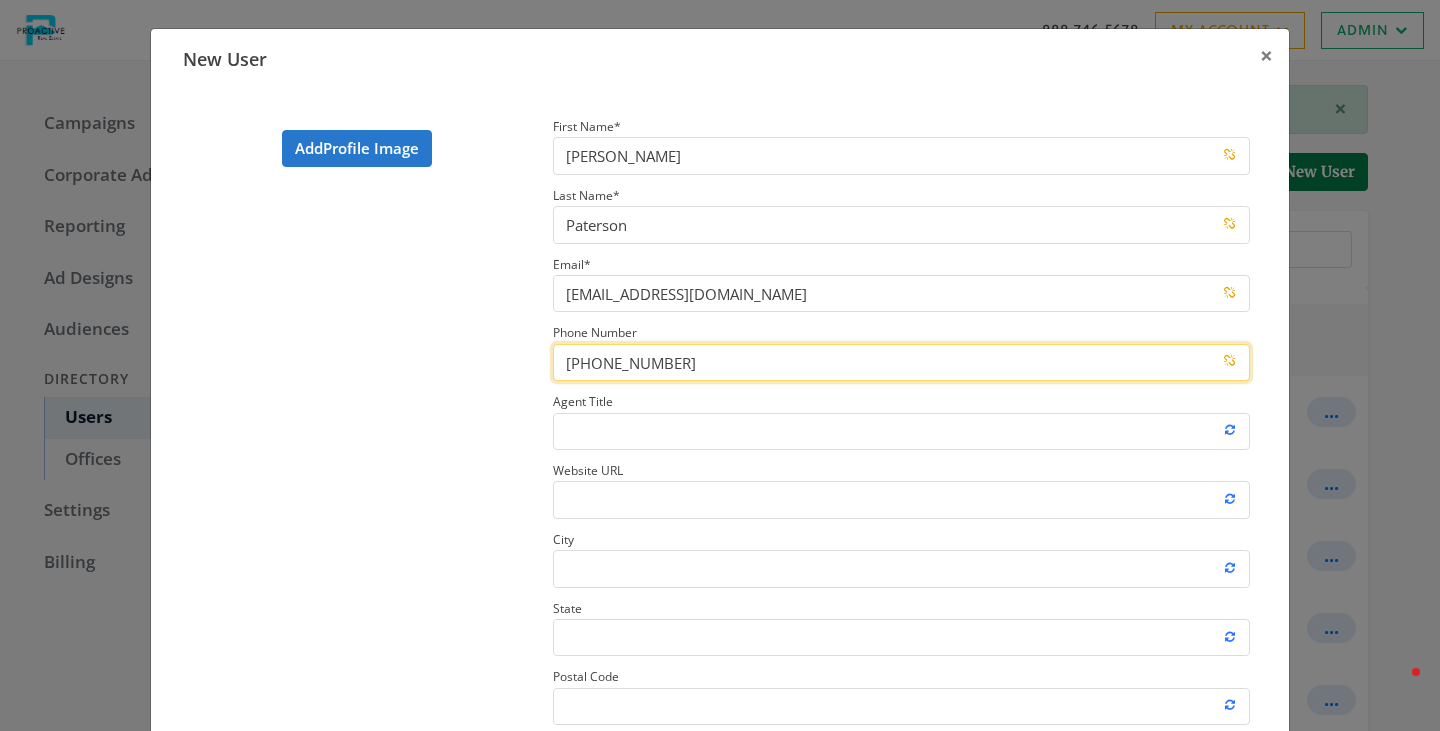 type on "252-412-0028" 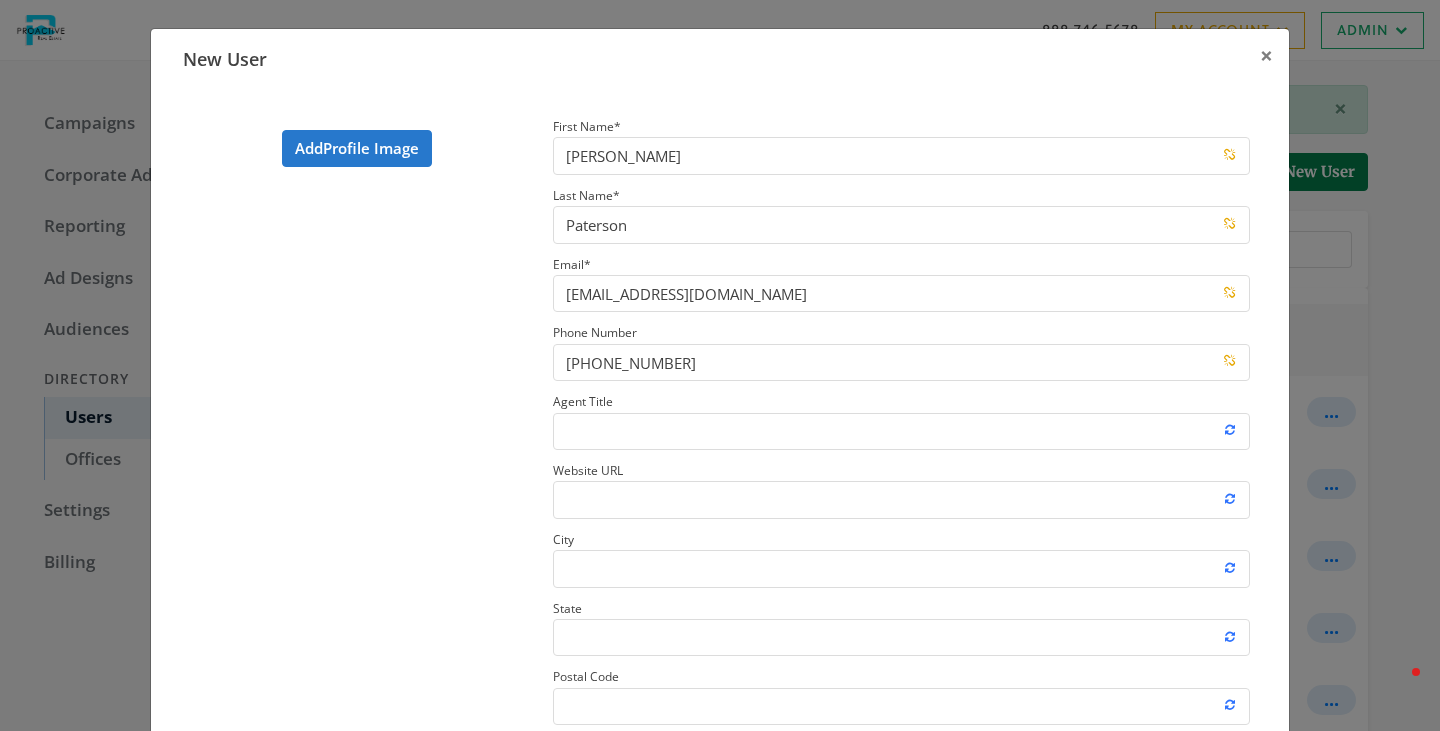 click on "New User × Add  Profile Image First Name * Amanda Last Name * Paterson Email * amandapaterson.proactive@gmail.com Phone Number 252-412-0028 Agent Title Website URL City State Postal Code Country US CA License Number Automation Enrollment Enrolled Not Enrolled Cancel Create" at bounding box center [720, 365] 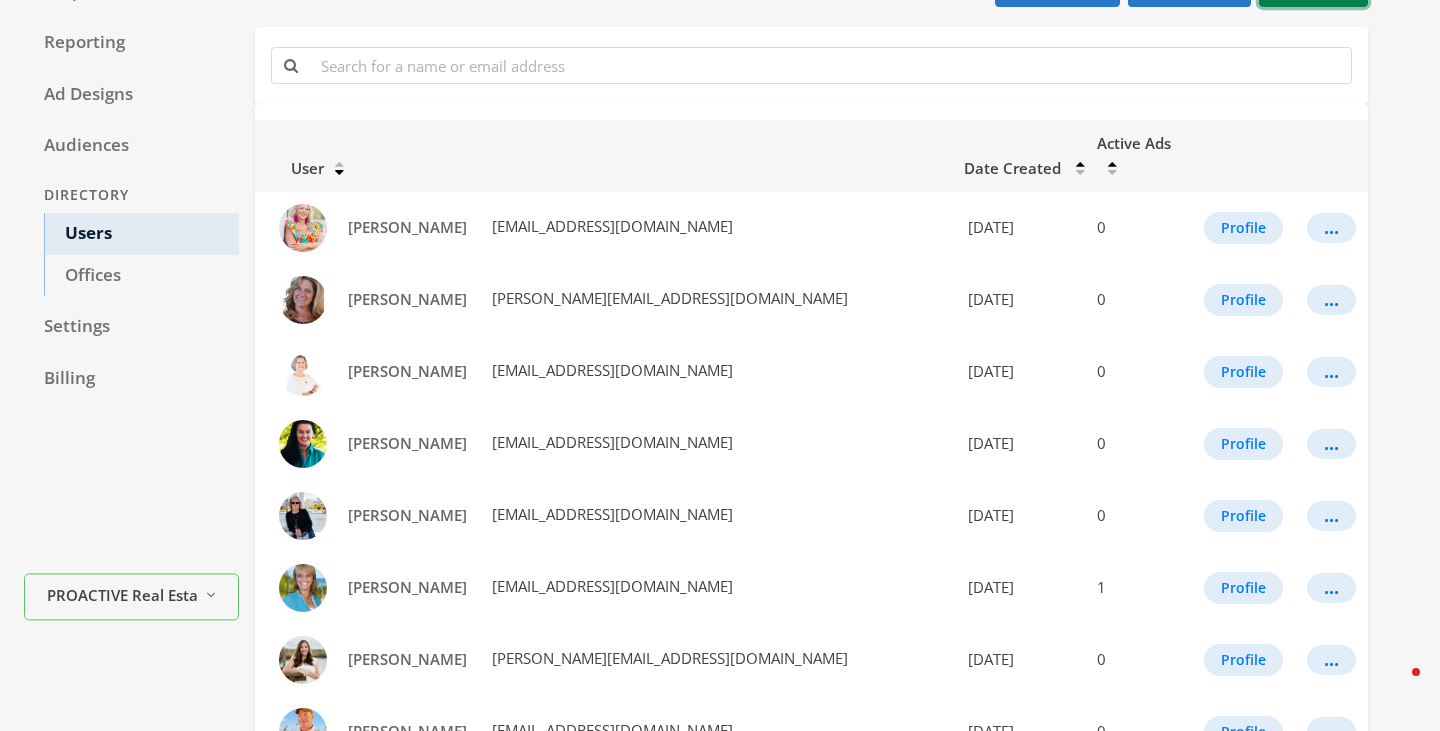 scroll, scrollTop: 0, scrollLeft: 0, axis: both 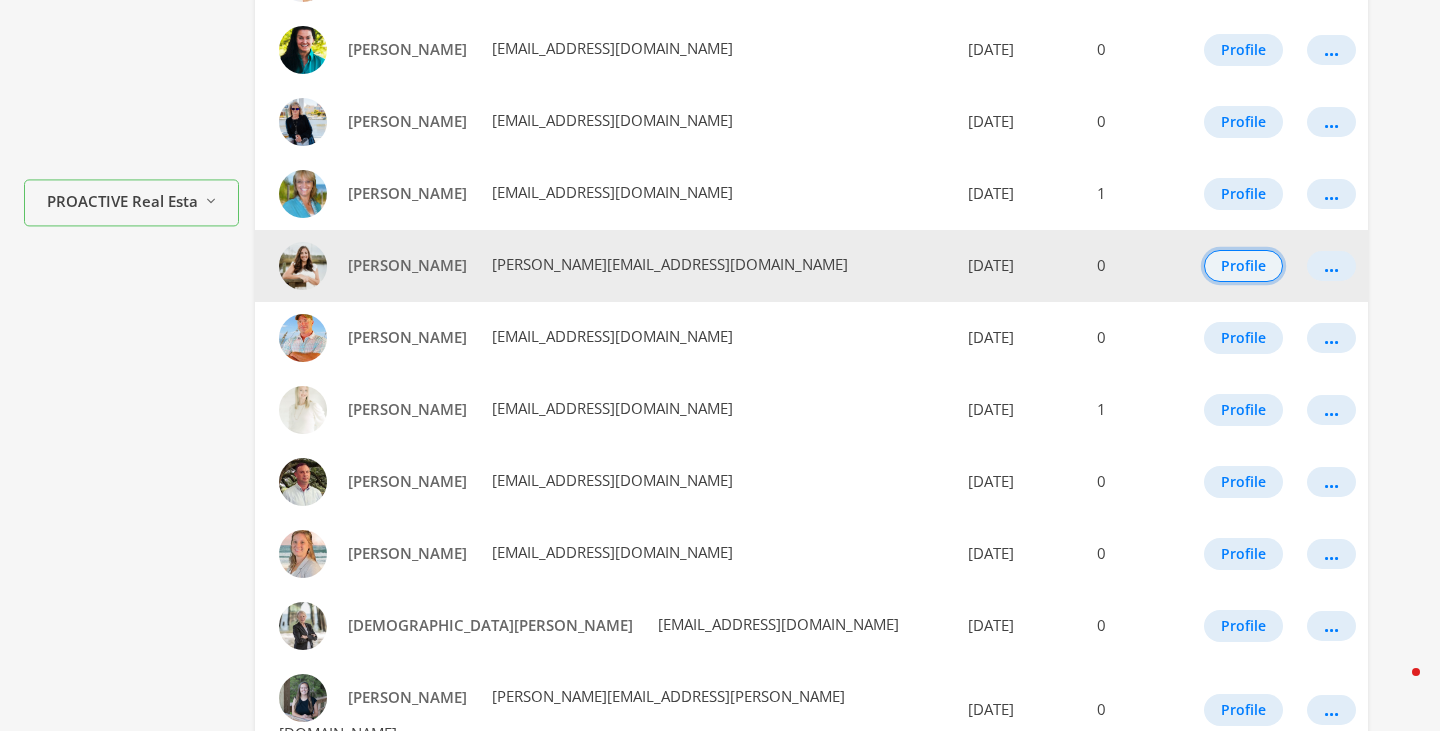 click on "Profile" at bounding box center (1243, 266) 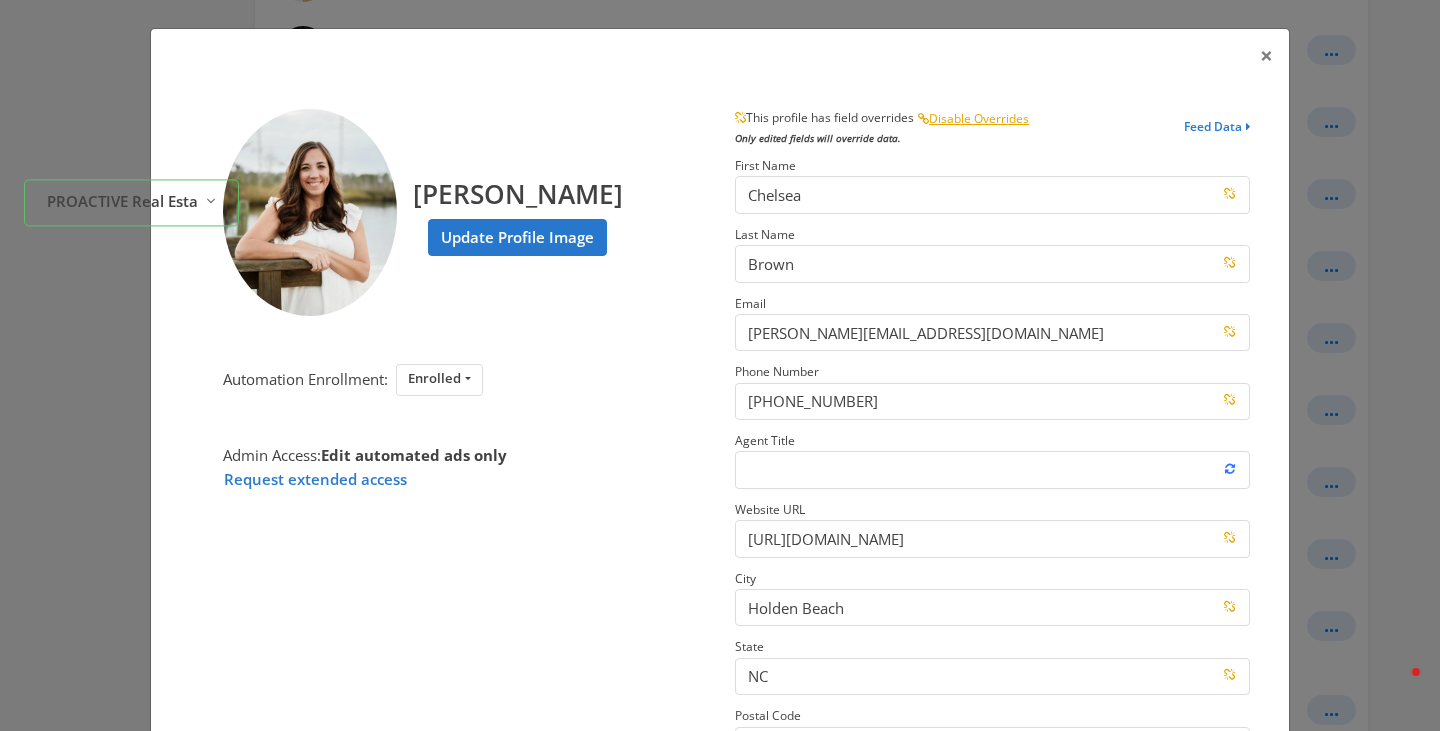 scroll, scrollTop: 285, scrollLeft: 0, axis: vertical 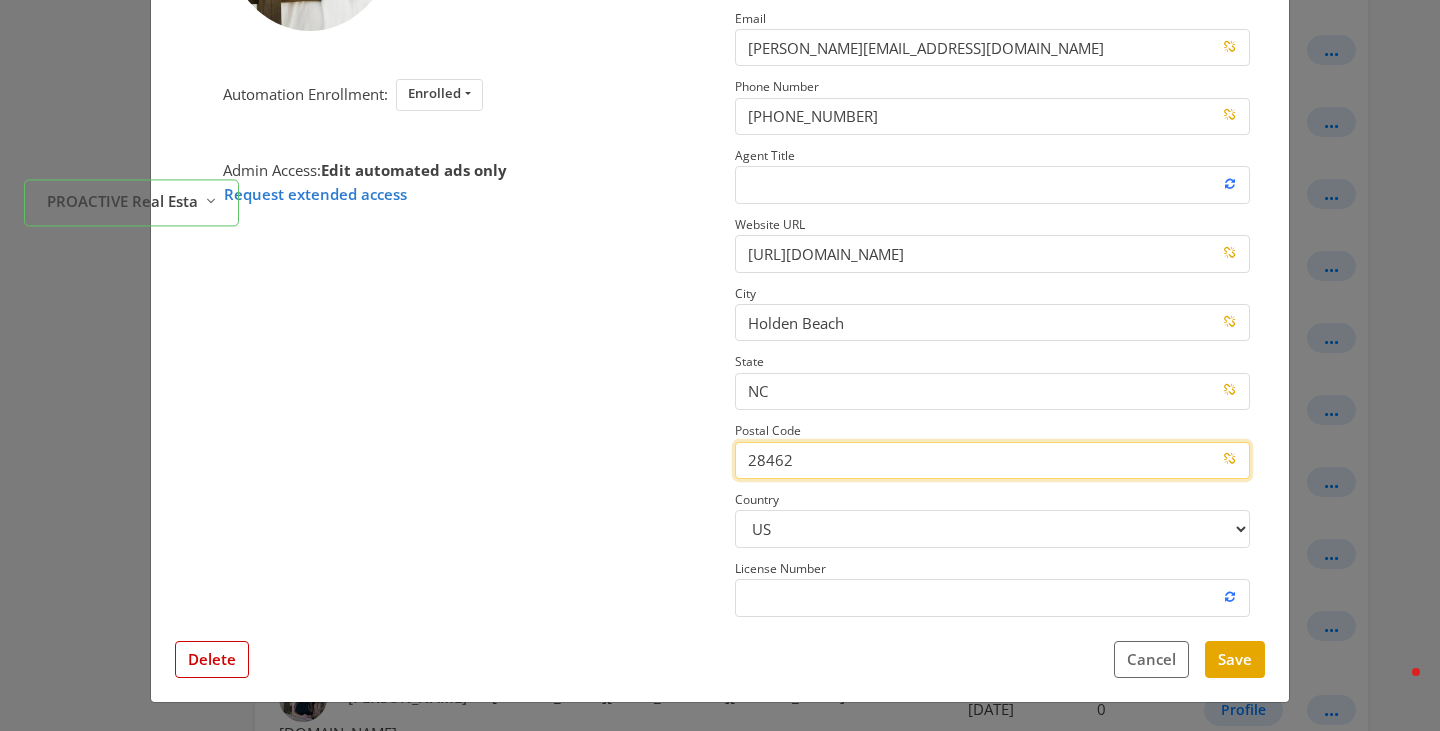 drag, startPoint x: 846, startPoint y: 466, endPoint x: 692, endPoint y: 451, distance: 154.72879 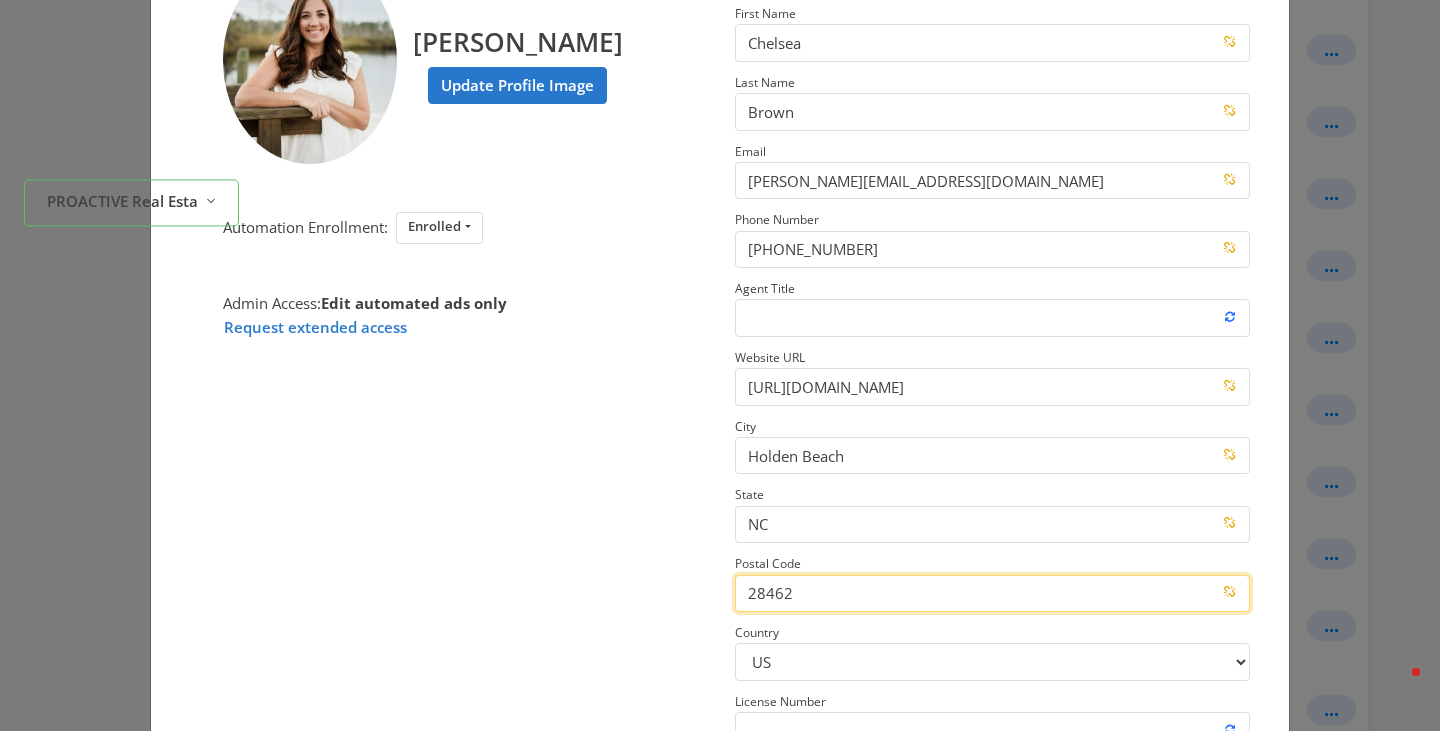 scroll, scrollTop: 12, scrollLeft: 0, axis: vertical 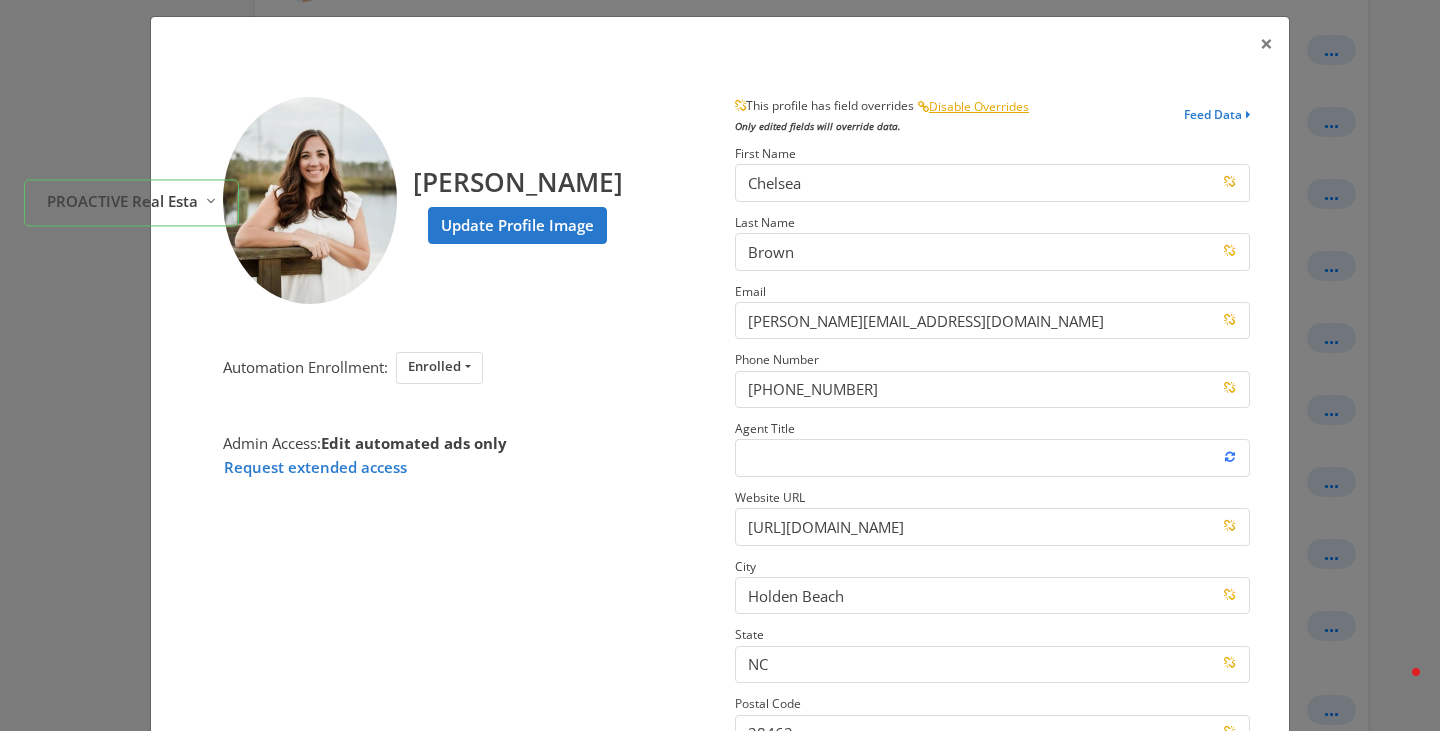 click on "× Chelsea Brown Update Profile Image Automation Enrollment:  Enrolled Enrolled Not Enrolled Admin Access:  Edit automated ads only Request extended access  This profile has field overrides    Disable Overrides Only edited fields will override data. Feed Data  First Name Chelsea Last Name Brown Email chelsea@chelseabrownhomes.com Phone Number 910-470-1046 Agent Title Website URL https://chelseabrown.proactiverealestate.com/ City Holden Beach State NC Postal Code 28462 Country US CA License Number Close Feed Data first name:  Chelsea last name:  Brown email:  chelsea@chelseabrownhomes.com phone:  910-470-1046 title:  -- null -- website url:  https://chelseabrown.proactiverealestate.com/ city:  Holden Beach state:  NC postal code:  28462 country:  -- null -- license number:  -- null -- photo URL:  https://cdn.attachments.adwerx.com/account_profiles/images/000/154/248/original/20250414-7-r195oq?1744658329 Delete Cancel Save" at bounding box center [720, 365] 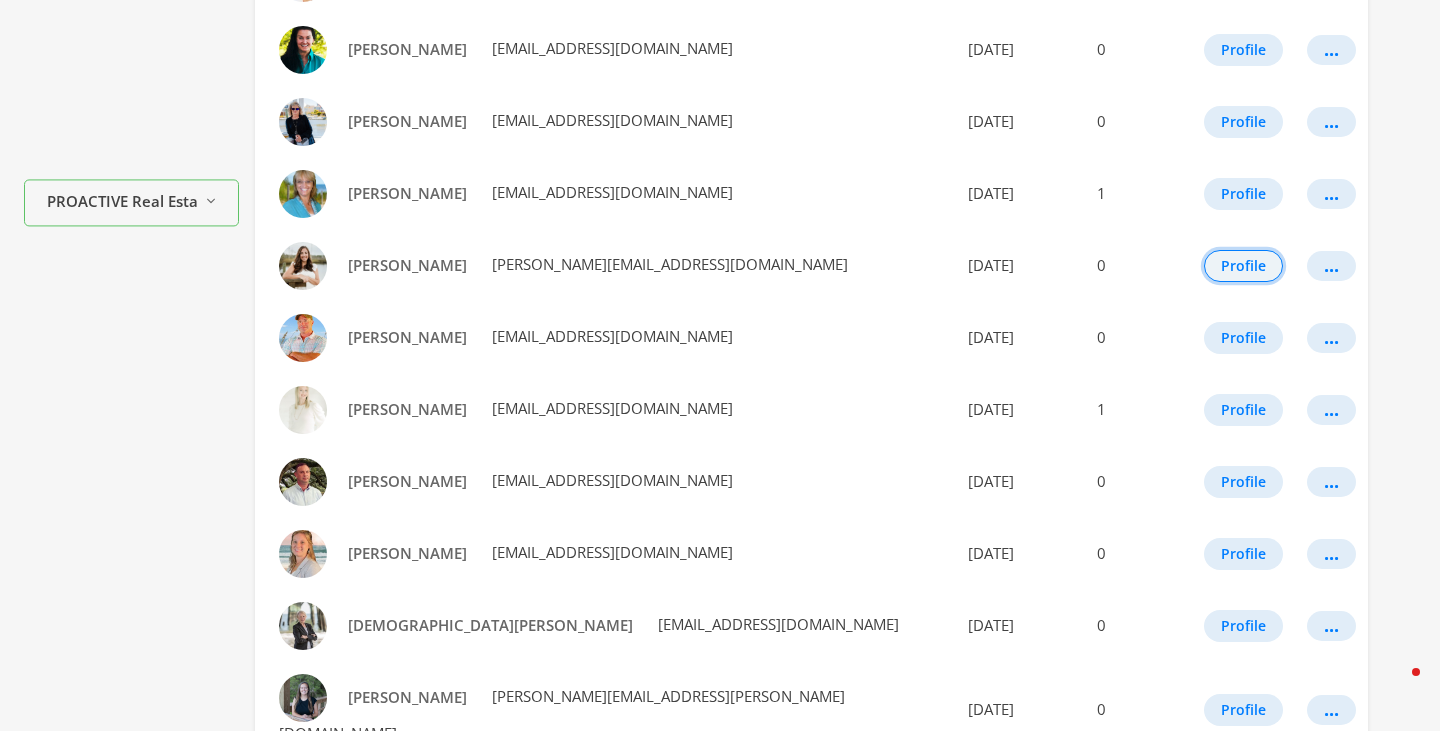 scroll, scrollTop: 905, scrollLeft: 0, axis: vertical 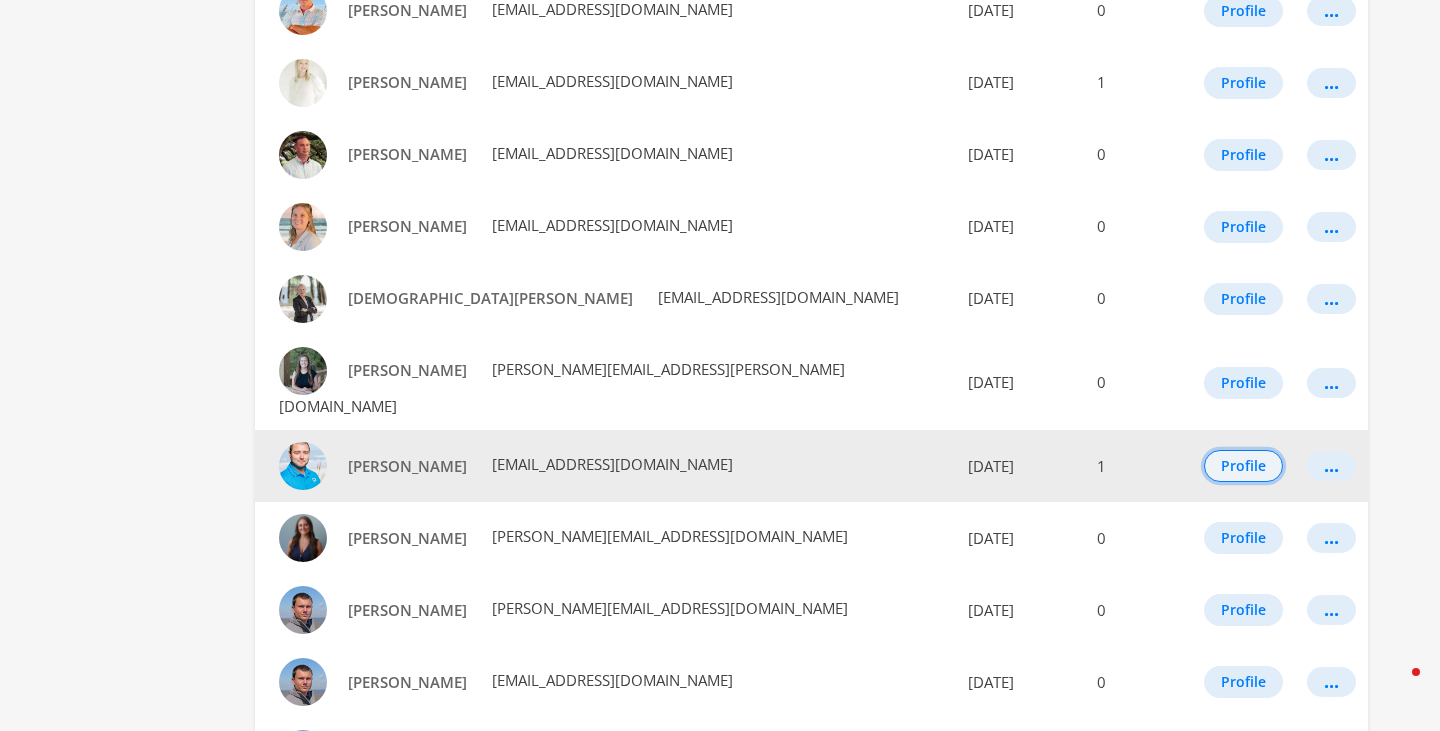 click on "Profile" at bounding box center (1243, 466) 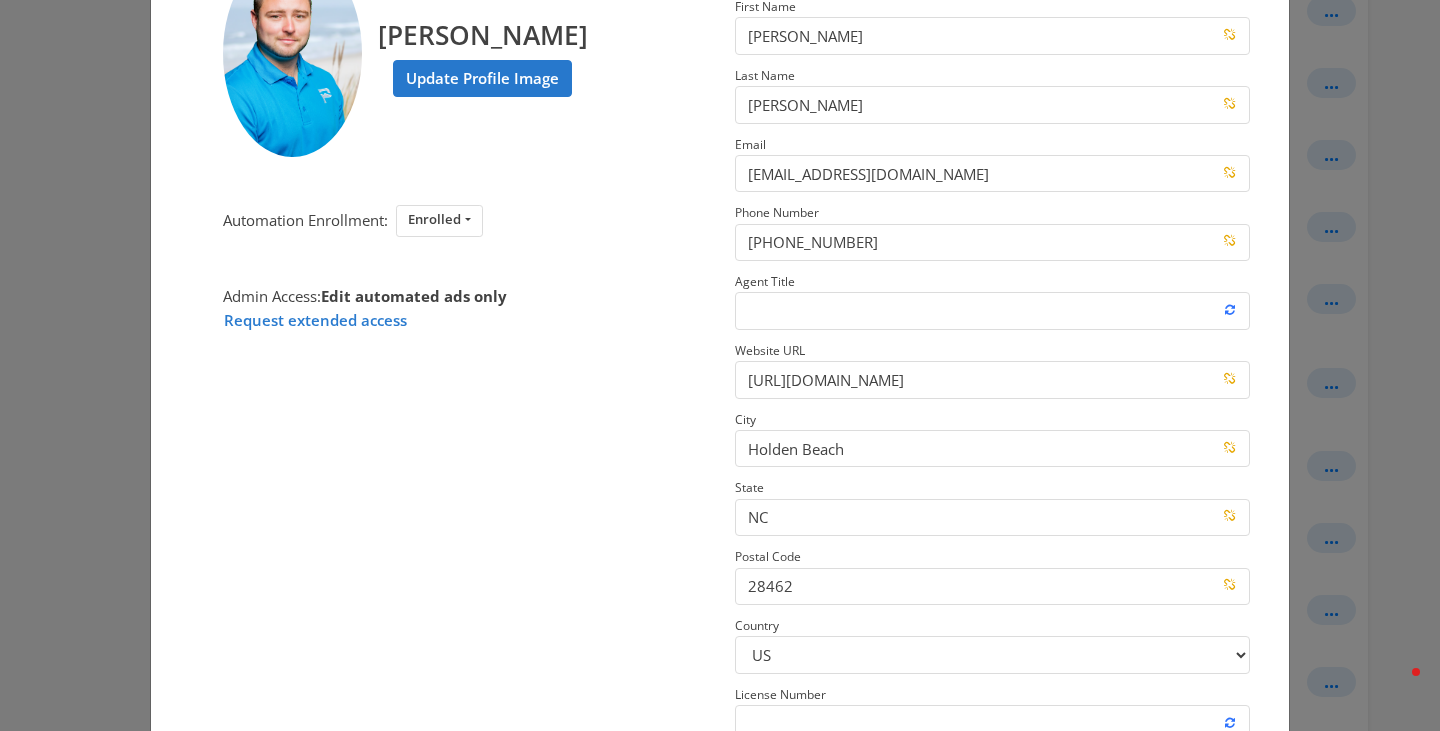scroll, scrollTop: 285, scrollLeft: 0, axis: vertical 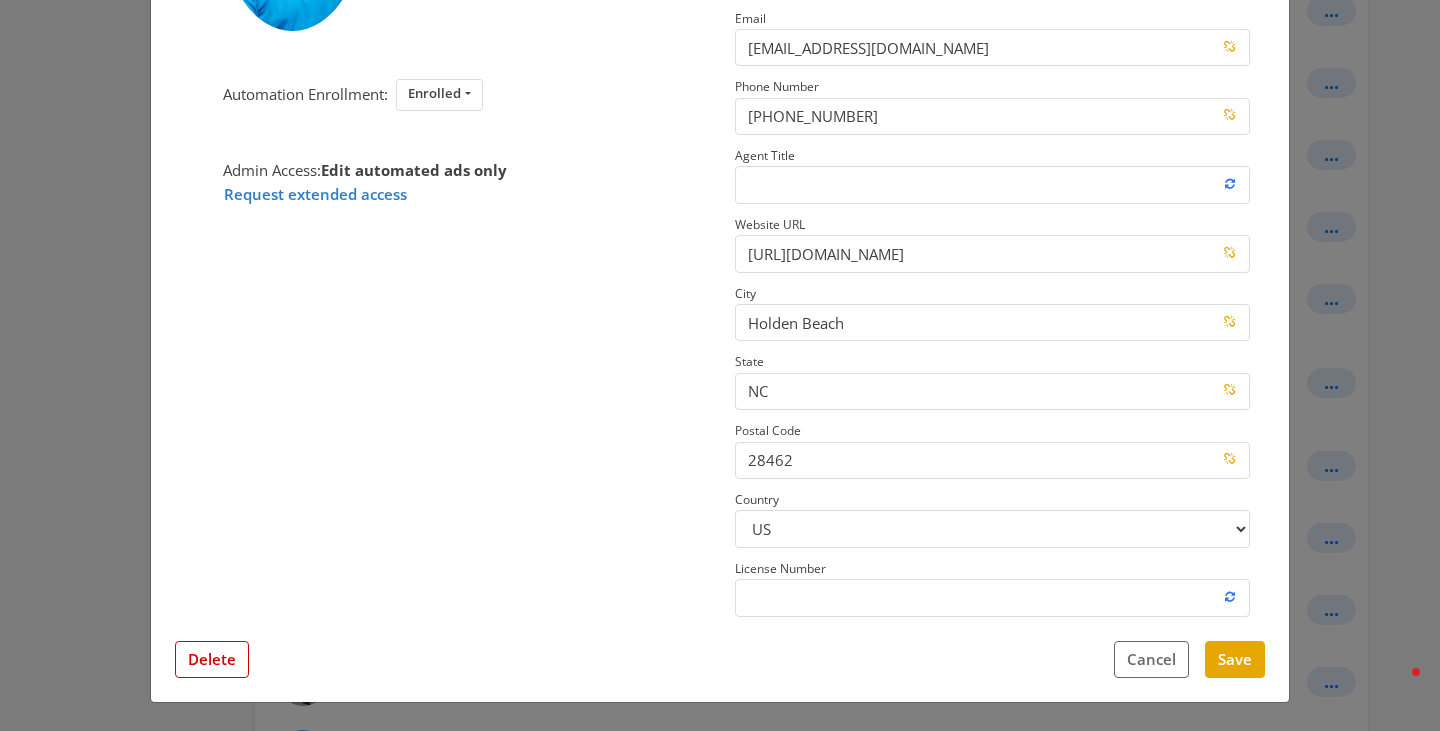 click on "× Greg Williams Update Profile Image Automation Enrollment:  Enrolled Enrolled Not Enrolled Admin Access:  Edit automated ads only Request extended access  This profile has field overrides    Disable Overrides Only edited fields will override data. Feed Data  First Name Greg Last Name Williams Email gwilliamshb@yahoo.com Phone Number 704-685-1237 Agent Title Website URL http://www.proactiverealestate.com/gregwilliams/ City Holden Beach State NC Postal Code 28462 Country US CA License Number Close Feed Data first name:  Greg last name:  Williams email:  gwilliamshb@yahoo.com phone:  704-685-1237 title:  -- null -- website url:  http://www.proactiverealestate.com/gregwilliams/ city:  Holden Beach state:  NC postal code:  28462 country:  US license number:  -- null -- photo URL:  https://cdn.attachments.adwerx.com/account_profiles/images/000/008/862/original/New_Photo_2_Resized.png?1650290800 Delete Cancel Save" at bounding box center (720, 365) 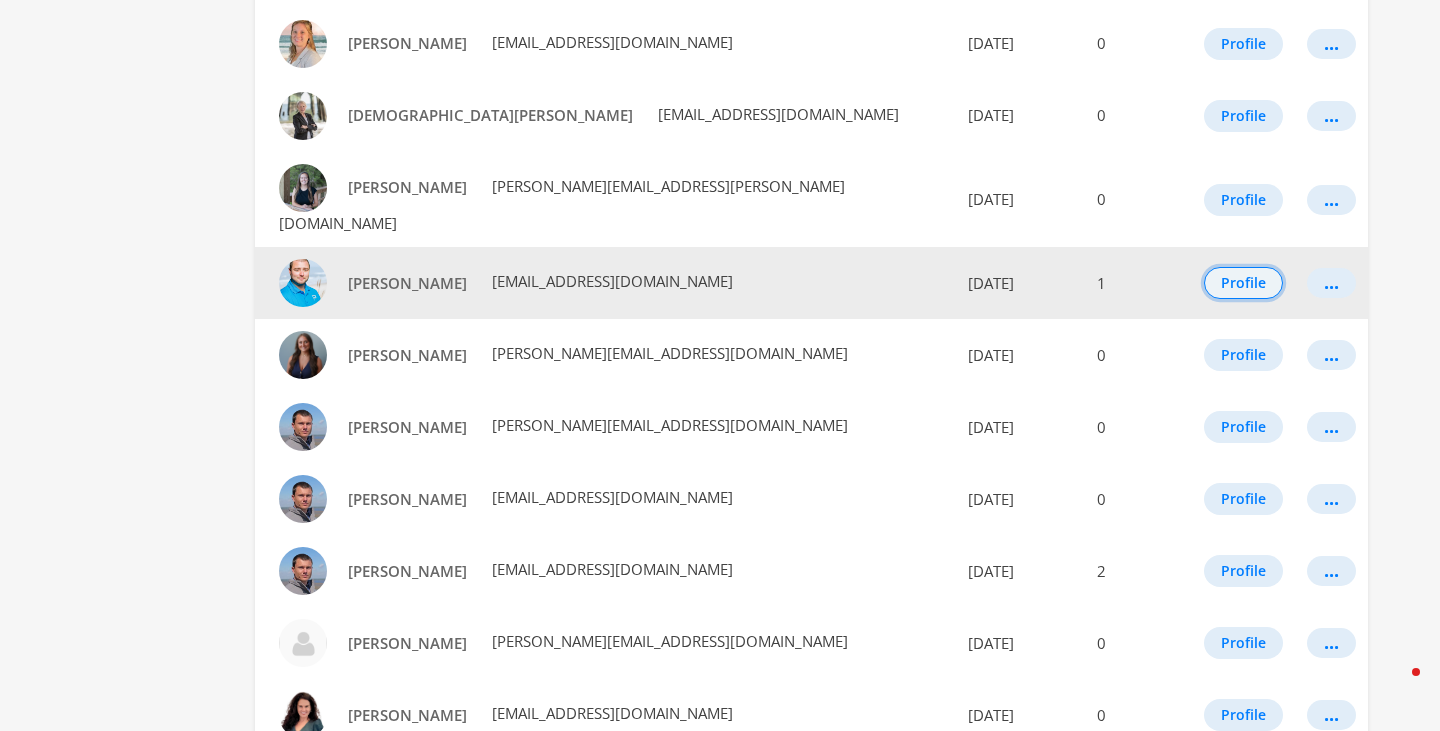 scroll, scrollTop: 1212, scrollLeft: 0, axis: vertical 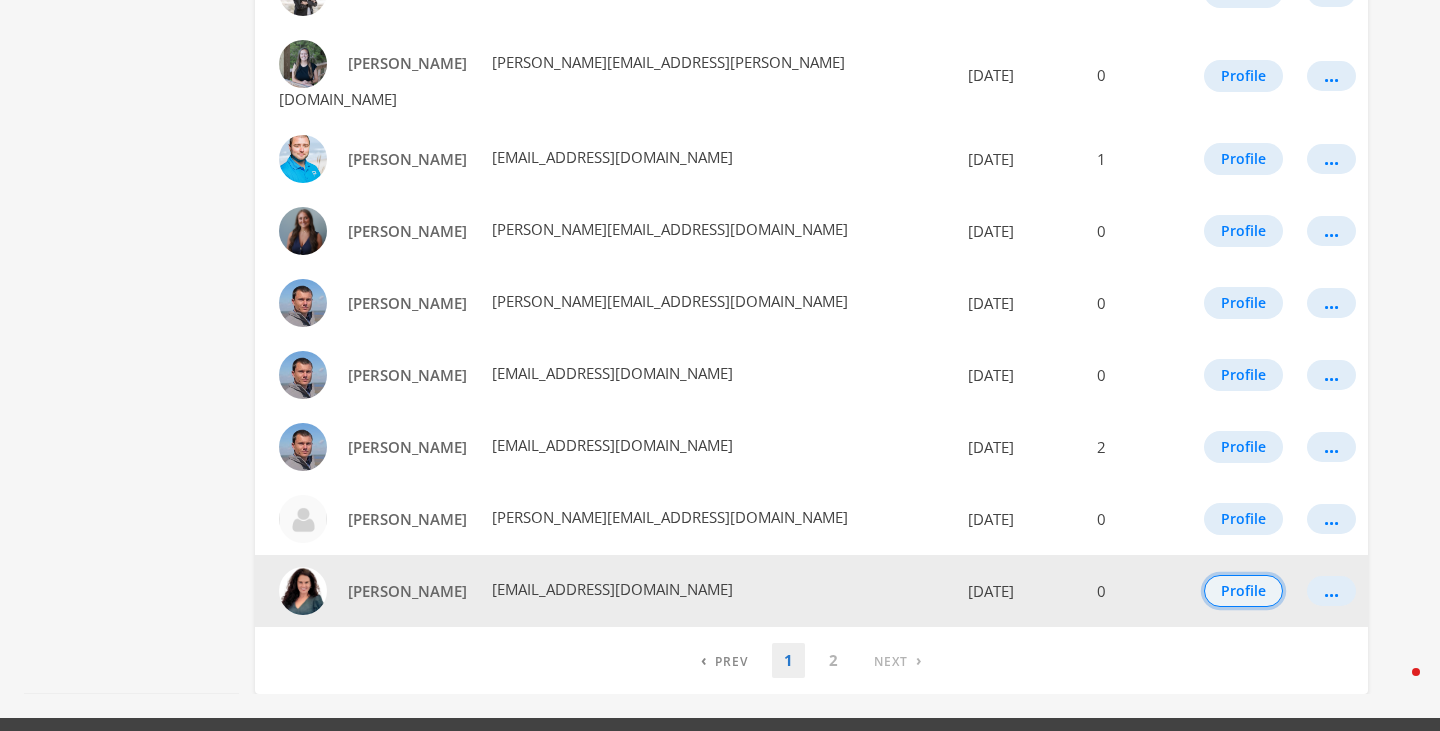 click on "Profile" at bounding box center (1243, 591) 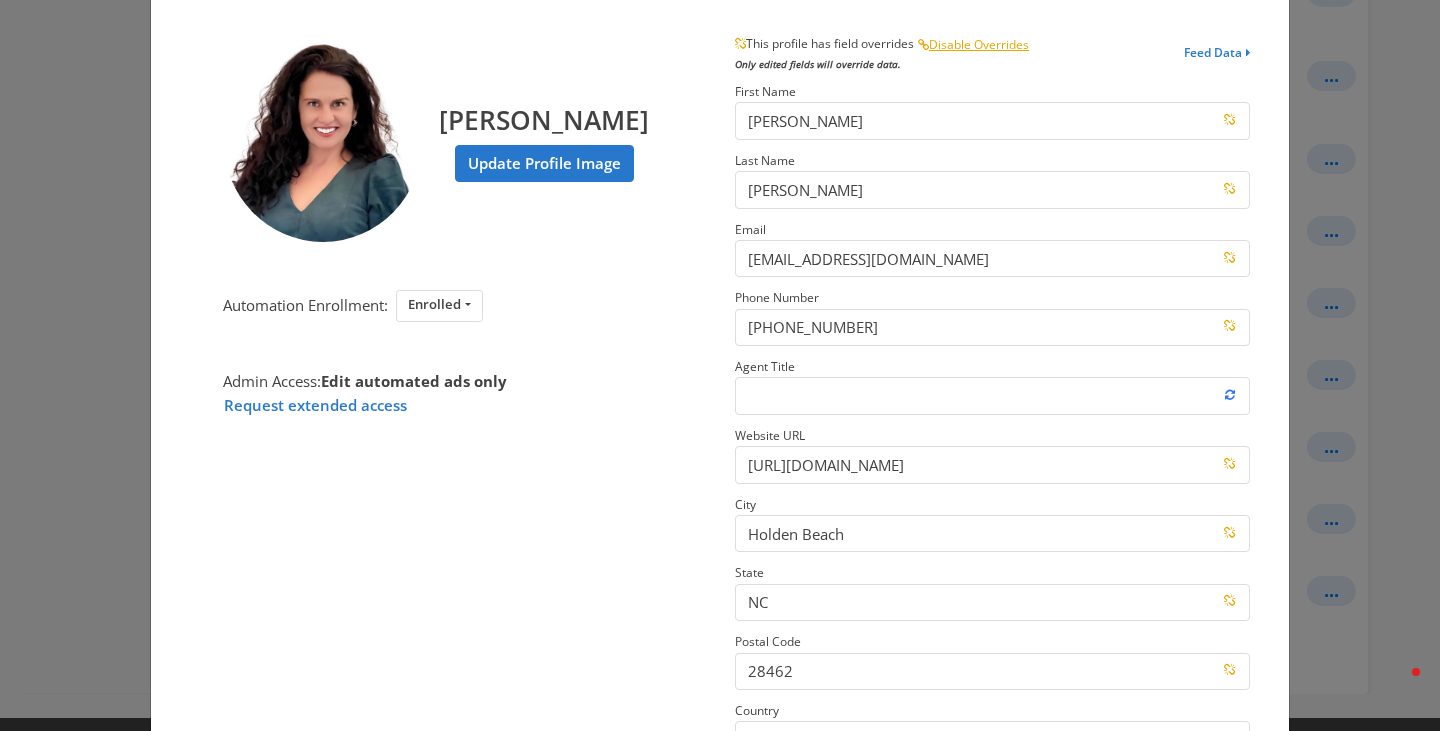 scroll, scrollTop: 9, scrollLeft: 0, axis: vertical 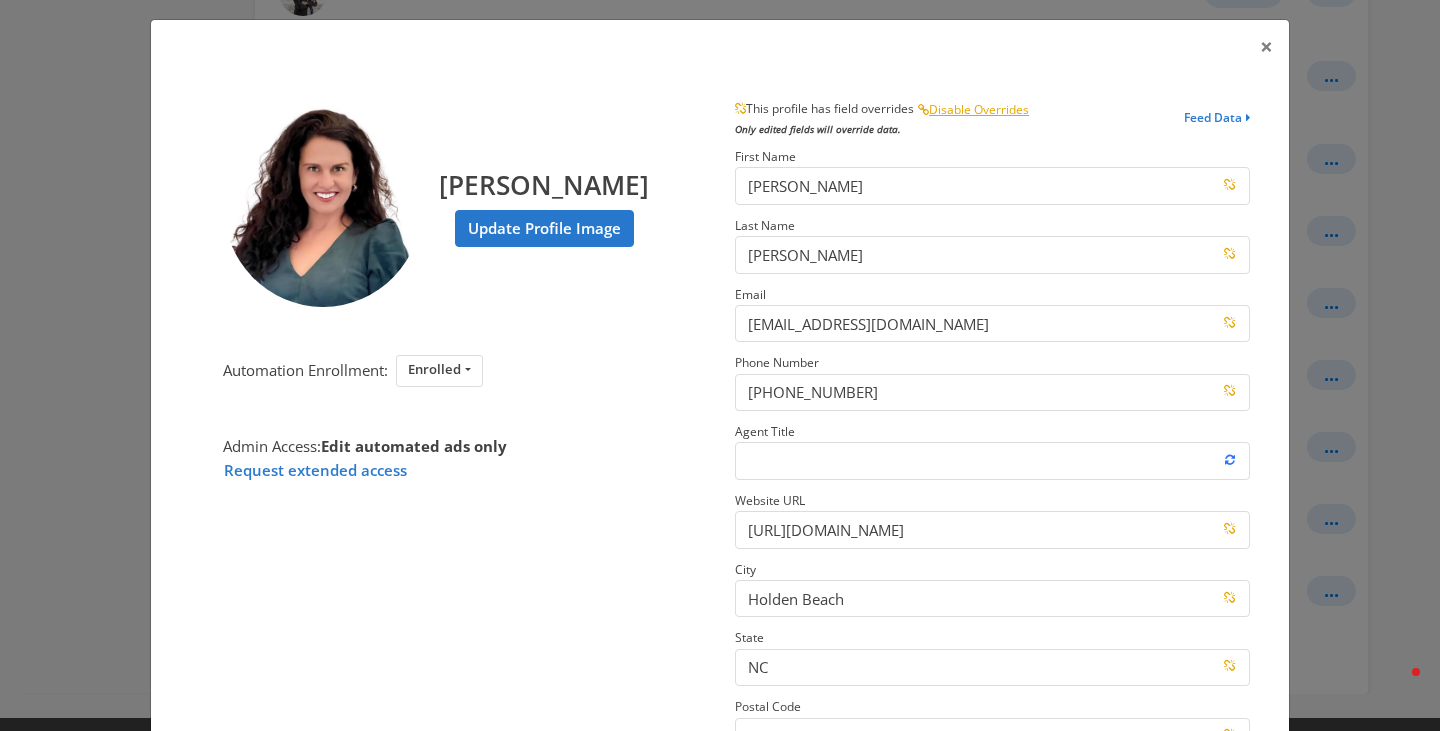 click on "× Jaclyn Jones Update Profile Image Automation Enrollment:  Enrolled Enrolled Not Enrolled Admin Access:  Edit automated ads only Request extended access  This profile has field overrides    Disable Overrides Only edited fields will override data. Feed Data  First Name Jaclyn Last Name Jones Email livingsimplewjaclyn@gmail.com Phone Number 910-366-2365 Agent Title Website URL https://jaclynjones.proactiverealestate.com/ City Holden Beach State NC Postal Code 28462 Country US CA License Number Close Feed Data first name:  Jaclyn last name:  Jones email:  livingsimplewjaclyn@gmail.com phone:  910-366-2365 title:  -- null -- website url:  https://jaclynjones.proactiverealestate.com/ city:  Holden Beach state:  NC postal code:  28462 country:  US license number:  -- null -- photo URL:  https://cdn.attachments.adwerx.com/account_profiles/images/000/127/253/original/20250120-7-bfbubh?1737393846 Delete Cancel Save" at bounding box center (720, 365) 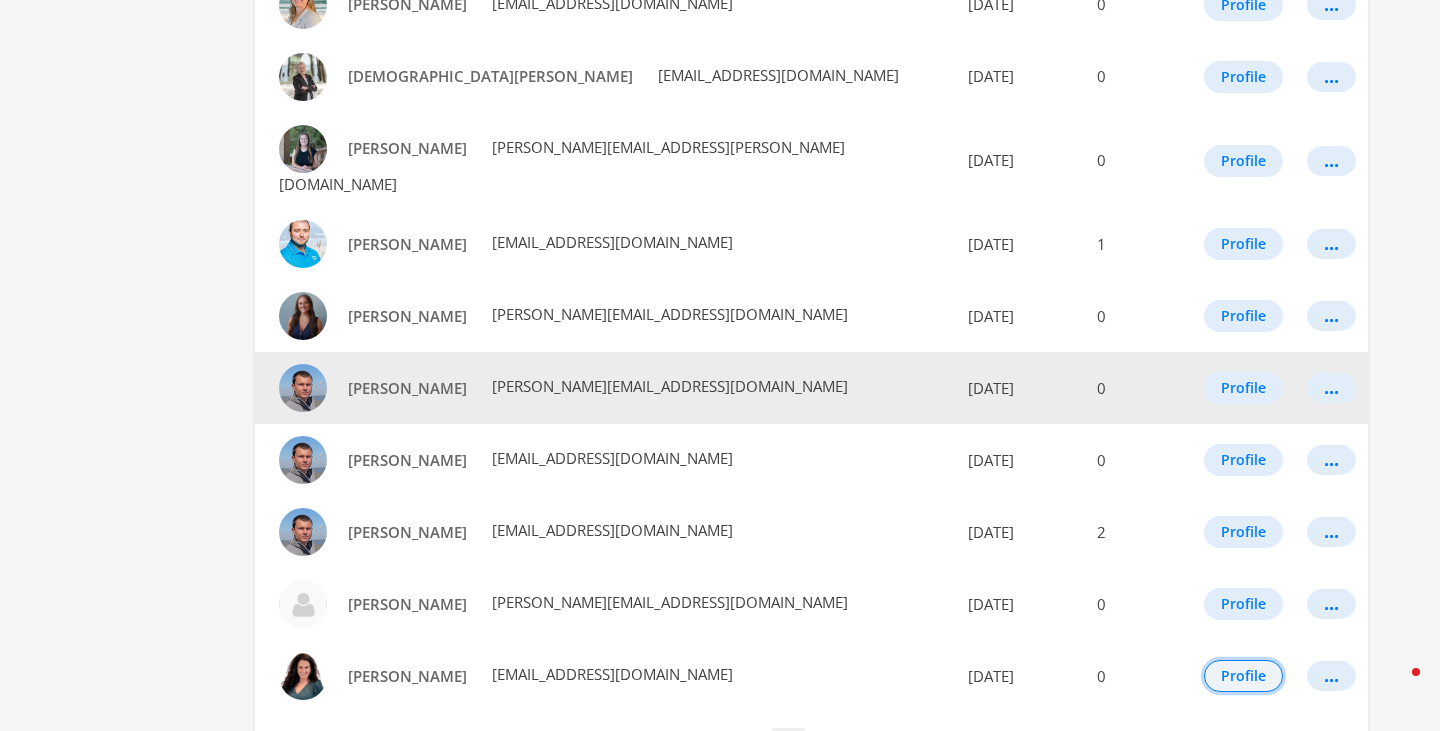 scroll, scrollTop: 1105, scrollLeft: 0, axis: vertical 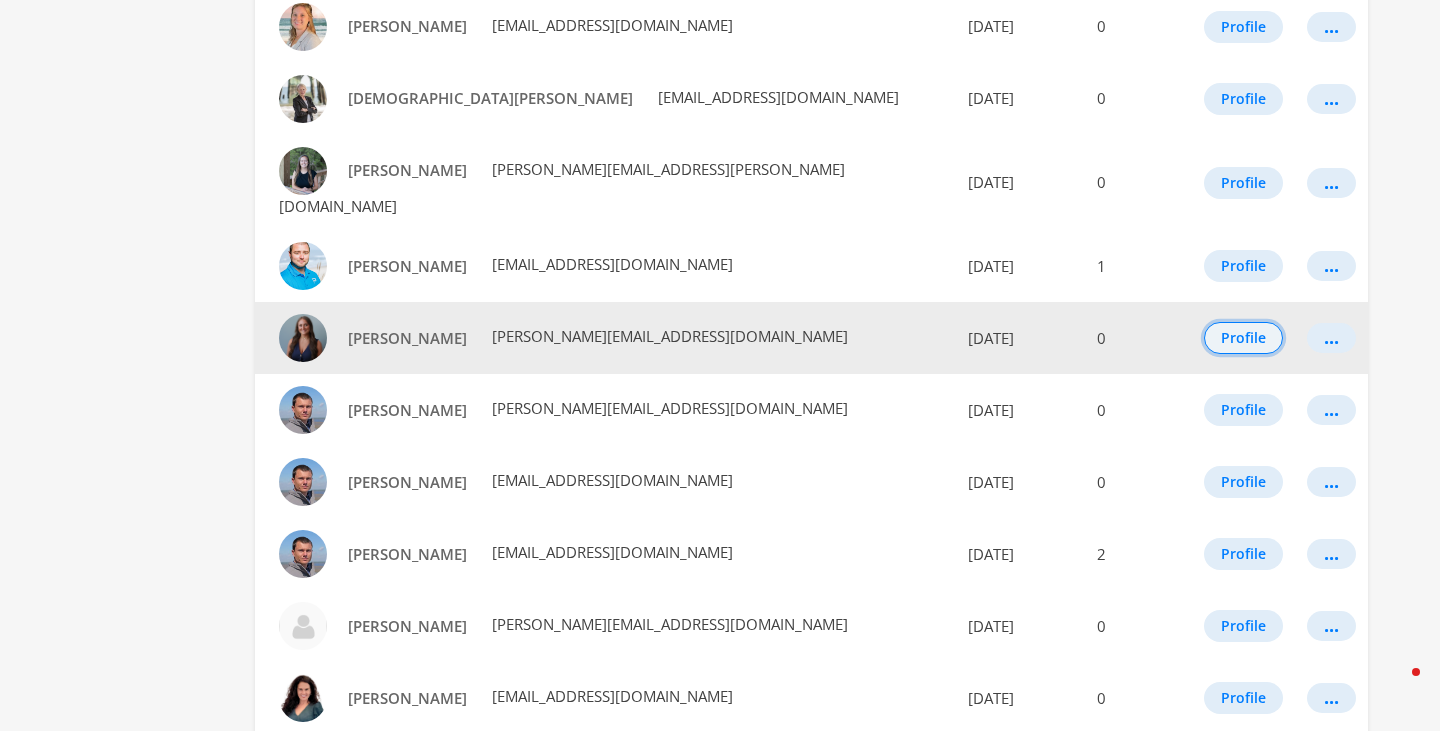 click on "Profile" at bounding box center (1243, 338) 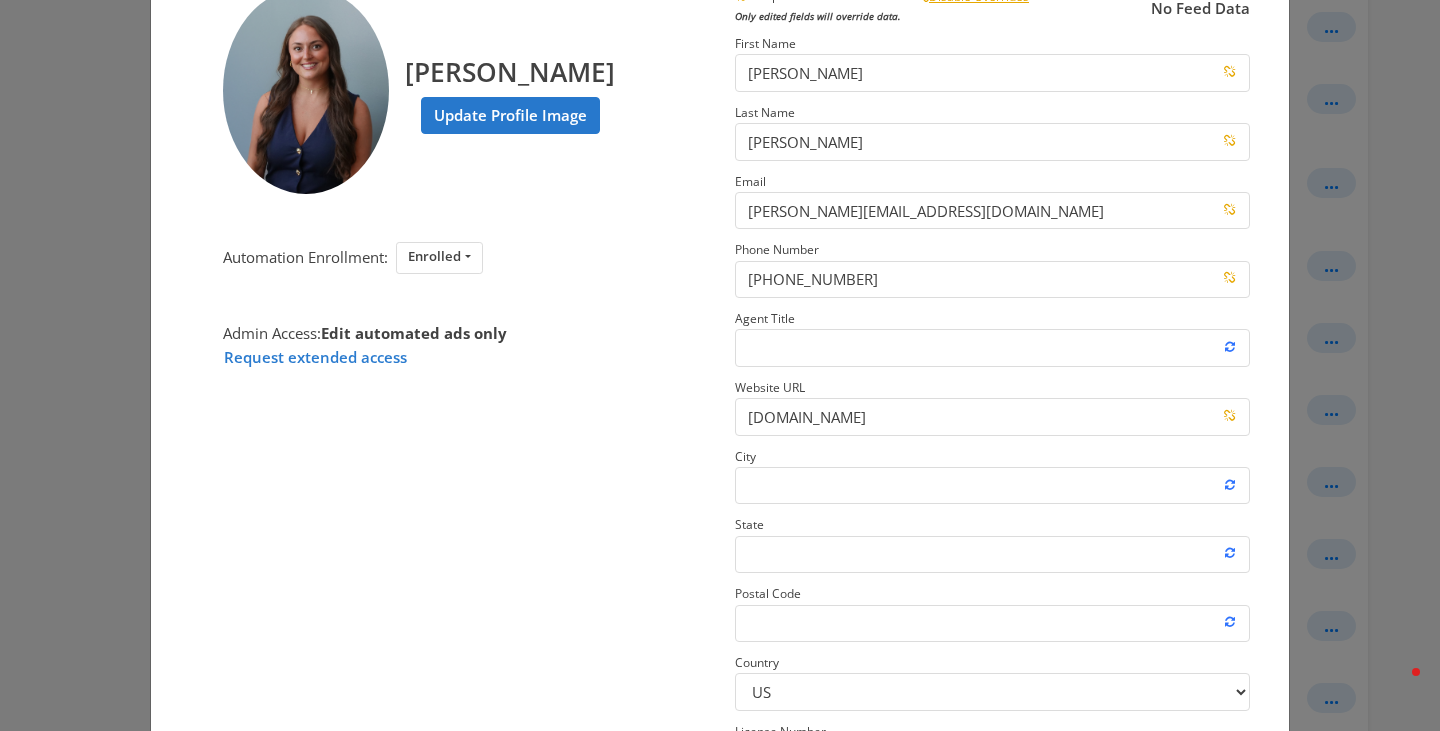 scroll, scrollTop: 128, scrollLeft: 0, axis: vertical 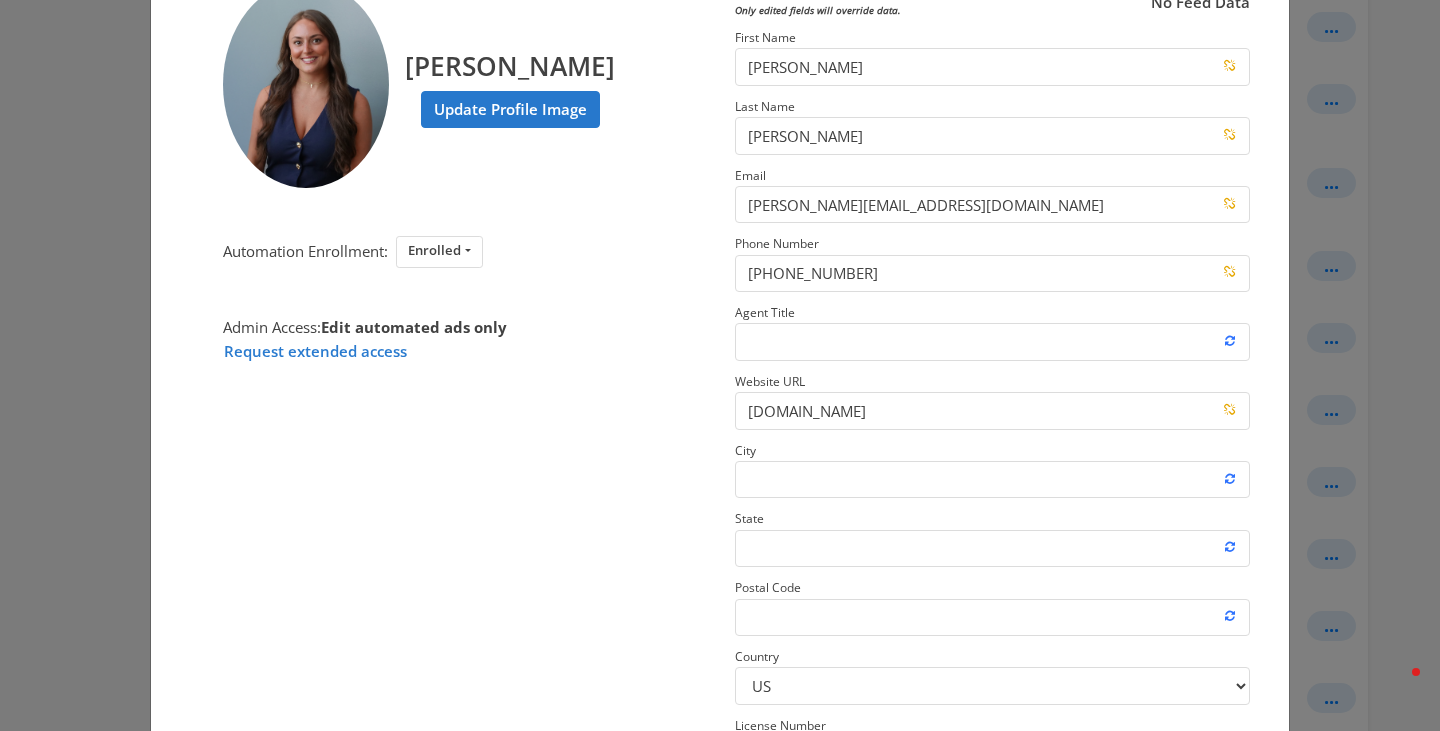 click on "× Hannah Merrill Update Profile Image Automation Enrollment:  Enrolled Enrolled Not Enrolled Admin Access:  Edit automated ads only Request extended access  This profile has field overrides    Disable Overrides Only edited fields will override data. No Feed Data First Name Hannah Last Name Merrill Email hannah.merrill@proactiverealestate.com Phone Number 843-457-8555 Agent Title Website URL hannahmerill.proactiverealestate.com City State Postal Code Country US CA License Number Close Feed Data first name:  -- null -- last name:  -- null -- email:  -- null -- phone:  -- null -- title:  -- null -- website url:  -- null -- city:  -- null -- state:  -- null -- postal code:  -- null -- country:  -- null -- license number:  -- null -- photo URL:  -- null -- Delete Cancel Save" at bounding box center (720, 365) 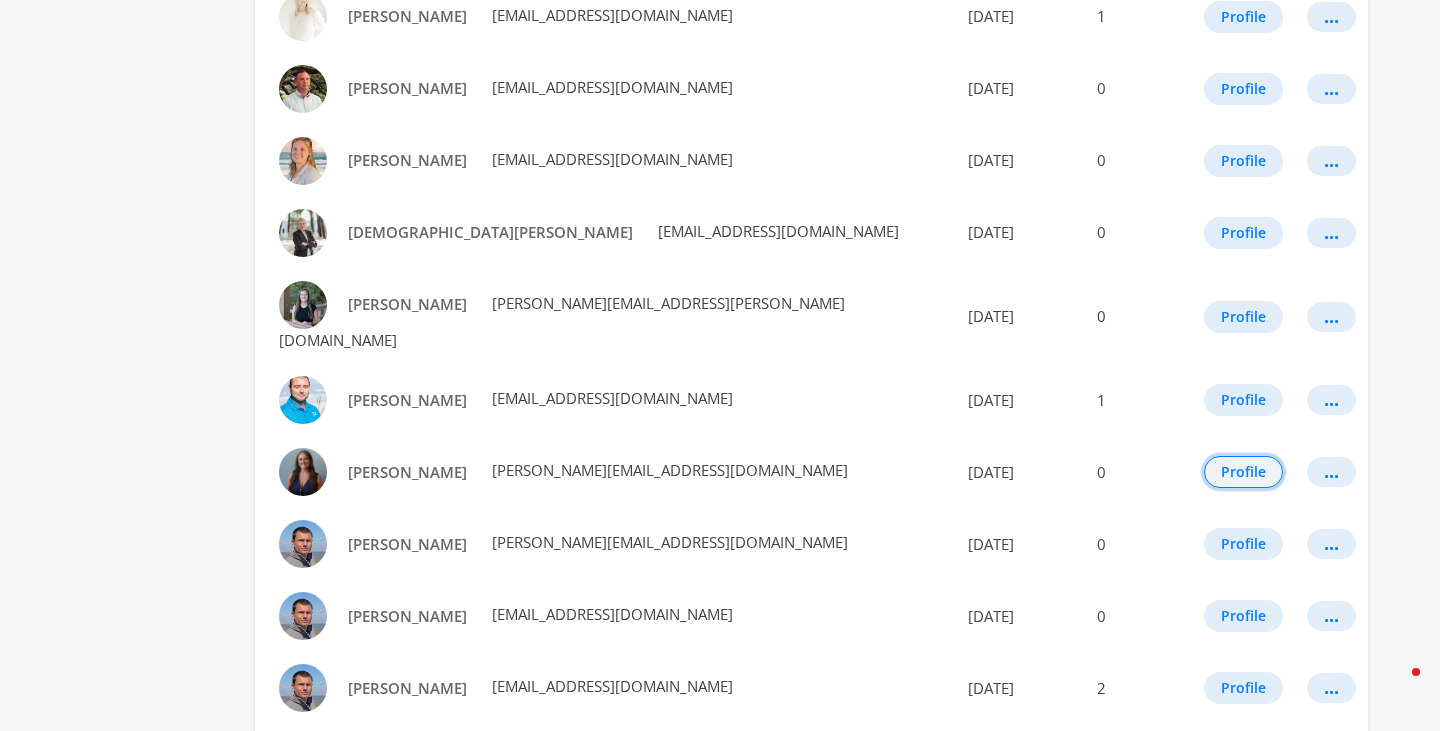 scroll, scrollTop: 817, scrollLeft: 0, axis: vertical 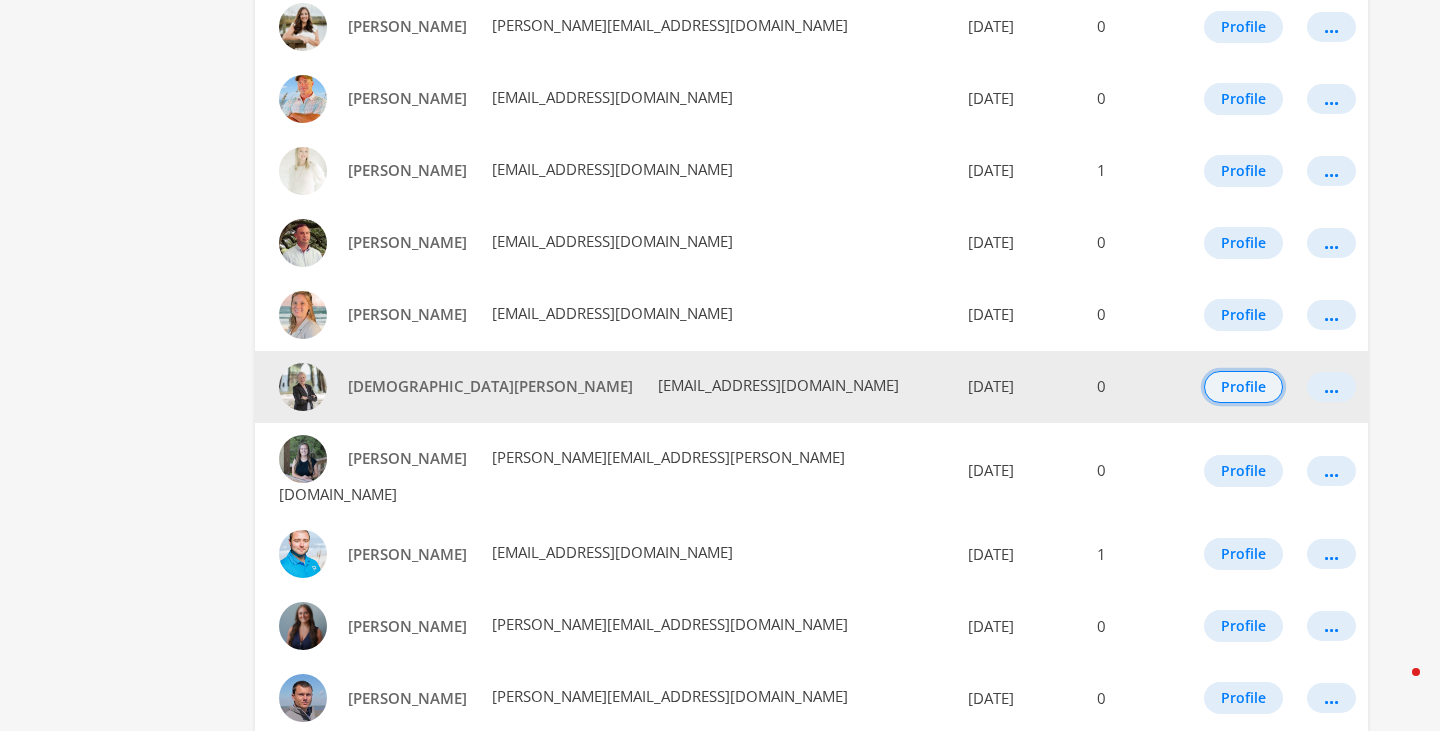click on "Profile" at bounding box center [1243, 387] 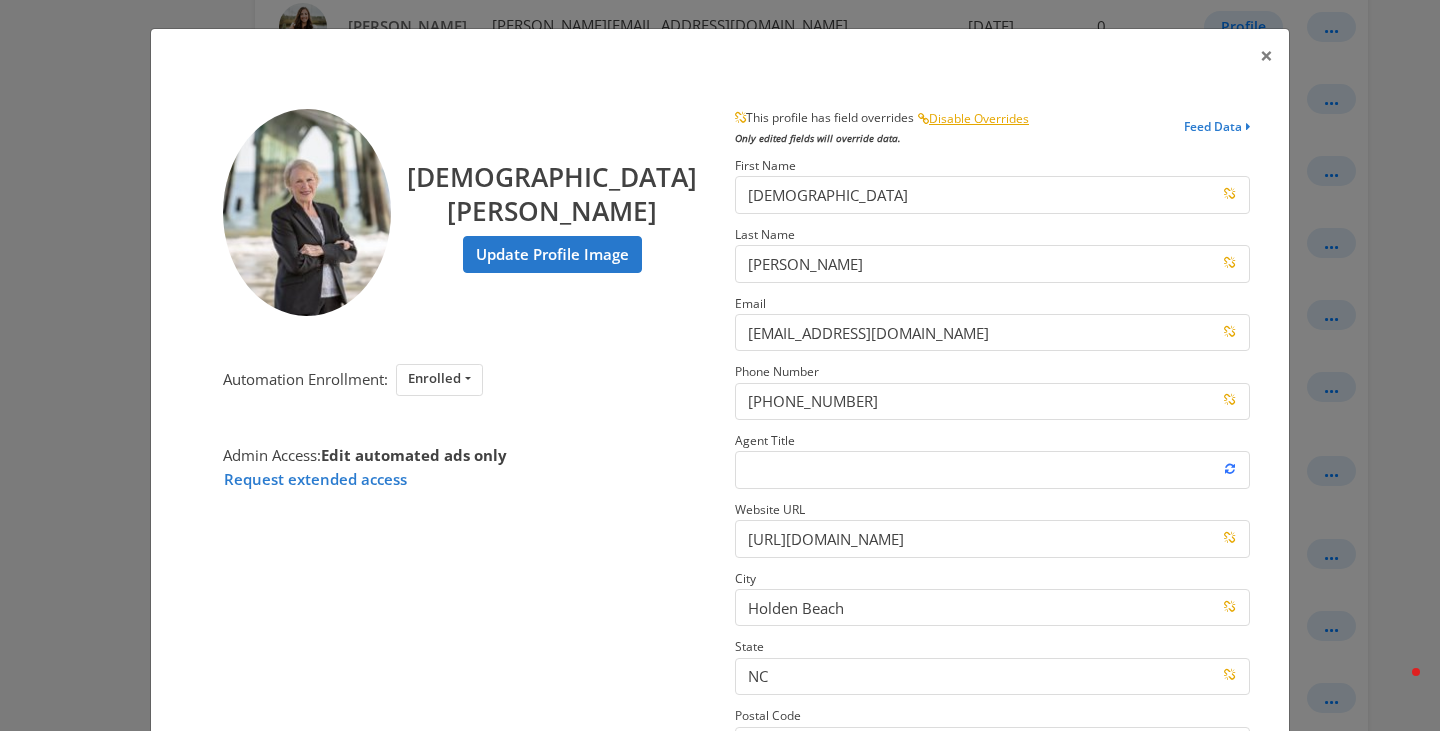 click on "× Gay Atkins Update Profile Image Automation Enrollment:  Enrolled Enrolled Not Enrolled Admin Access:  Edit automated ads only Request extended access  This profile has field overrides    Disable Overrides Only edited fields will override data. Feed Data  First Name Gay Last Name Atkins Email gayatkins@atmc.net Phone Number 910-540-5470 Agent Title Website URL http://www.proactiverealestate.com/gayatkins/ City Holden Beach State NC Postal Code 28462 Country US CA License Number Close Feed Data first name:  Gay last name:  Atkins email:  gayatkins@atmc.net phone:  910-540-5470 title:  -- null -- website url:  http://www.proactiverealestate.com/gayatkins/ city:  Holden Beach state:  NC postal code:  28462 country:  US license number:  -- null -- photo URL:  https://cdn.attachments.adwerx.com/account_profiles/images/000/012/285/original/data?1731174888 Delete Cancel Save" at bounding box center [720, 365] 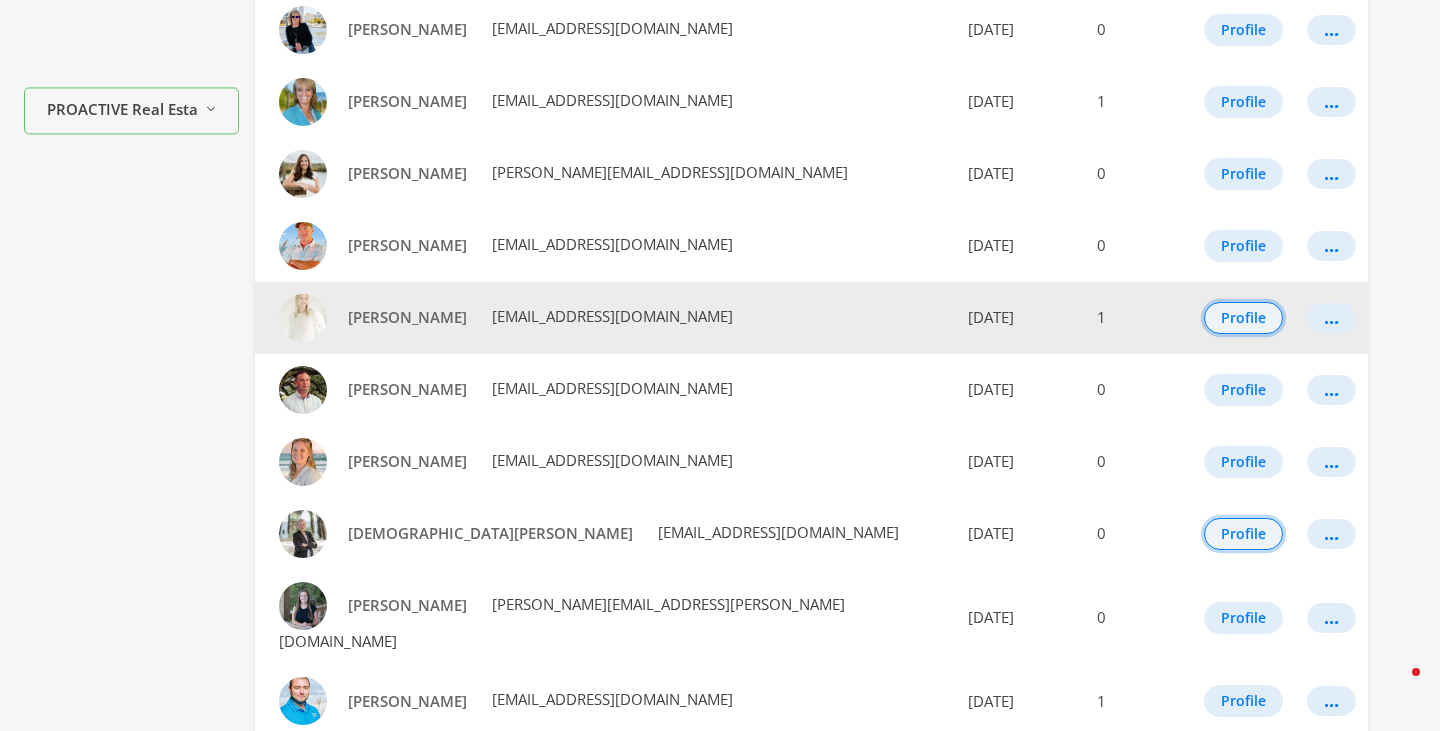 scroll, scrollTop: 669, scrollLeft: 0, axis: vertical 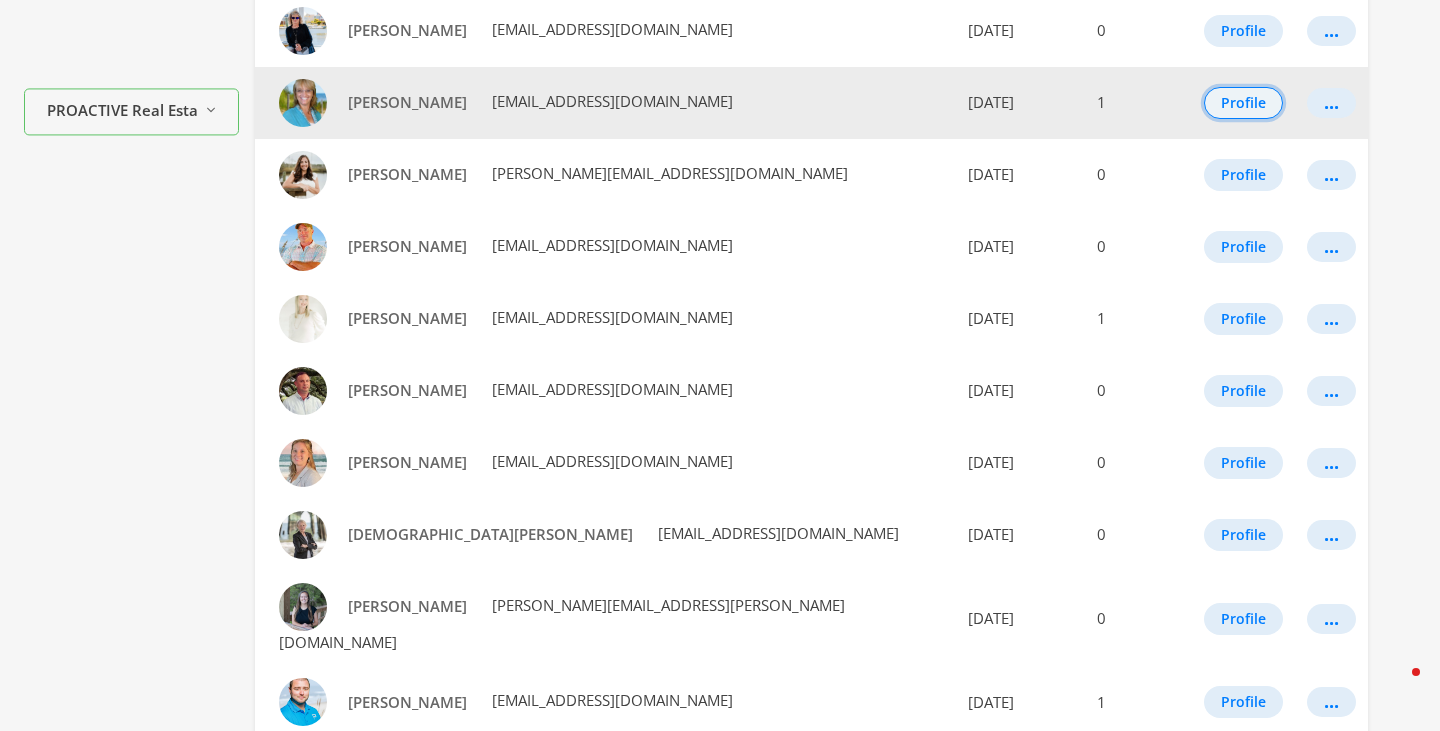 click on "Profile" at bounding box center (1243, 103) 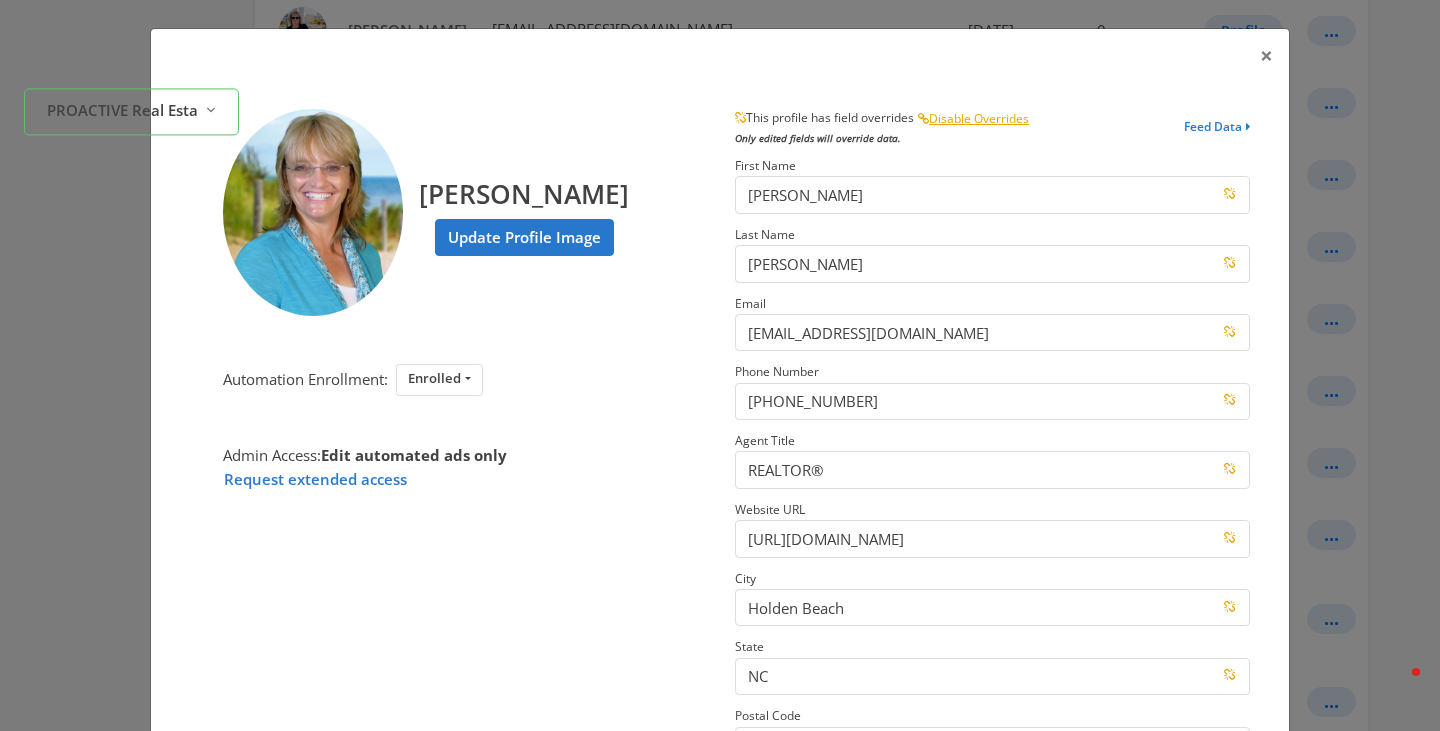 click on "× Brenda Vrooman Update Profile Image Automation Enrollment:  Enrolled Enrolled Not Enrolled Admin Access:  Edit automated ads only Request extended access  This profile has field overrides    Disable Overrides Only edited fields will override data. Feed Data  First Name Brenda Last Name Vrooman Email brendavrooman@yahoo.com Phone Number 910-616-9496 Agent Title REALTOR® Website URL http://www.proactiverealestate.com/gayatkins/brendavrooman/ City Holden Beach State NC Postal Code 28462 Country US CA License Number Close Feed Data first name:  Brenda last name:  Vrooman email:  brendavrooman@yahoo.com phone:  910-616-9496 title:  REALTOR® website url:  http://www.proactiverealestate.com/gayatkins/brendavrooman/ city:  Holden Beach state:  NC postal code:  28462 country:  US license number:  -- null -- photo URL:  https://cdn.attachments.adwerx.com/account_profiles/images/000/003/285/original/20241202-7-n6oxj2?1733151512 Delete Cancel Save" at bounding box center [720, 365] 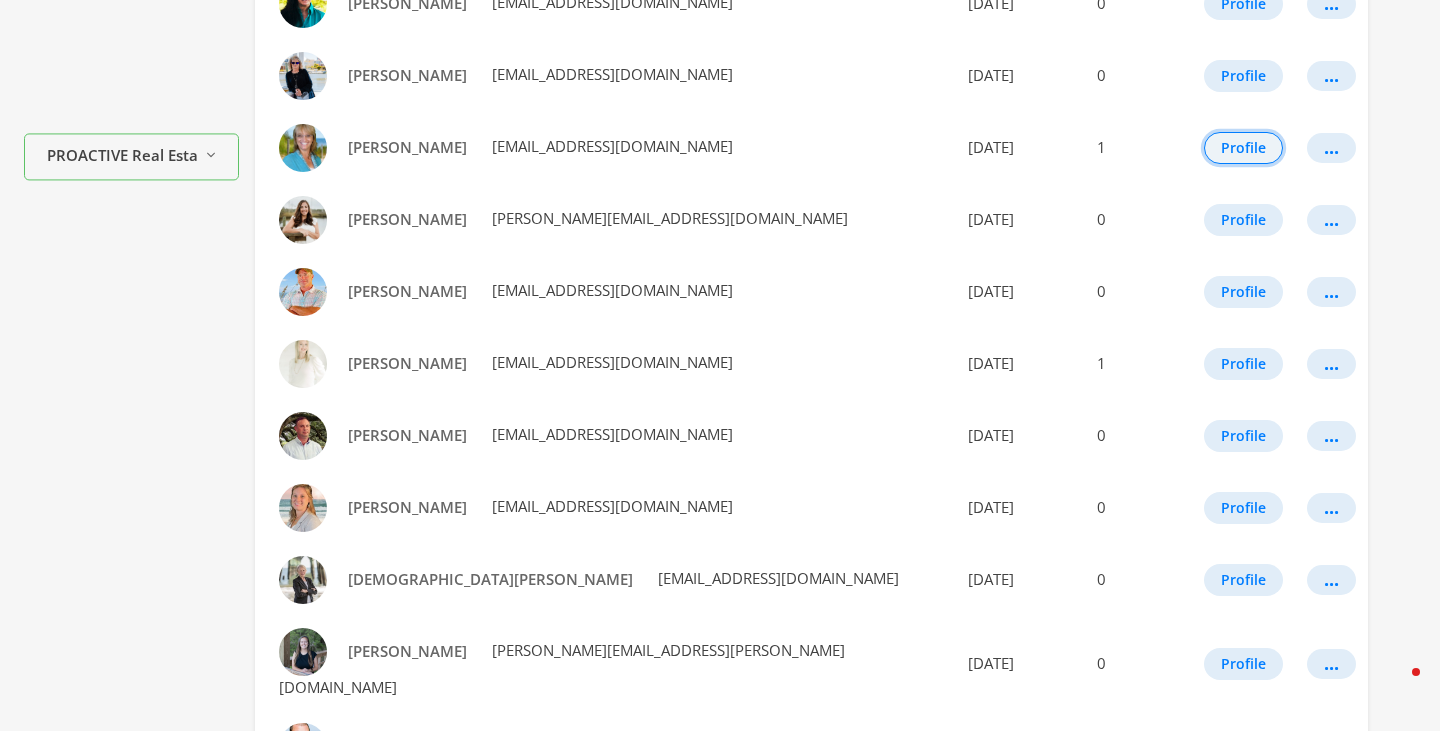 scroll, scrollTop: 512, scrollLeft: 0, axis: vertical 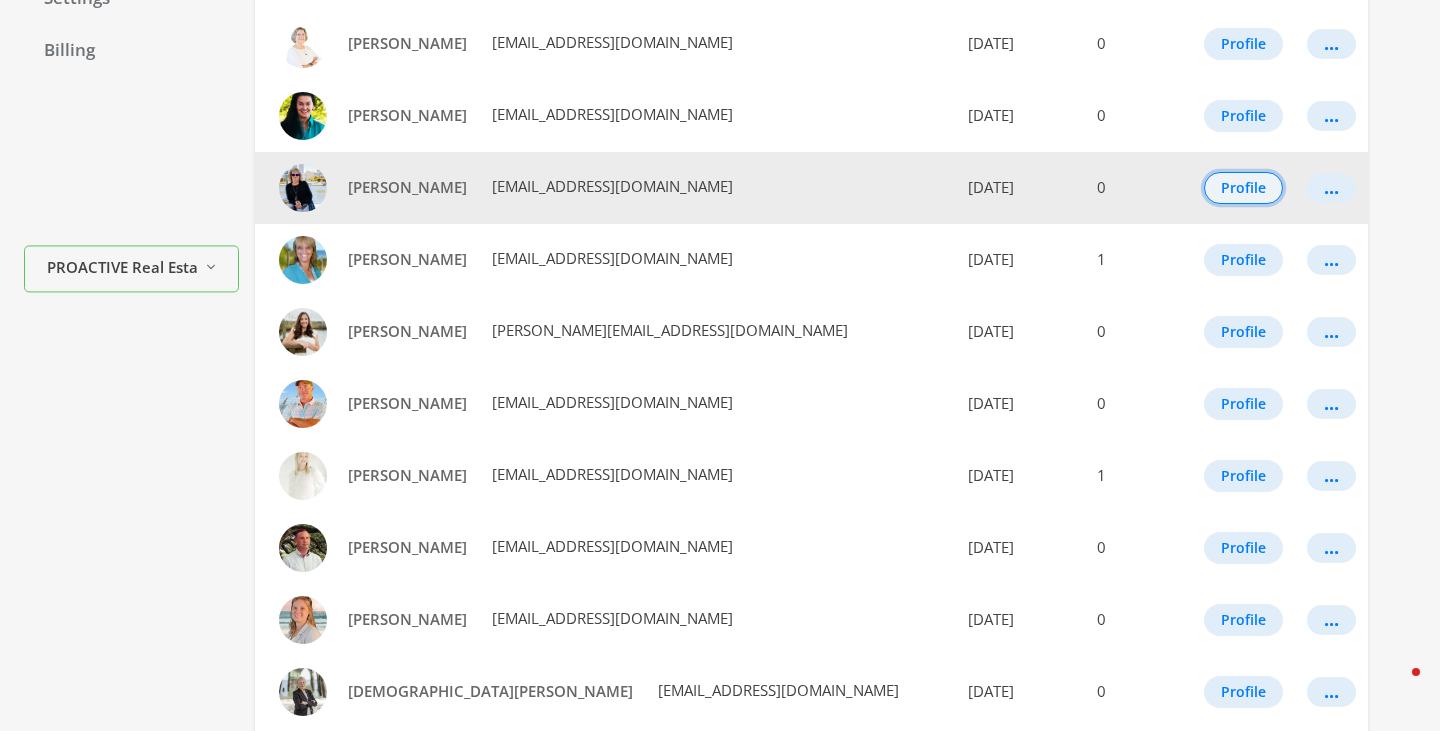 click on "Profile" at bounding box center (1243, 188) 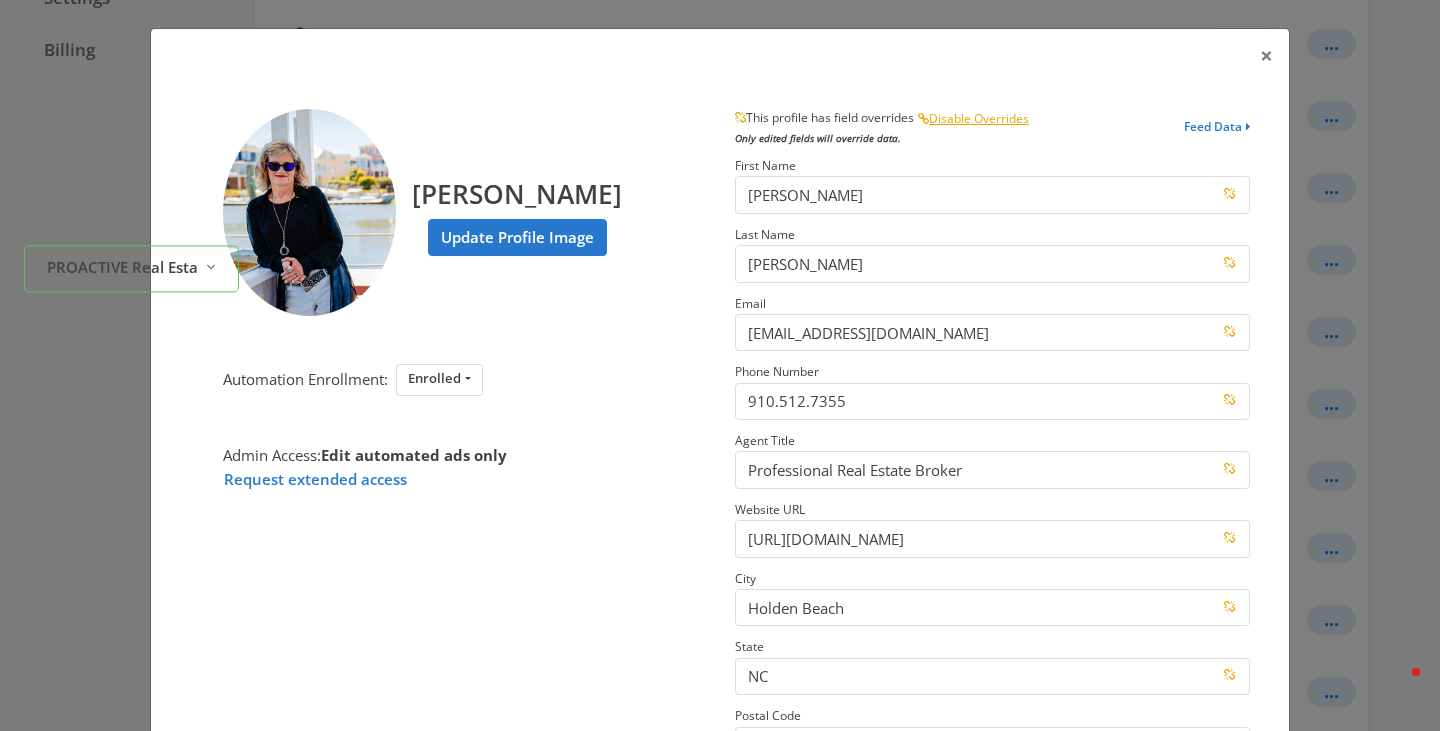 click on "× Beverly Faircloth Update Profile Image Automation Enrollment:  Enrolled Enrolled Not Enrolled Admin Access:  Edit automated ads only Request extended access  This profile has field overrides    Disable Overrides Only edited fields will override data. Feed Data  First Name Beverly Last Name Faircloth Email bevfaircloth2@gmail.com Phone Number 910.512.7355 Agent Title Professional Real Estate Broker Website URL https://beverlyfaircloth.proactiverealestate.com City Holden Beach State NC Postal Code 28462 Country US CA License Number Close Feed Data first name:  Beverly last name:  Faircloth email:  bevfaircloth2@gmail.com phone:  910.512.7355 title:  Professional Real Estate Broker website url:  https://beverlyfaircloth.proactiverealestate.com city:  Holden Beach state:  NC postal code:  28462 country:  -- null -- license number:  -- null -- photo URL:  https://cdn.attachments.adwerx.com/account_profiles/images/000/149/473/original/20240722-7-gg9chg?1721680304 Delete Cancel Save" at bounding box center (720, 365) 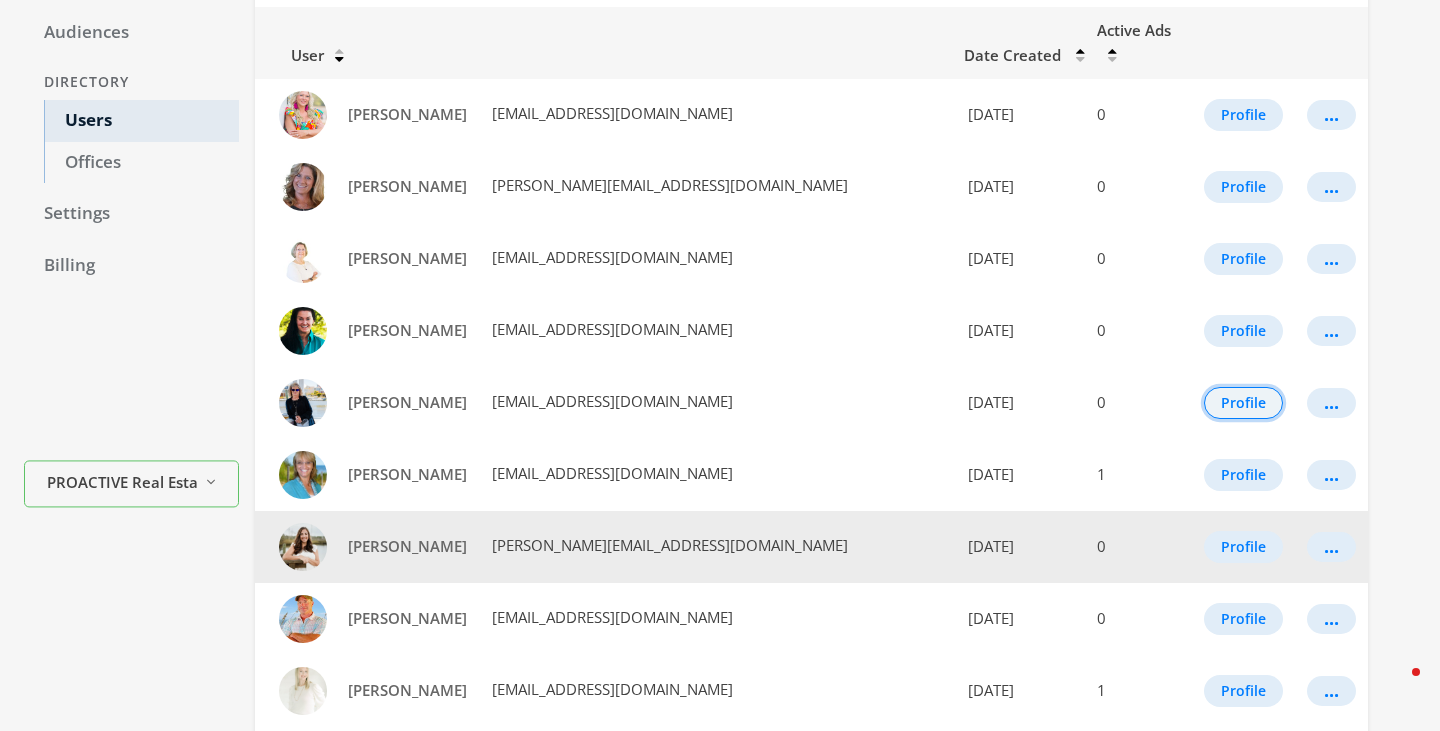 scroll, scrollTop: 296, scrollLeft: 0, axis: vertical 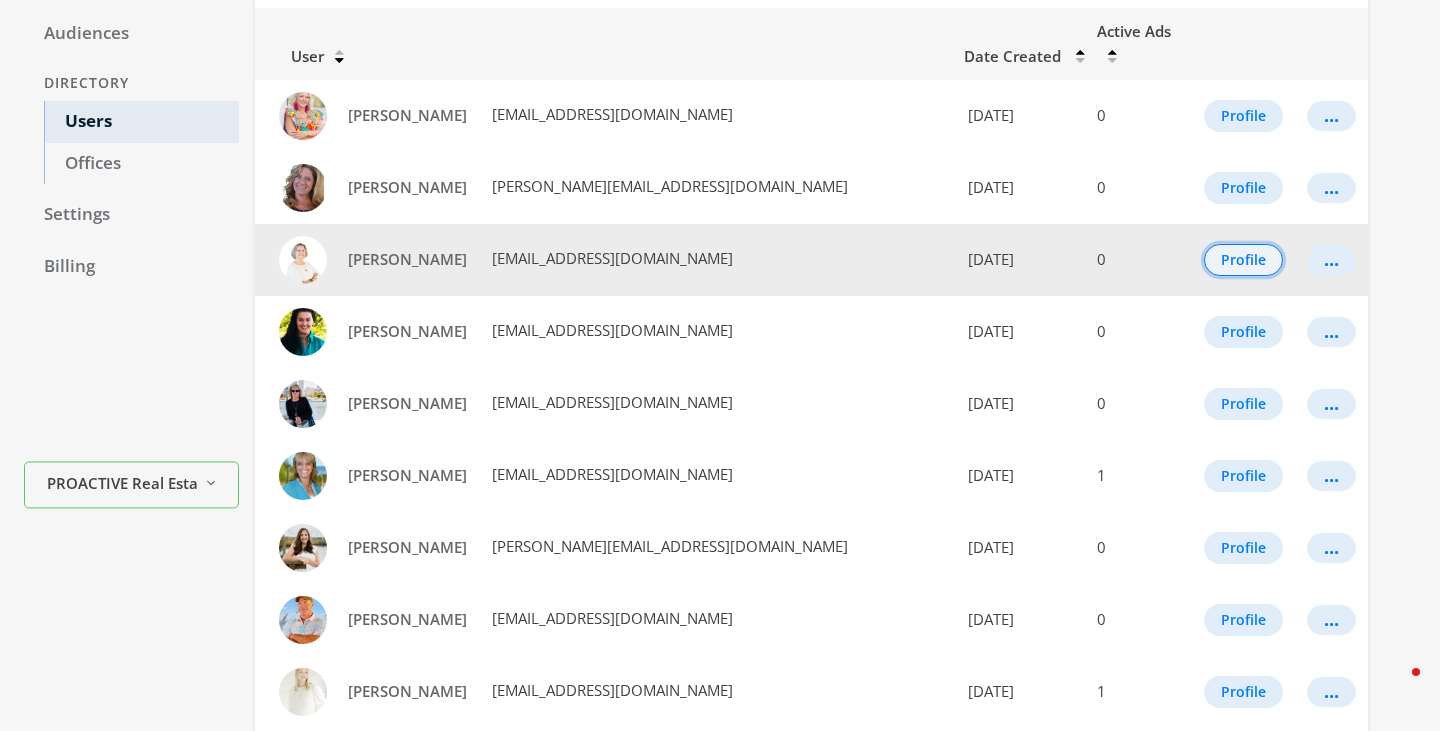 click on "Profile" at bounding box center [1243, 260] 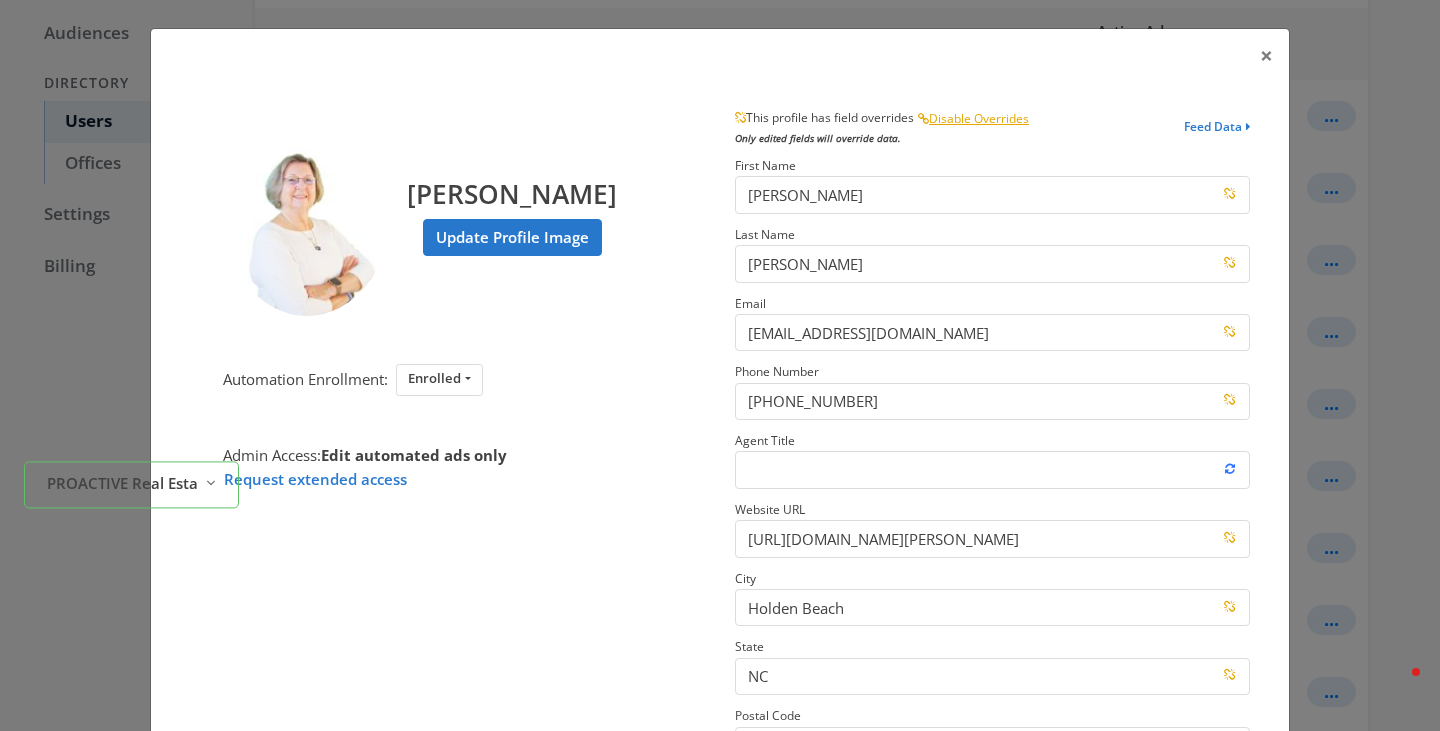 click on "× Anne Arnold Update Profile Image Automation Enrollment:  Enrolled Enrolled Not Enrolled Admin Access:  Edit automated ads only Request extended access  This profile has field overrides    Disable Overrides Only edited fields will override data. Feed Data  First Name Anne Last Name Arnold Email AnneArnoldHB@gmail.com Phone Number 910-367-1202 Agent Title Website URL http://www.proactiverealestate.com/Anne-Arnold/ City Holden Beach State NC Postal Code 28462 Country US CA License Number Close Feed Data first name:  Anne last name:  Arnold email:  AnneArnoldHB@gmail.com phone:  910-367-1202 title:  -- null -- website url:  http://www.proactiverealestate.com/Anne-Arnold/ city:  Holden Beach state:  NC postal code:  28462 country:  US license number:  -- null -- photo URL:  https://cdn.attachments.adwerx.com/account_profiles/images/000/154/231/original/data?1731174890 Delete Cancel Save" at bounding box center [720, 365] 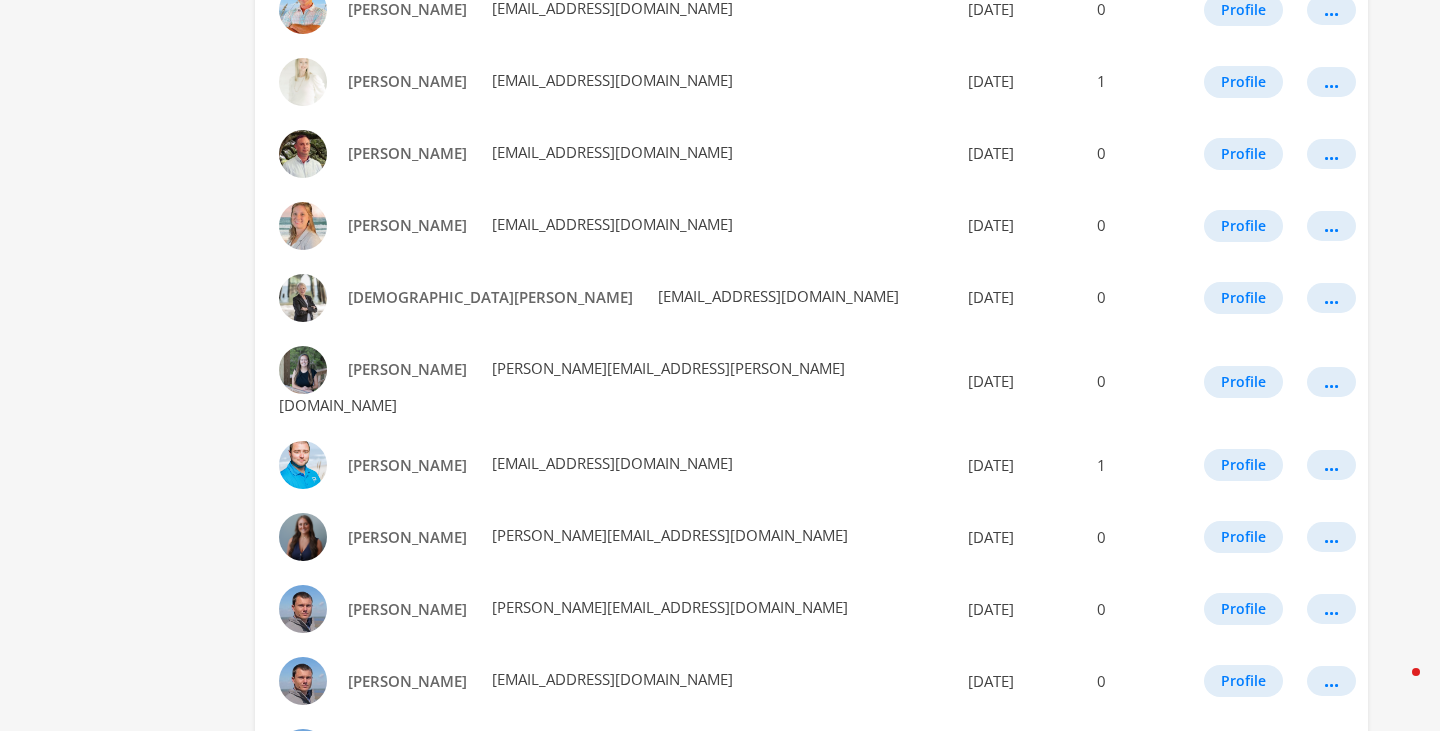 scroll, scrollTop: 907, scrollLeft: 0, axis: vertical 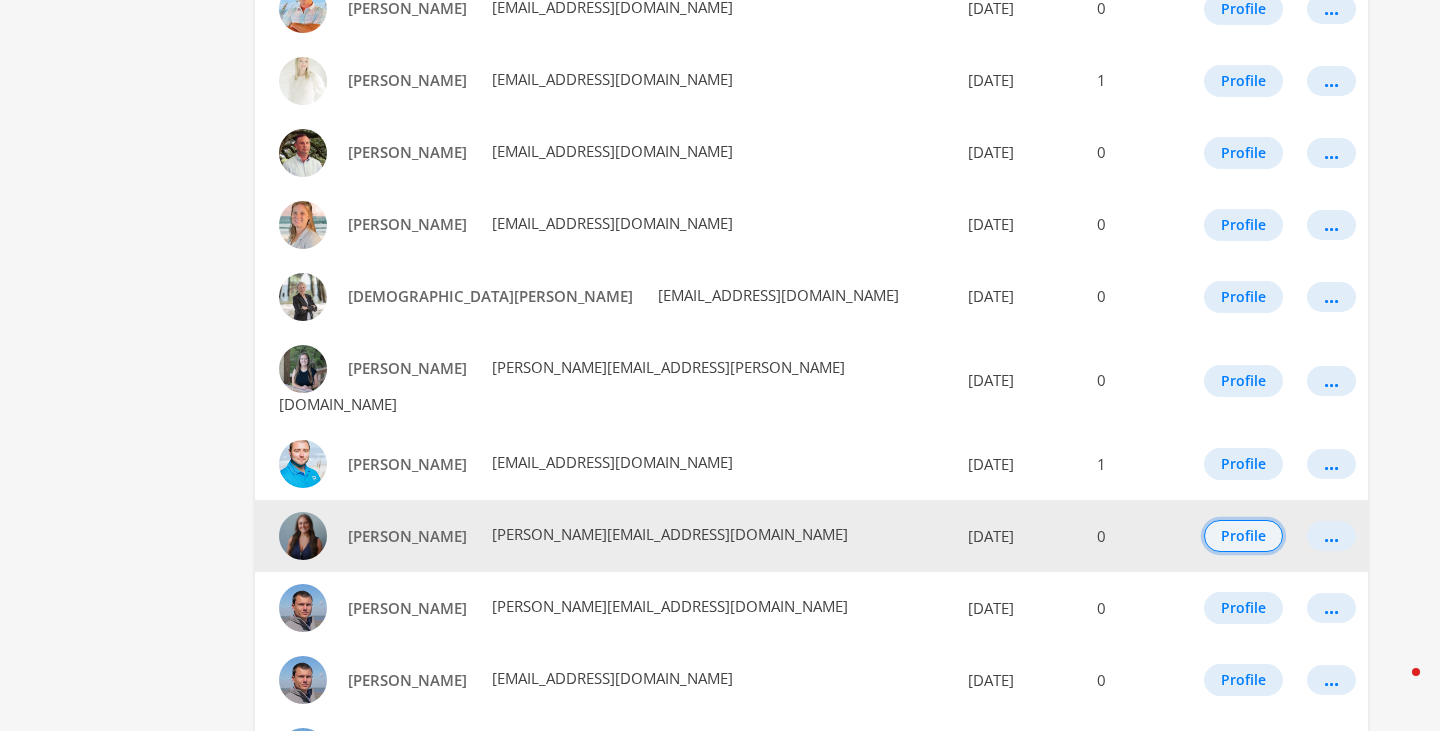 click on "Profile" at bounding box center [1243, 536] 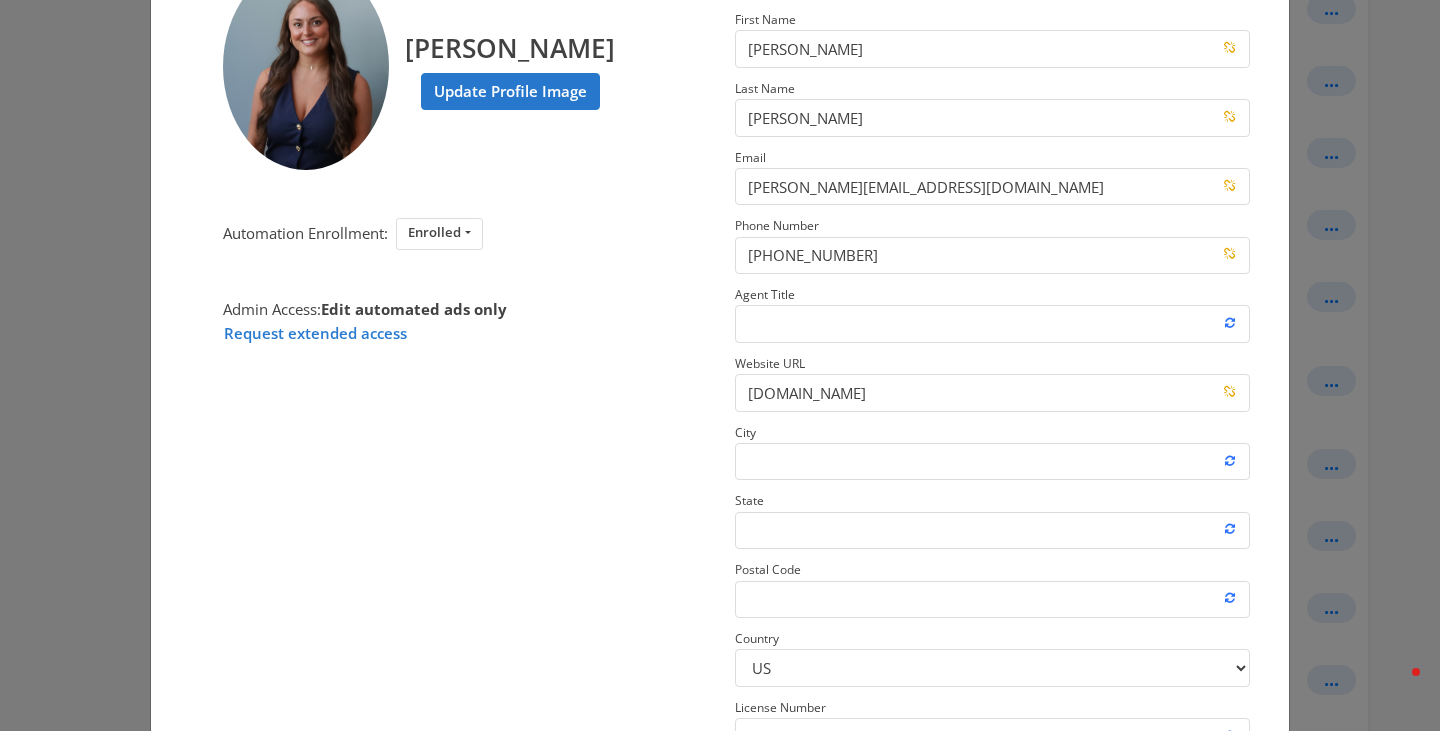 scroll, scrollTop: 165, scrollLeft: 0, axis: vertical 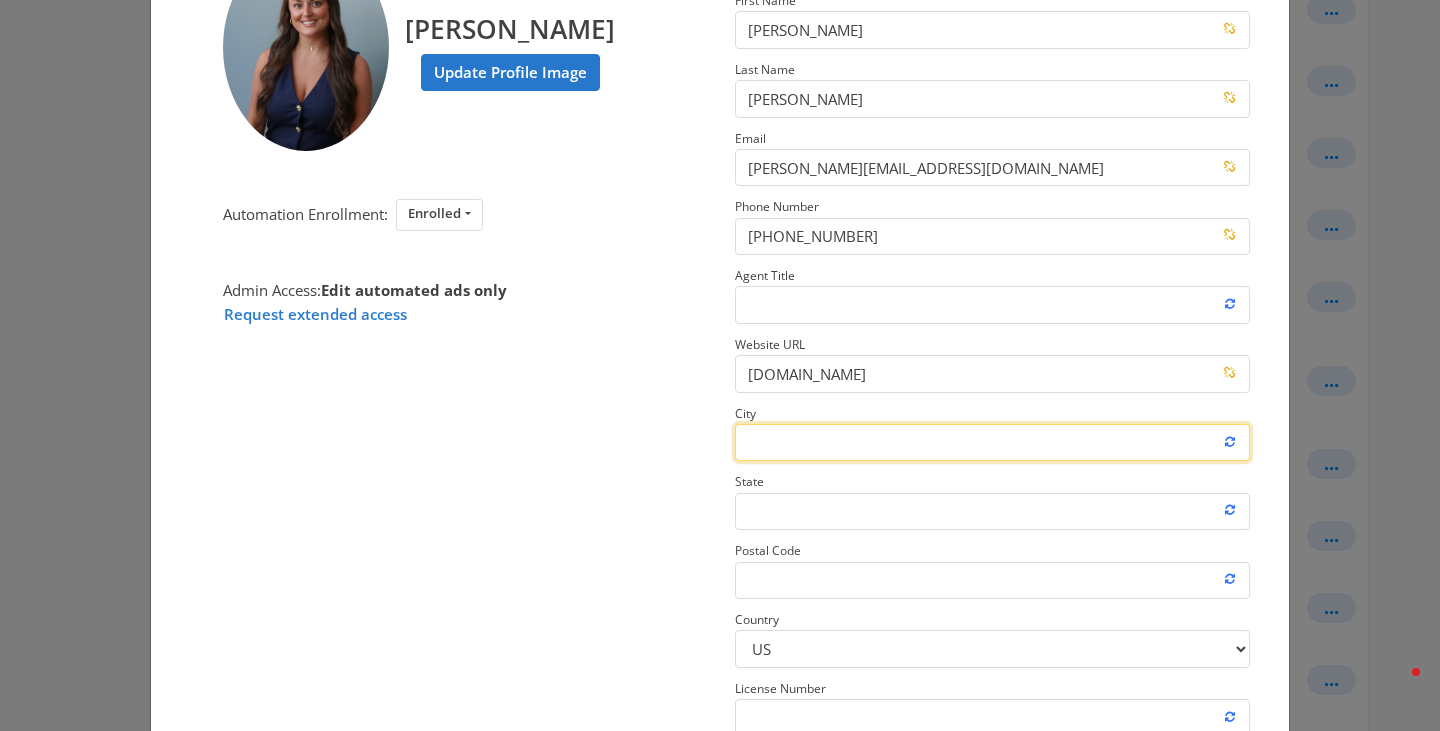 click on "City" at bounding box center [992, 442] 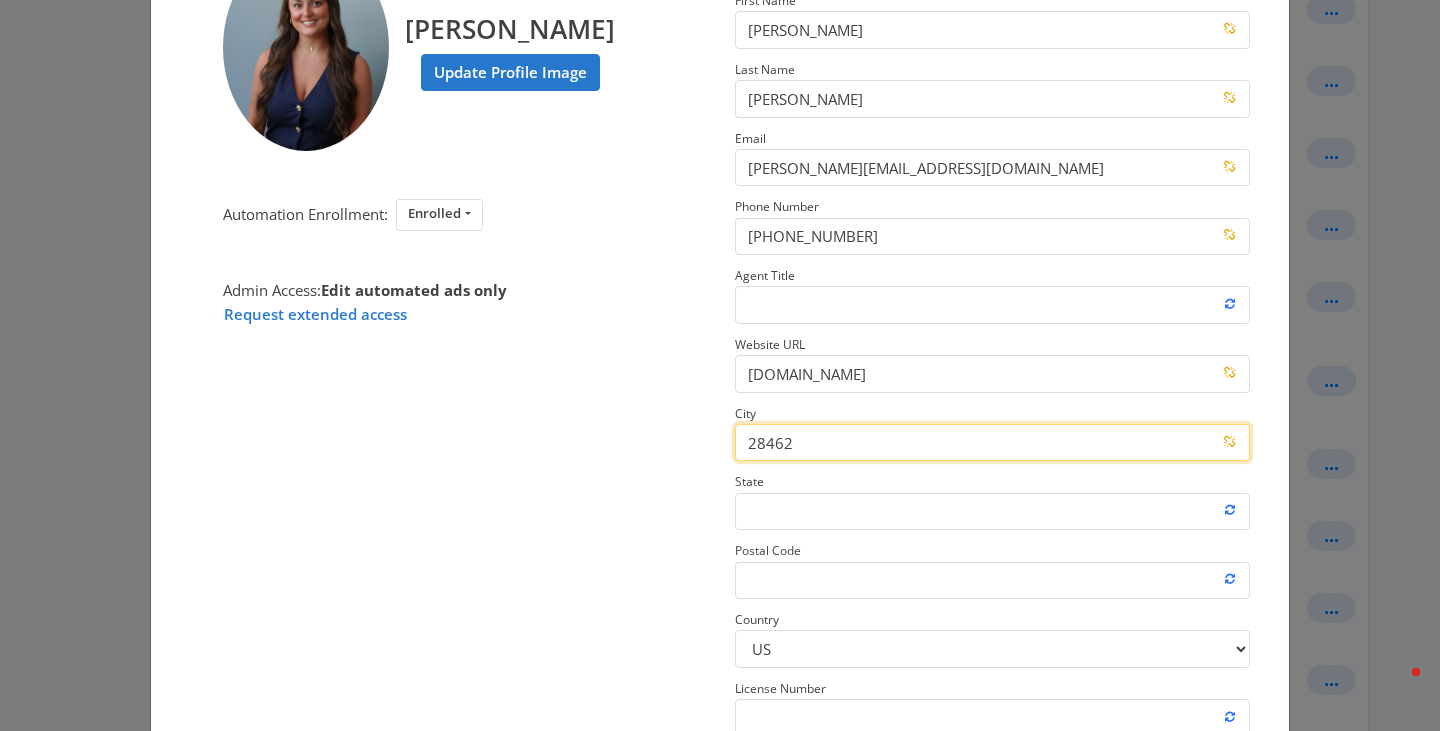 type on "28462" 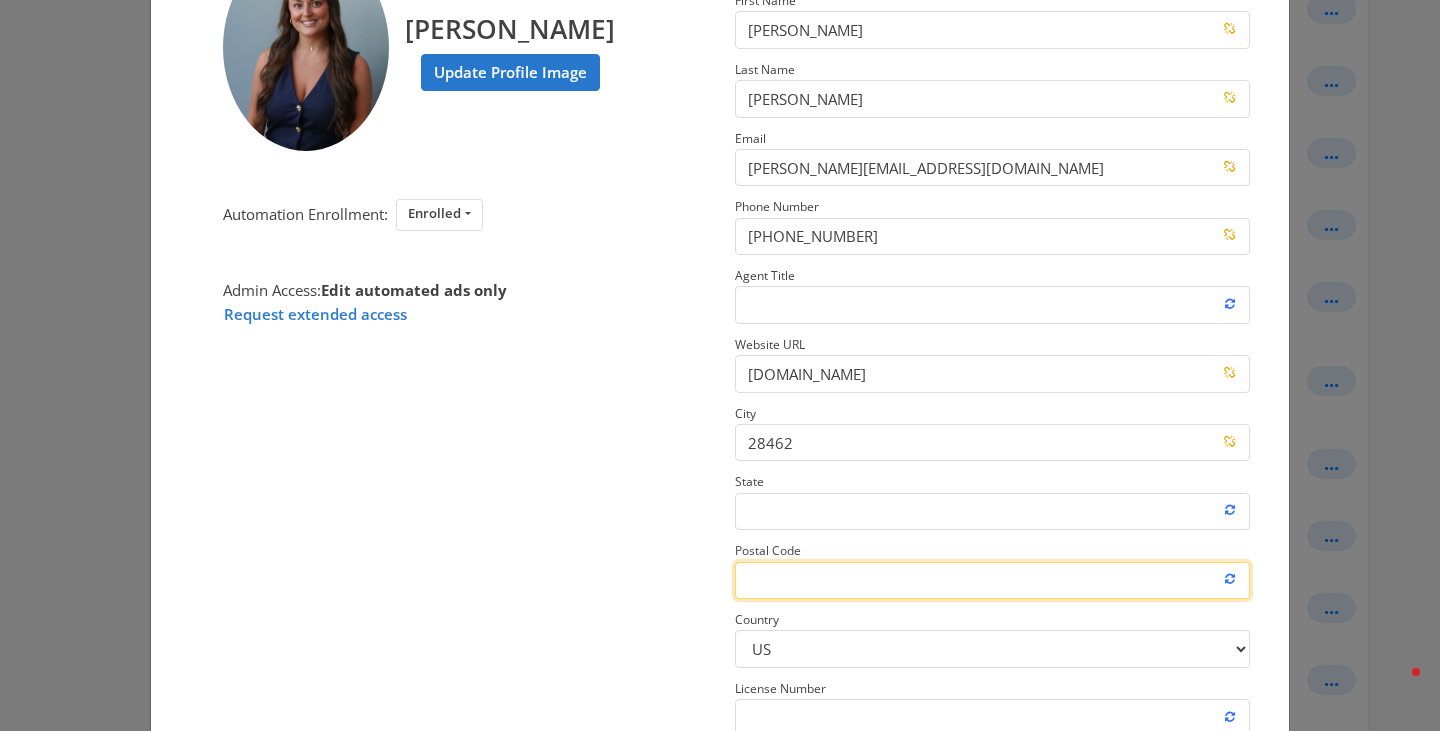 click on "Postal Code" at bounding box center [992, 580] 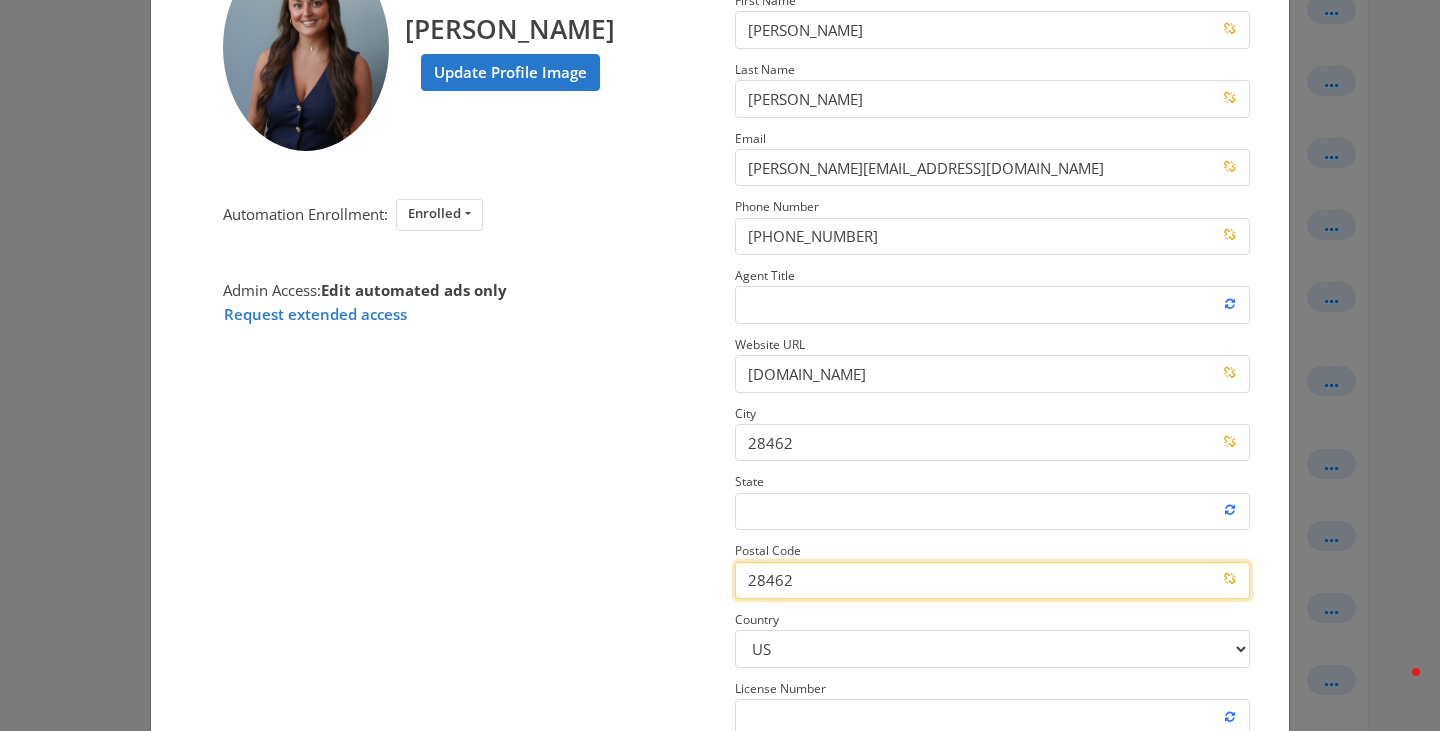 type on "28462" 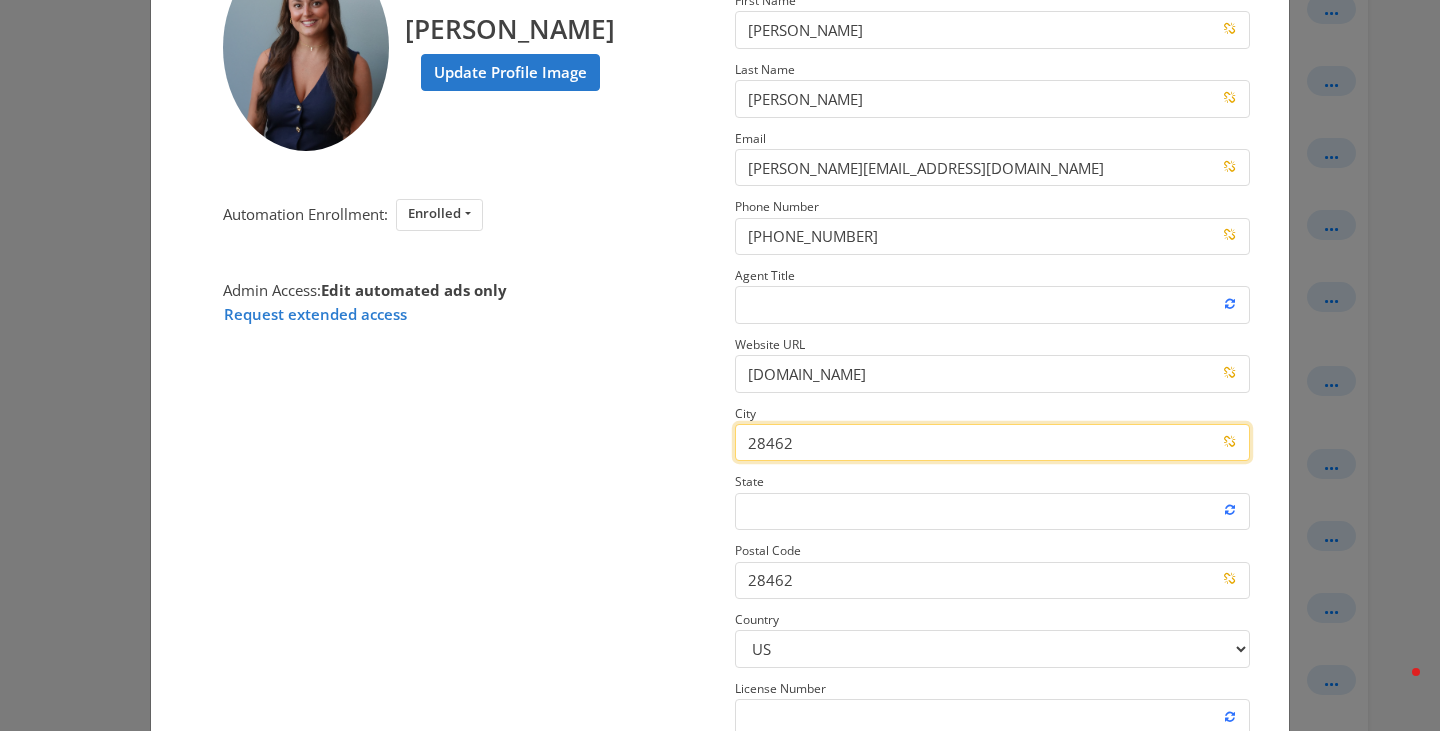 drag, startPoint x: 826, startPoint y: 439, endPoint x: 674, endPoint y: 429, distance: 152.3286 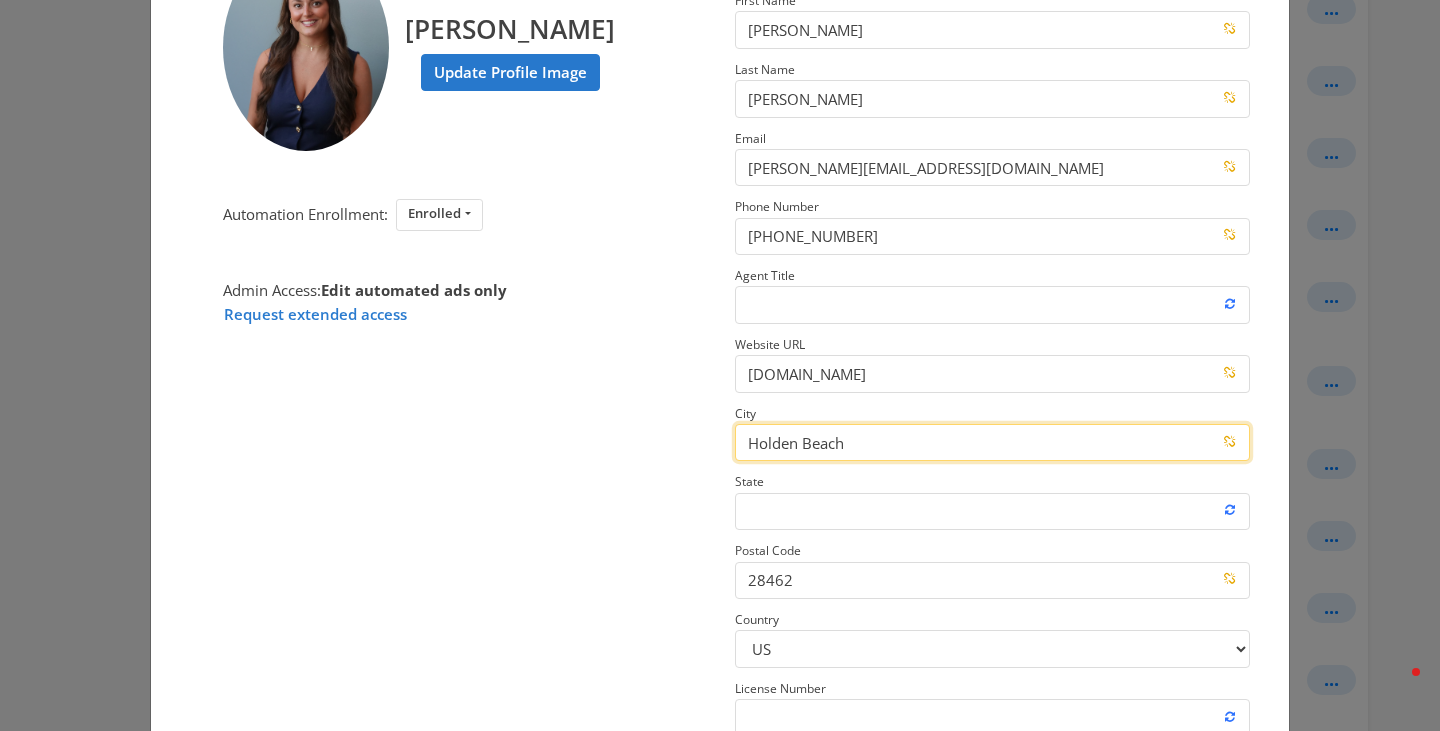 type on "Holden Beach" 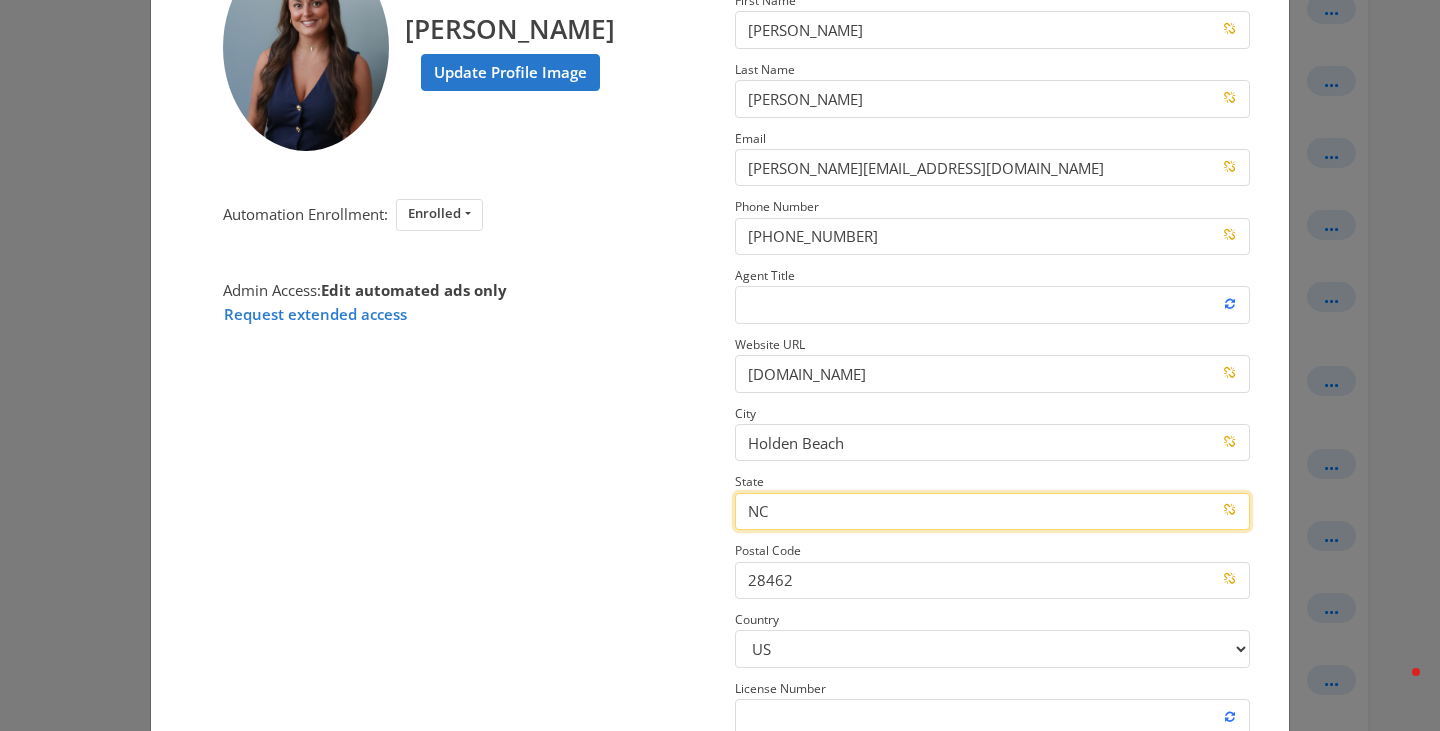 scroll, scrollTop: 285, scrollLeft: 0, axis: vertical 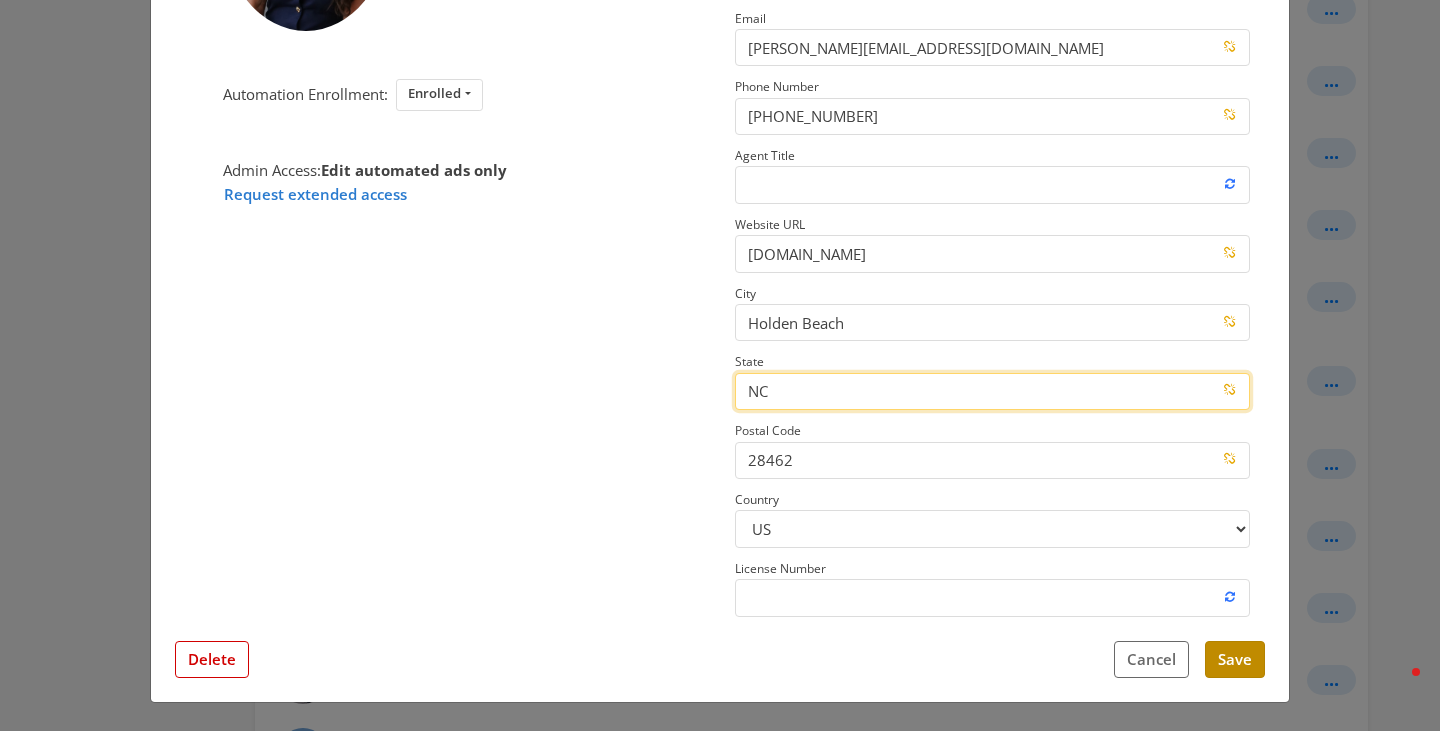 type on "NC" 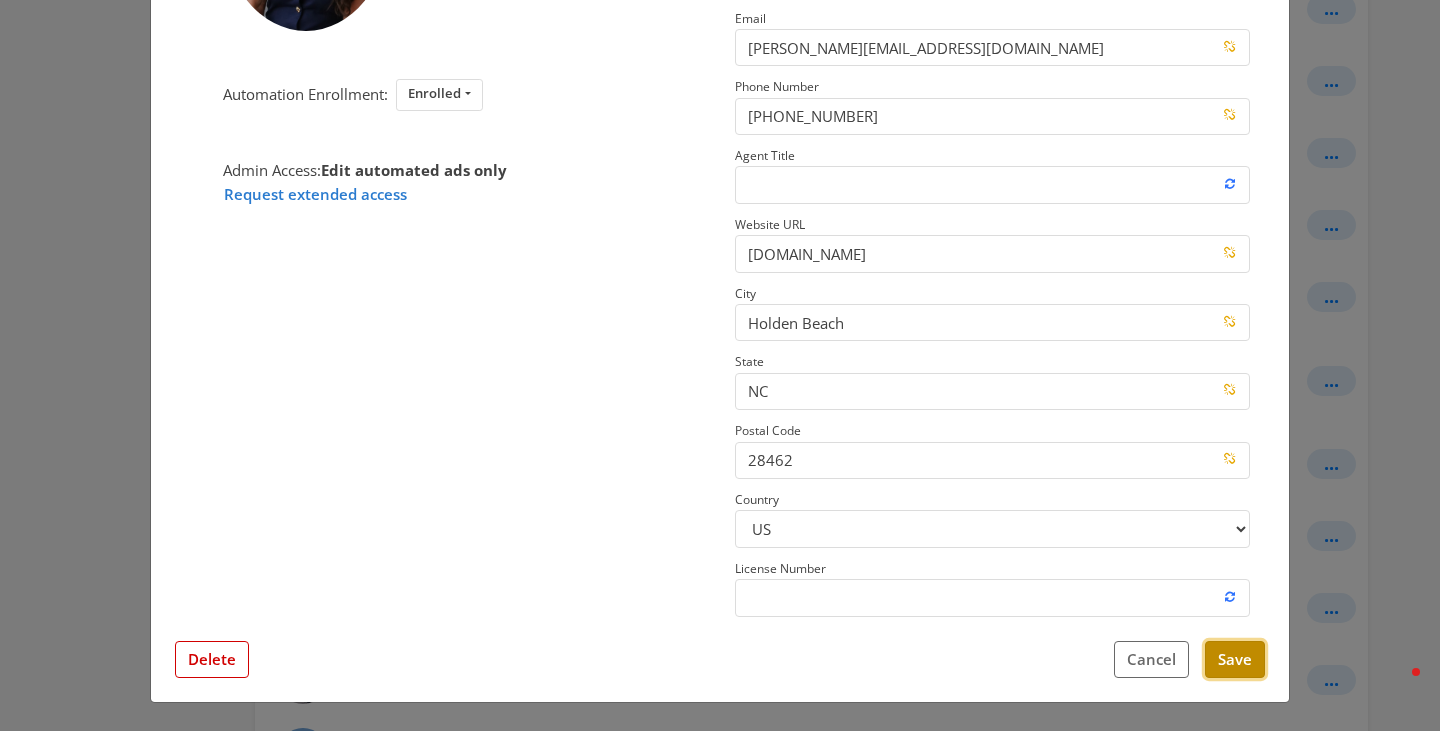 click on "Save" at bounding box center (1235, 659) 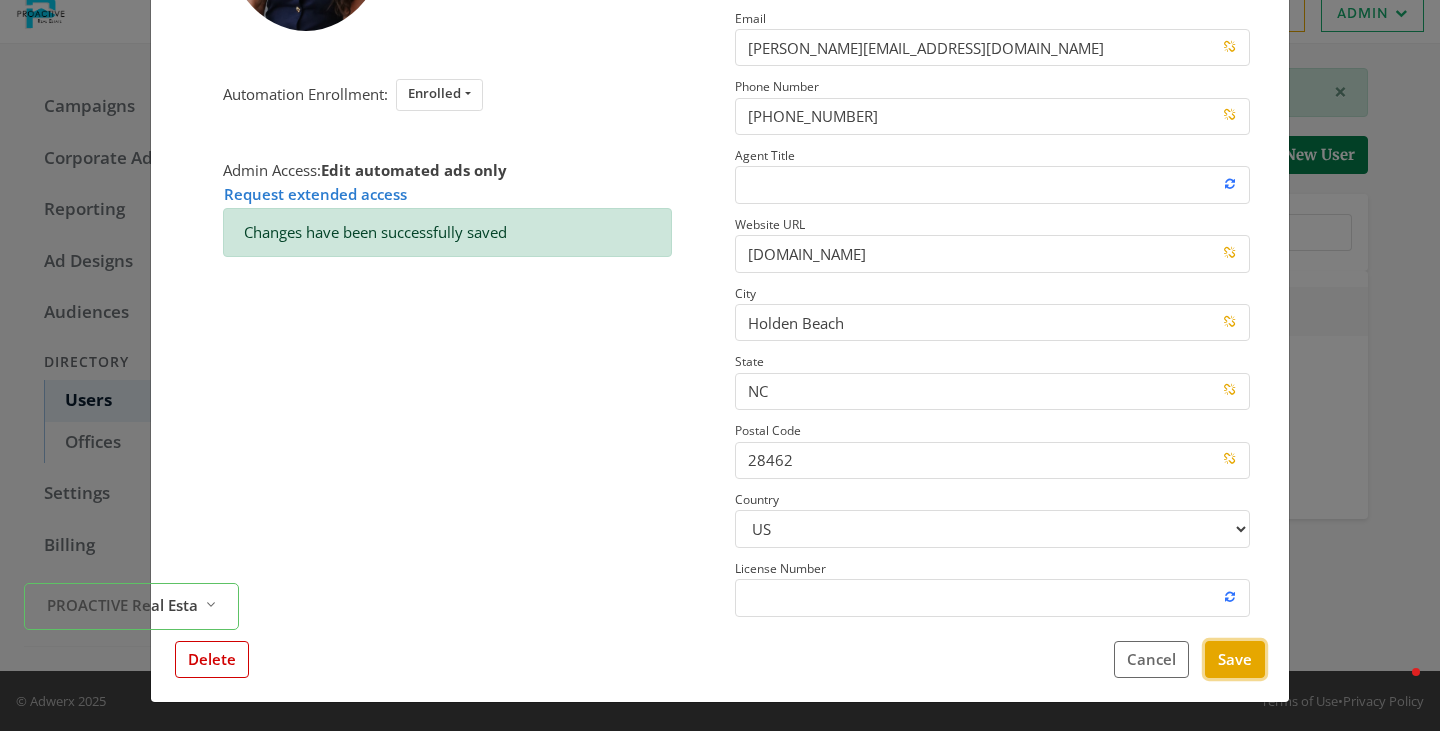 scroll, scrollTop: 907, scrollLeft: 0, axis: vertical 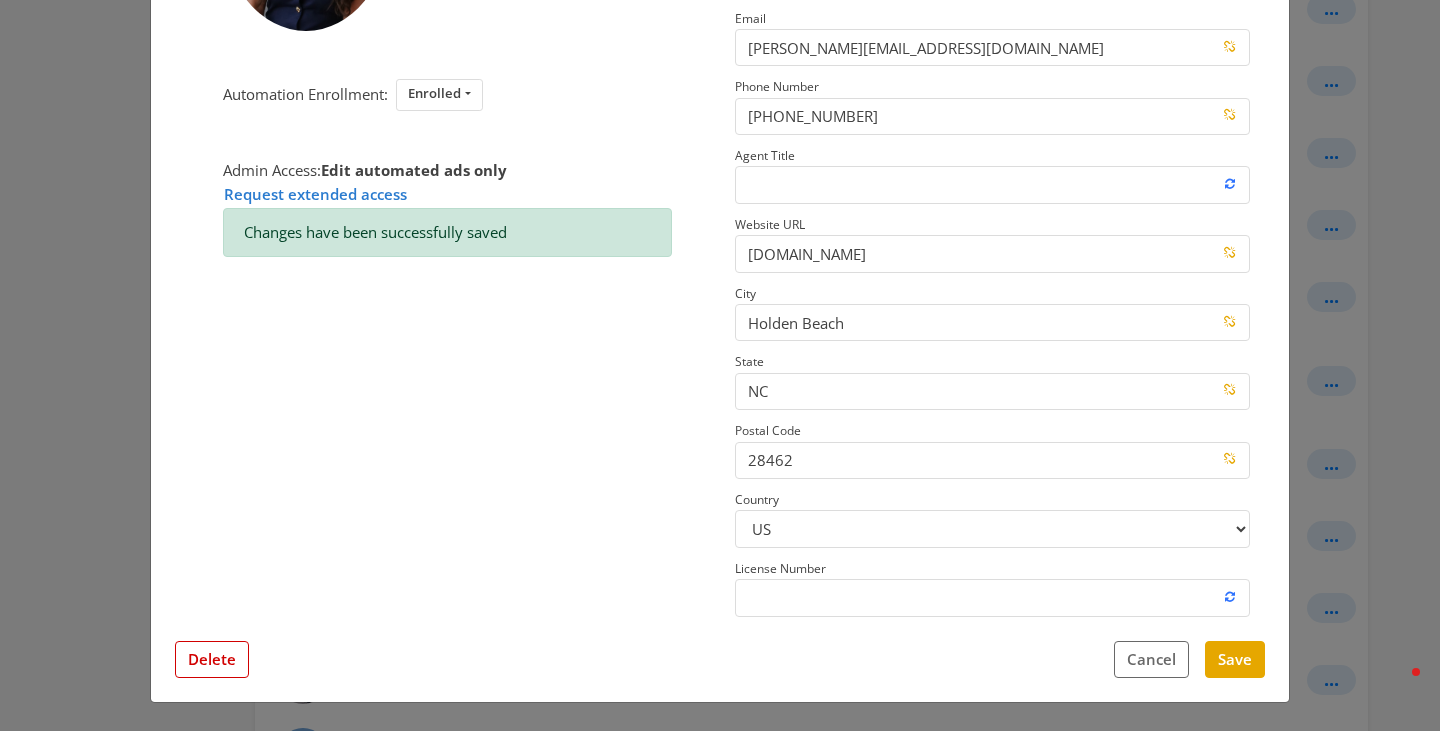 click on "× Hannah Merrill Update Profile Image Automation Enrollment:  Enrolled Enrolled Not Enrolled Admin Access:  Edit automated ads only Request extended access Changes have been successfully saved  This profile has field overrides    Disable Overrides Only edited fields will override data. No Feed Data First Name Hannah Last Name Merrill Email hannah.merrill@proactiverealestate.com Phone Number 843-457-8555 Agent Title Website URL hannahmerill.proactiverealestate.com City Holden Beach State NC Postal Code 28462 Country US CA License Number Close Feed Data first name:  -- null -- last name:  -- null -- email:  -- null -- phone:  -- null -- title:  -- null -- website url:  -- null -- city:  -- null -- state:  -- null -- postal code:  -- null -- country:  -- null -- license number:  -- null -- photo URL:  -- null -- Delete Cancel Save" at bounding box center (720, 365) 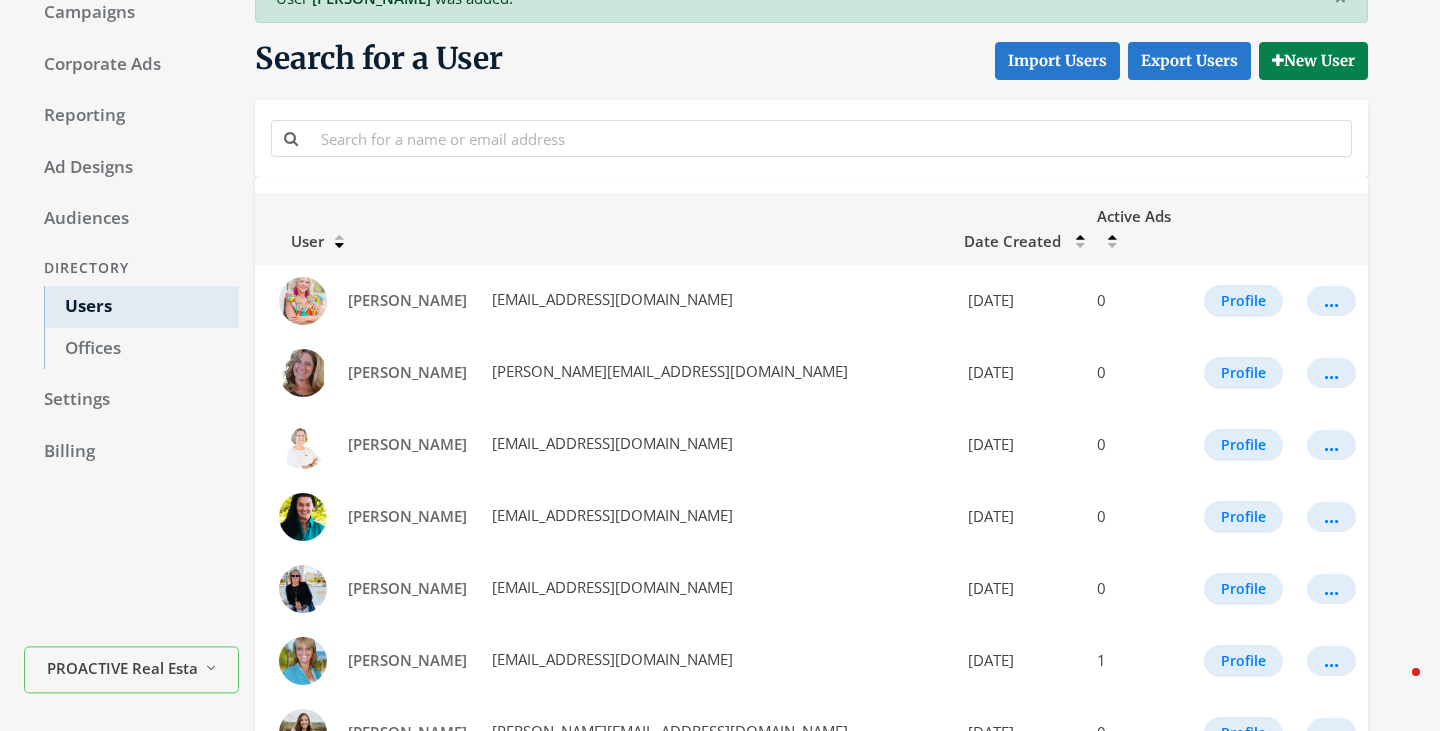 scroll, scrollTop: 0, scrollLeft: 0, axis: both 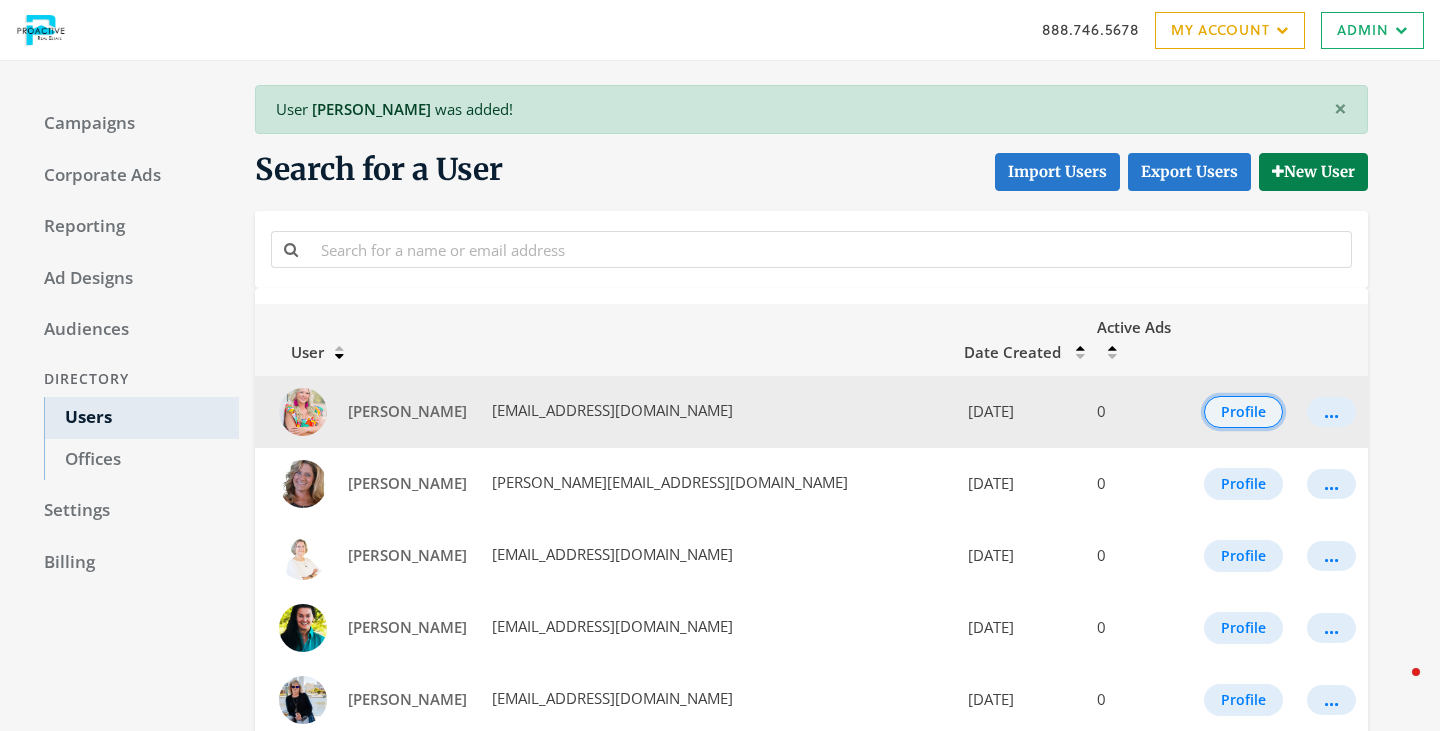 click on "Profile" at bounding box center [1243, 412] 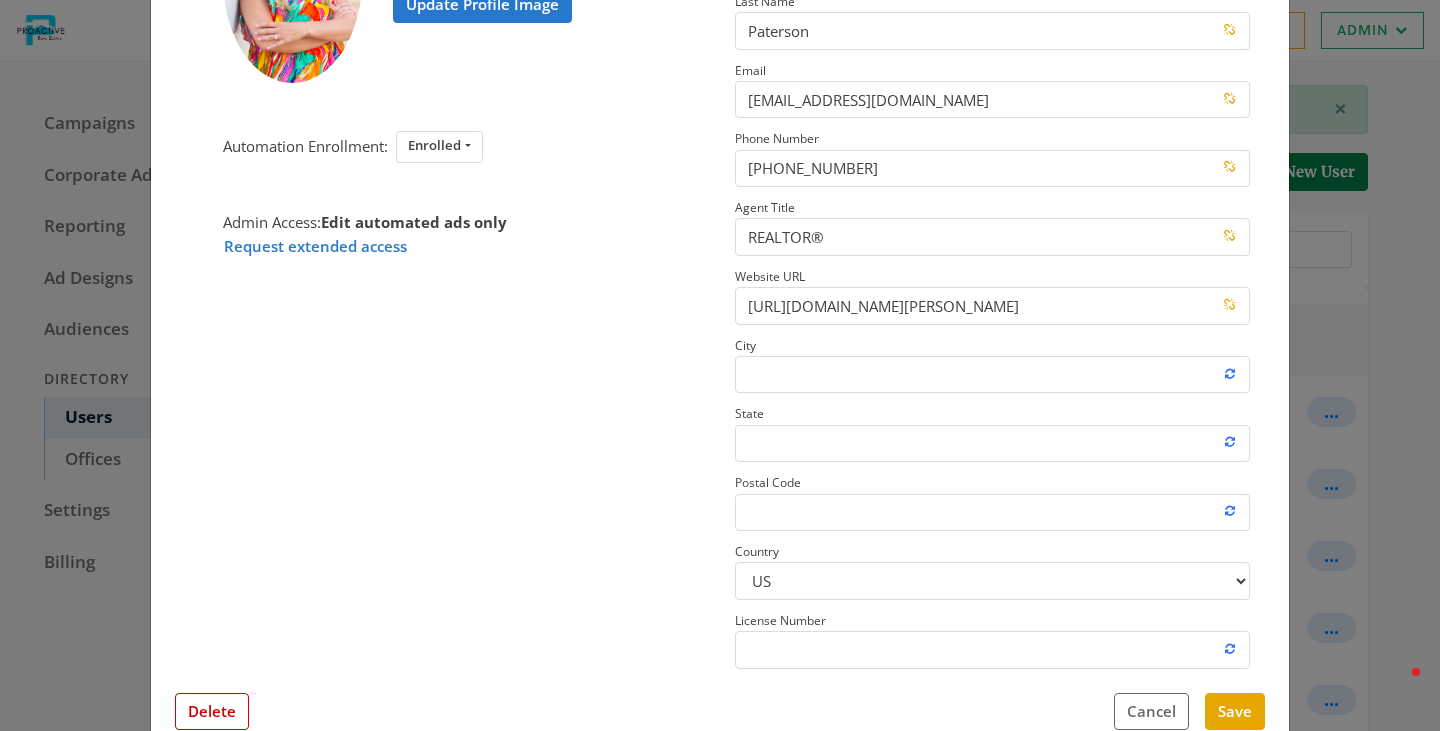 scroll, scrollTop: 285, scrollLeft: 0, axis: vertical 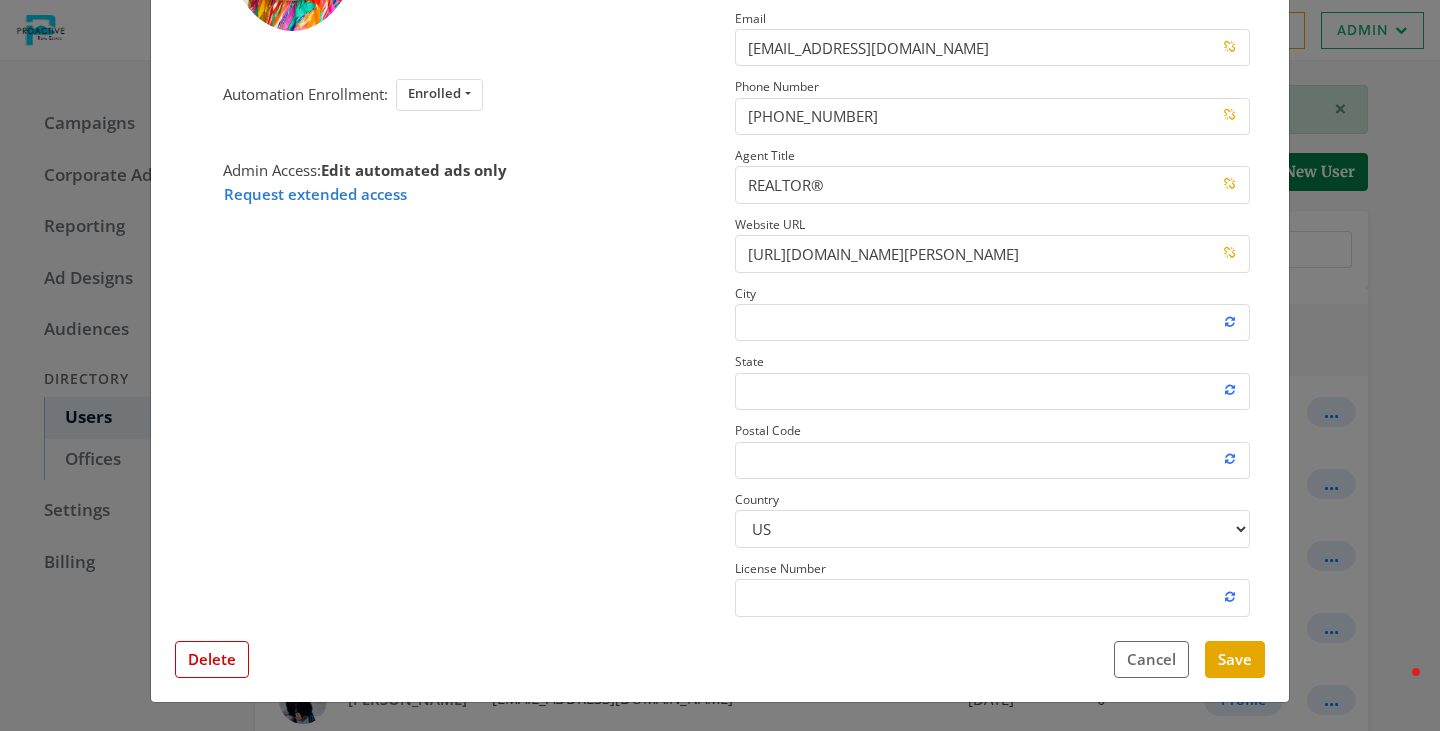 click on "× Amanda Paterson Update Profile Image Automation Enrollment:  Enrolled Enrolled Not Enrolled Admin Access:  Edit automated ads only Request extended access  This profile has field overrides    Disable Overrides Only edited fields will override data. Feed Data  First Name Amanda Last Name Paterson Email amandapaterson.proactive@gmail.com Phone Number 252-412-0028 Agent Title REALTOR® Website URL https://proactiverealestate.com/agent/amanda-paterson/ City State Postal Code Country US CA License Number Close Feed Data first name:  Amanda last name:  Paterson email:  amandapaterson.proactive@gmail.com phone:  252-412-0028 title:  REALTOR® website url:  https://proactiverealestate.com/agent/amanda-paterson/ city:  -- null -- state:  -- null -- postal code:  -- null -- country:  US license number:  -- null -- photo URL:  https://cdn.attachments.adwerx.com/account_profiles/images/000/159/691/original/20250509-7-ivl5m0?1746802781 Delete Cancel Save" at bounding box center (720, 365) 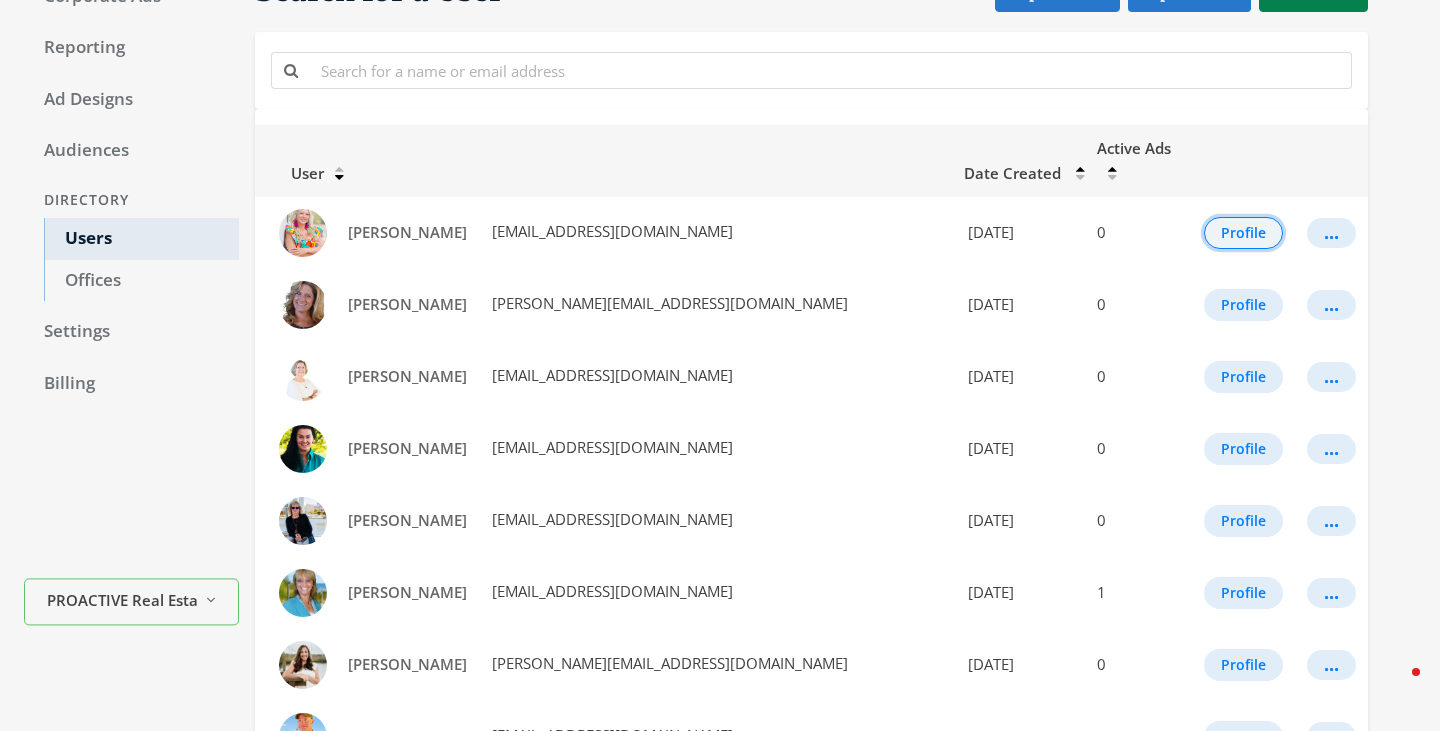 scroll, scrollTop: 184, scrollLeft: 0, axis: vertical 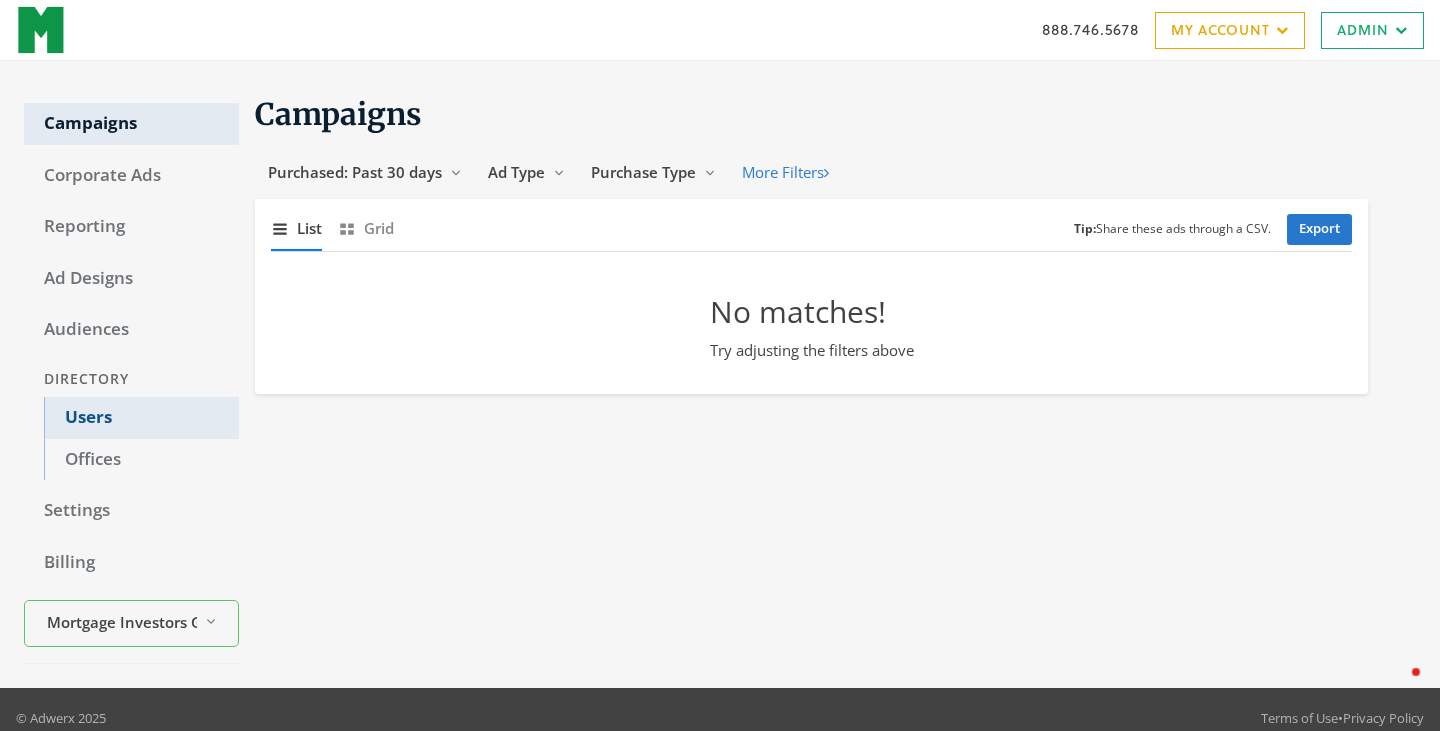 click on "Users" at bounding box center [141, 418] 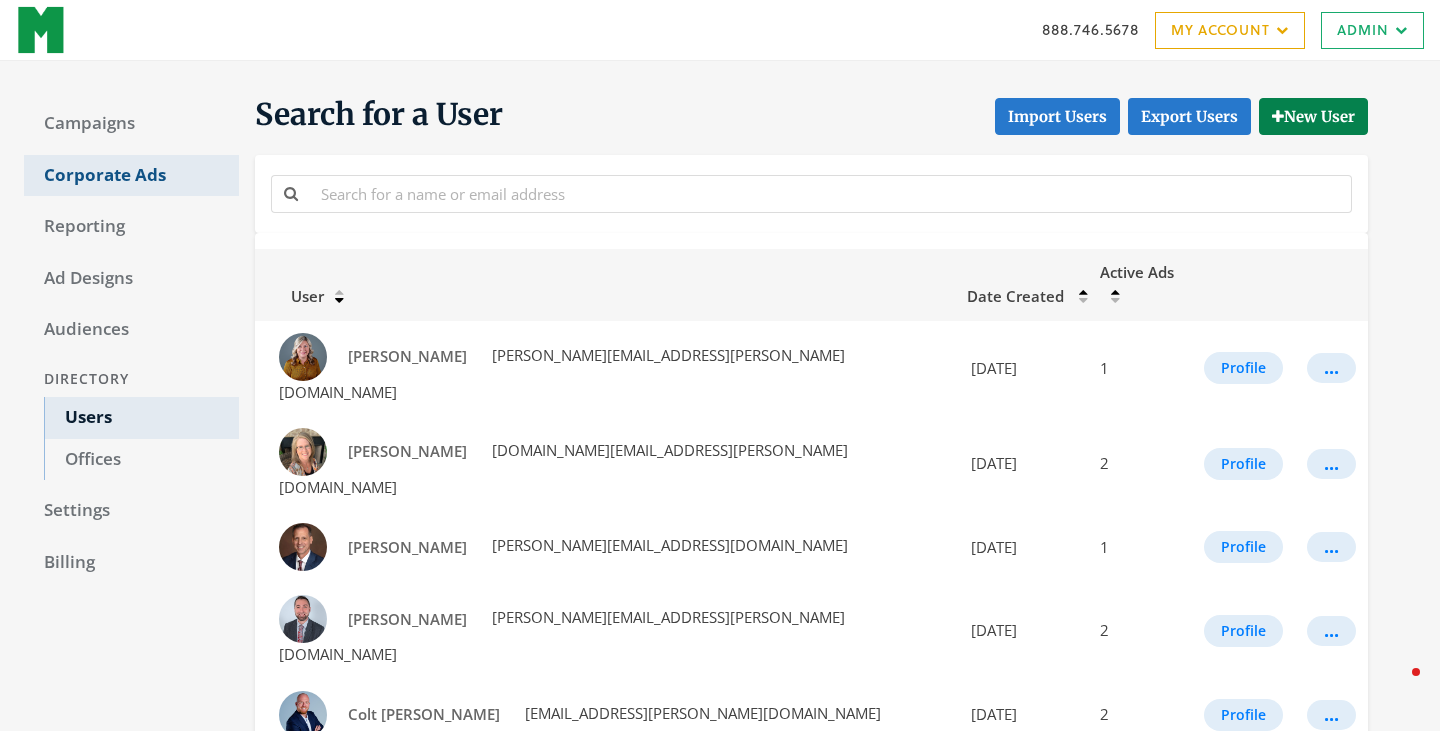 click on "Corporate Ads" at bounding box center (131, 176) 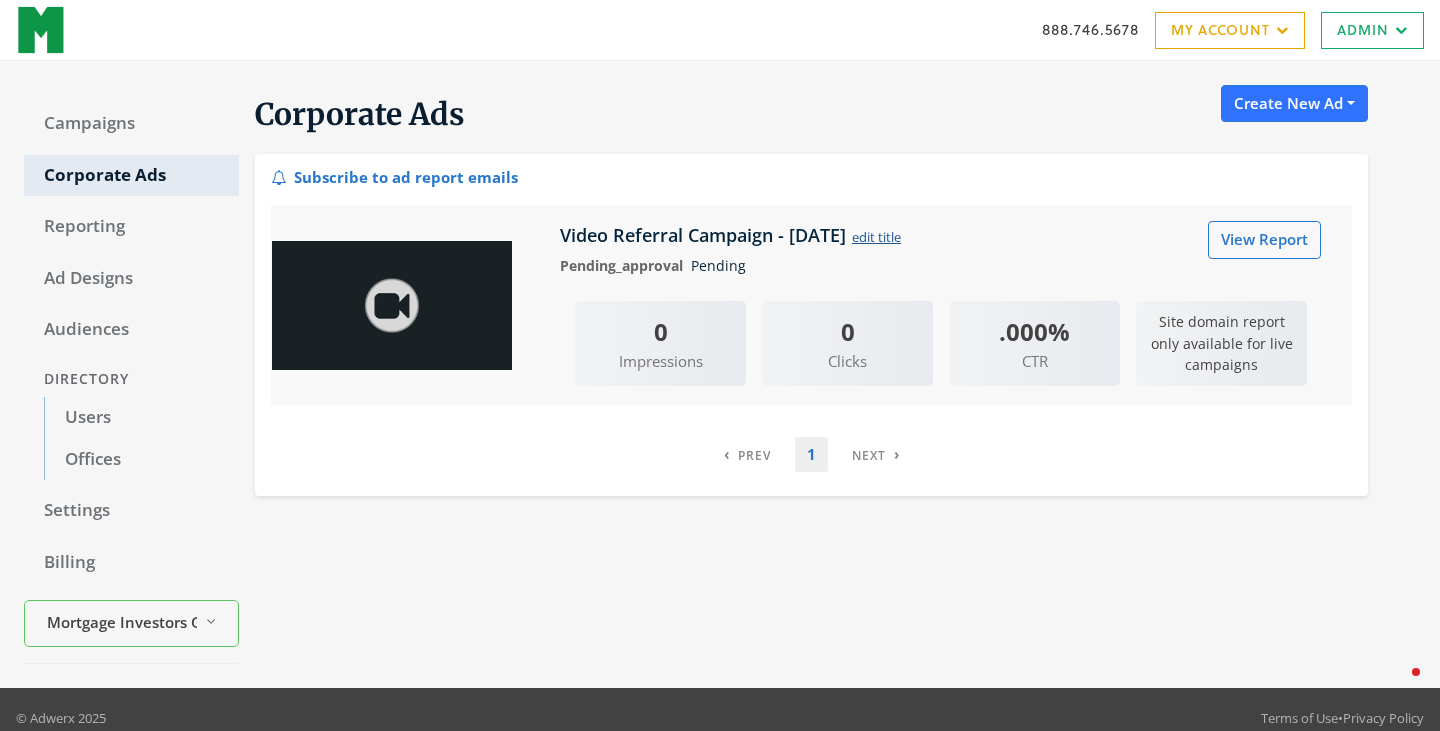 click on "edit title" at bounding box center [876, 237] 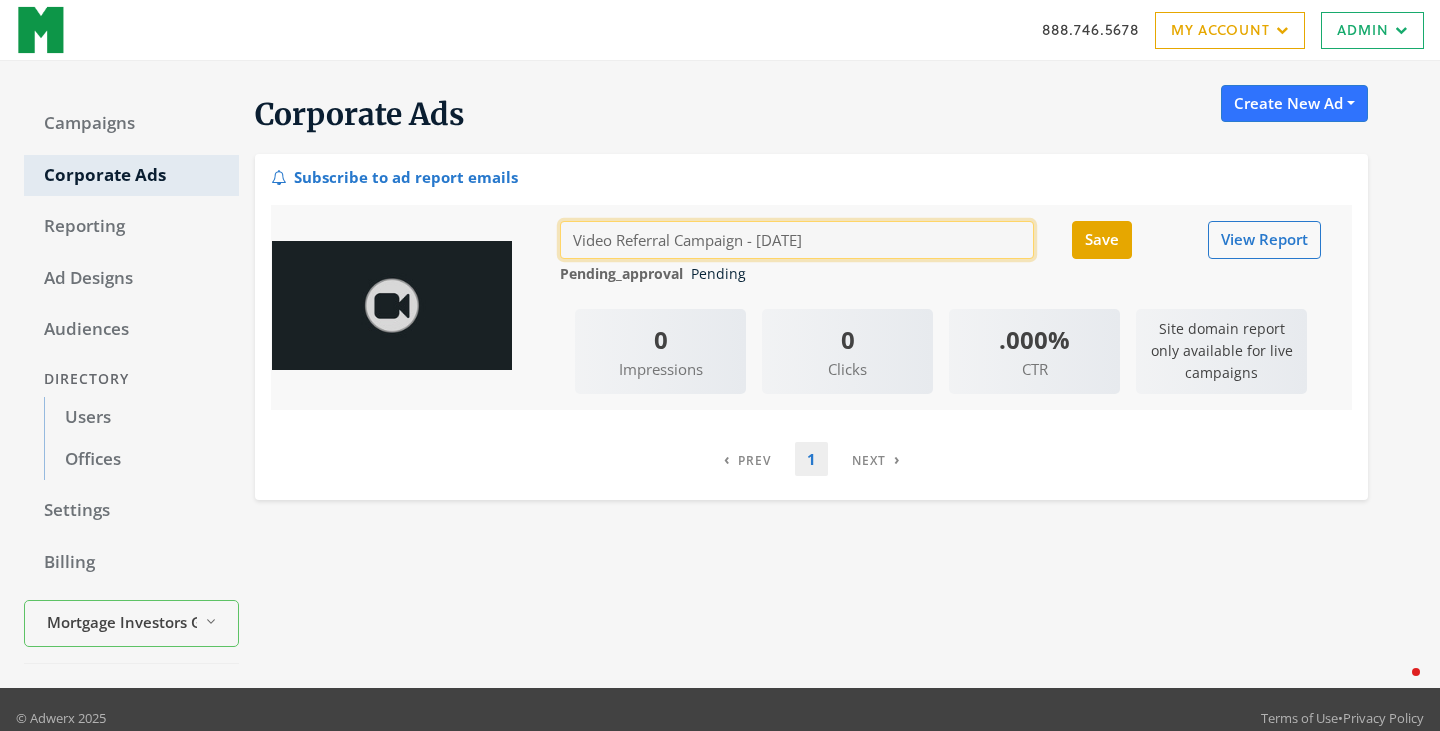 drag, startPoint x: 882, startPoint y: 240, endPoint x: 553, endPoint y: 235, distance: 329.038 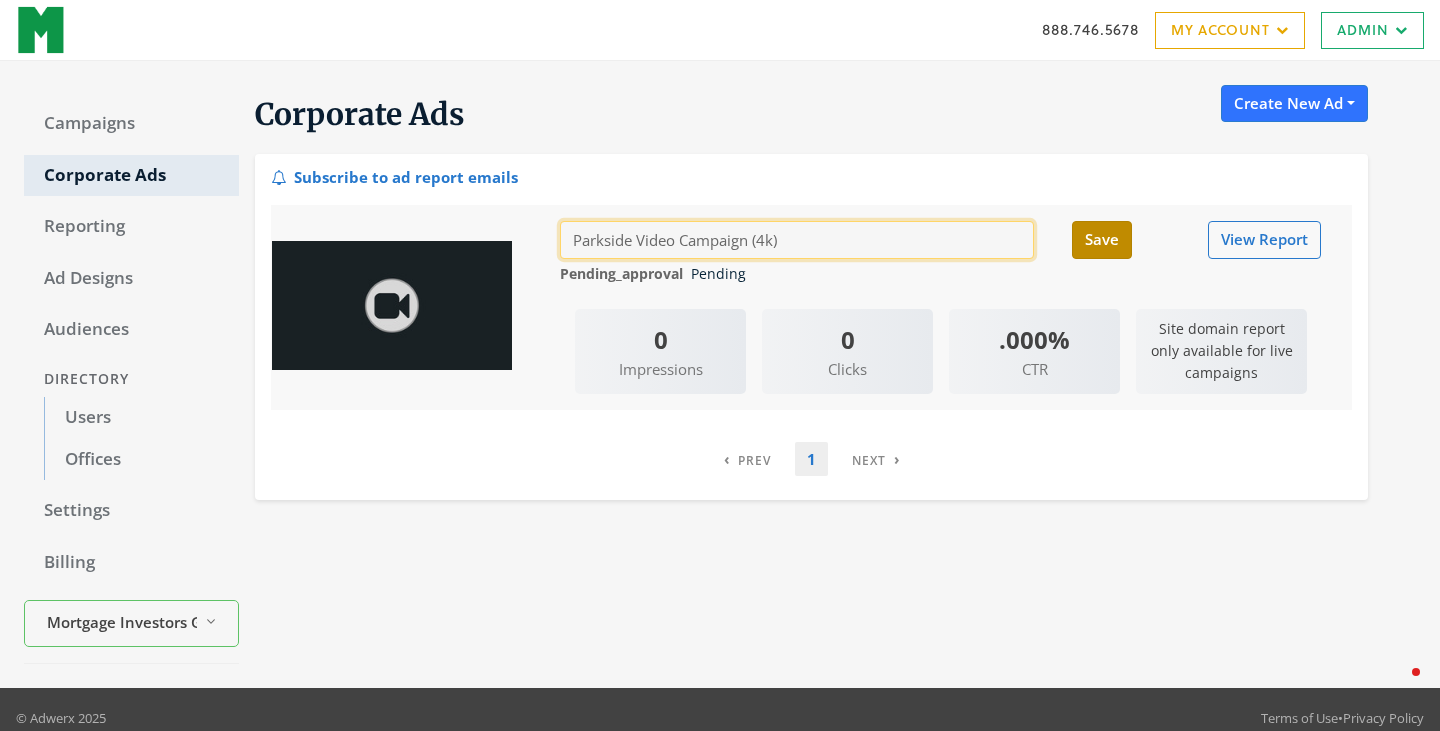 type on "Parkside Video Campaign (4k)" 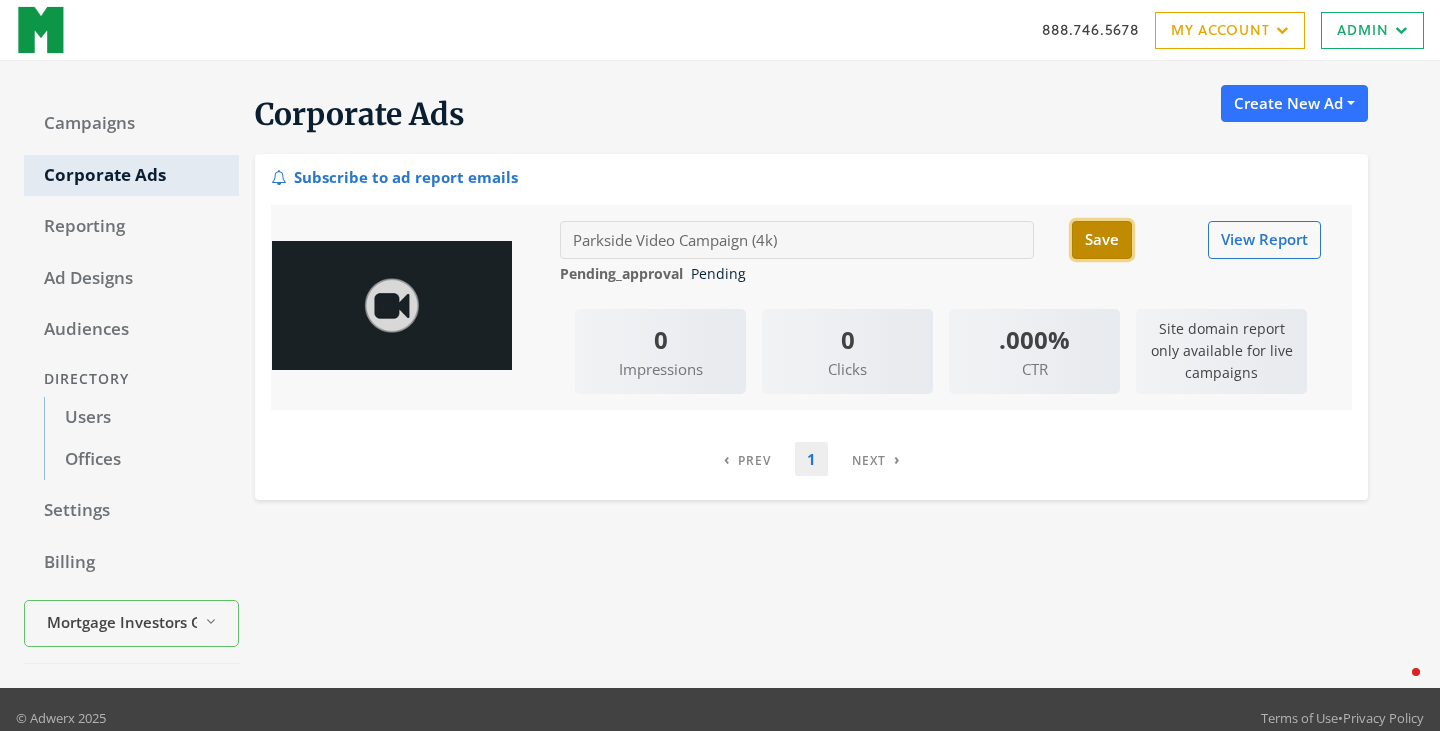 click on "Save" at bounding box center [1102, 239] 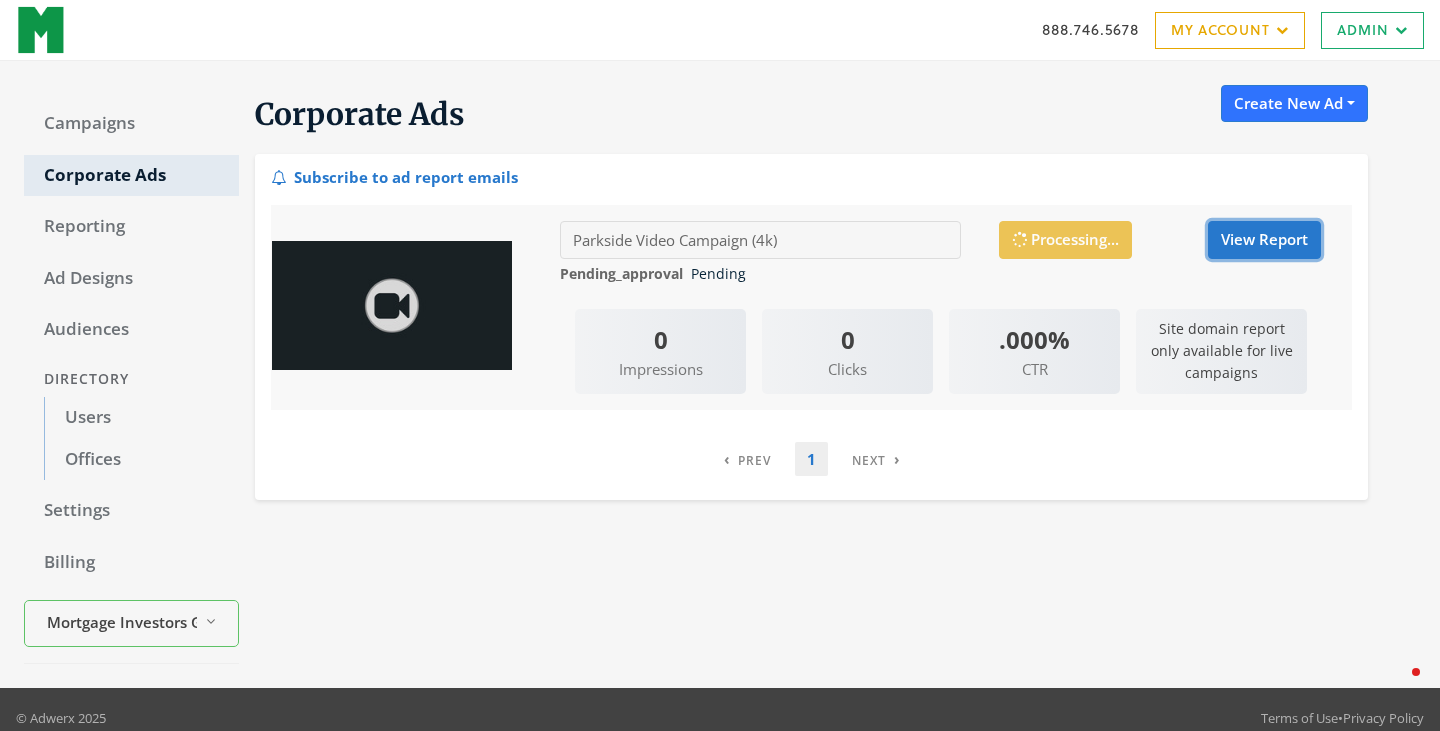 click on "View Report" at bounding box center [1264, 239] 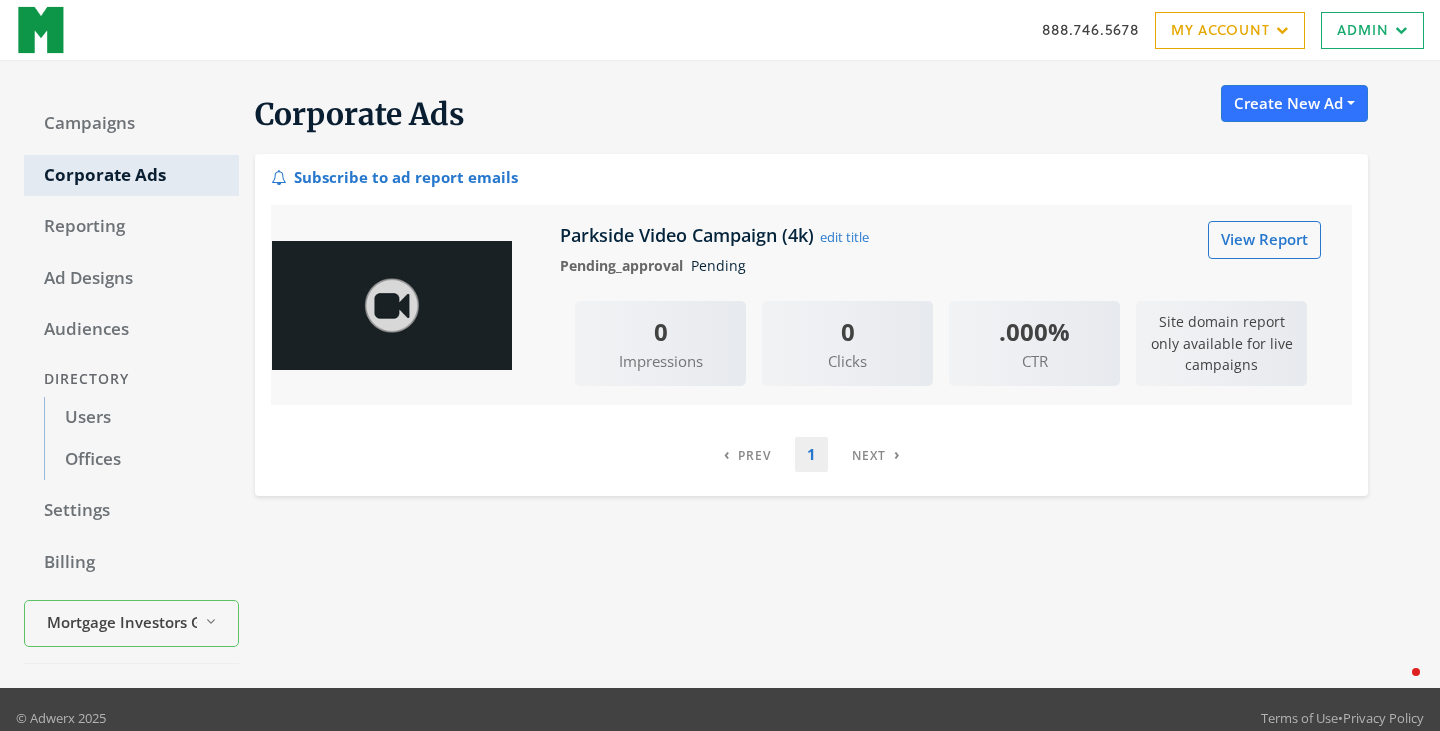 scroll, scrollTop: 0, scrollLeft: 0, axis: both 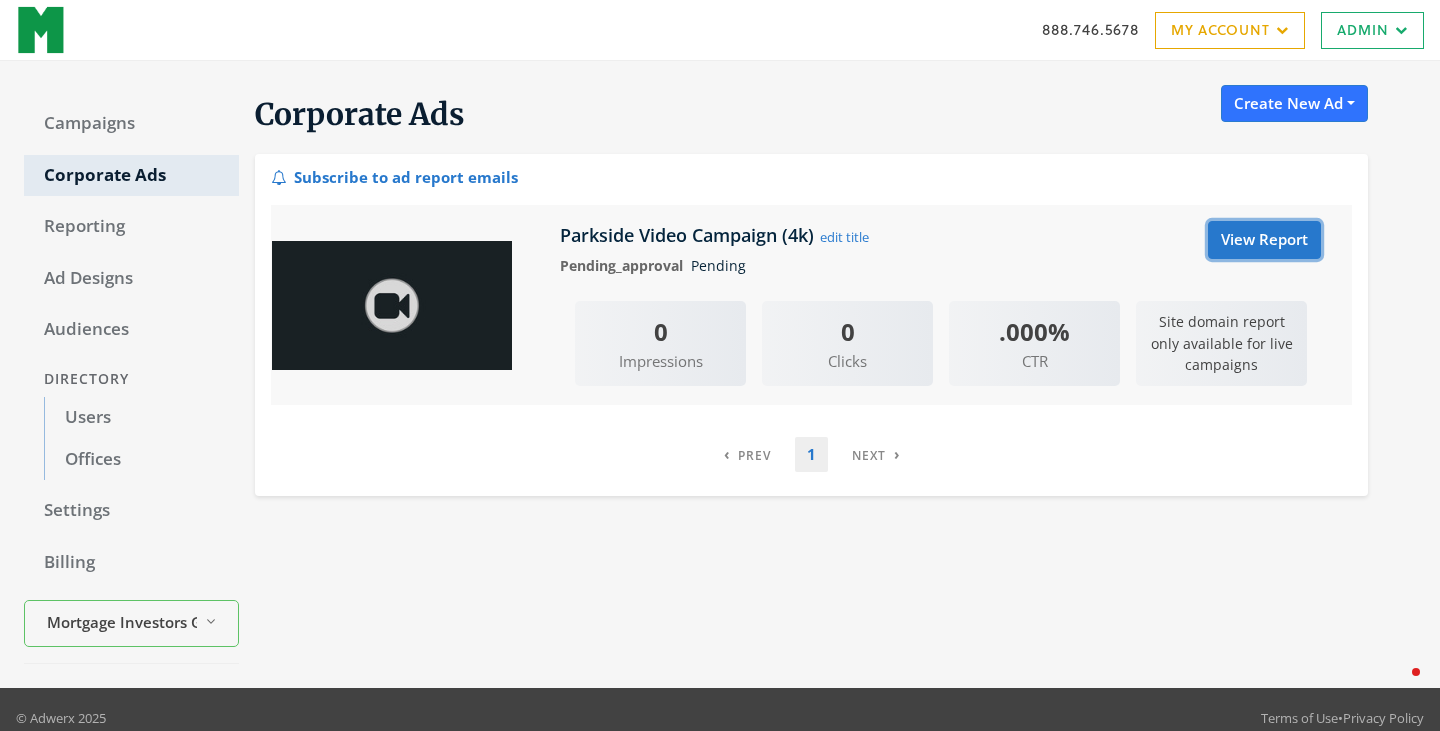 click on "View Report" at bounding box center (1264, 239) 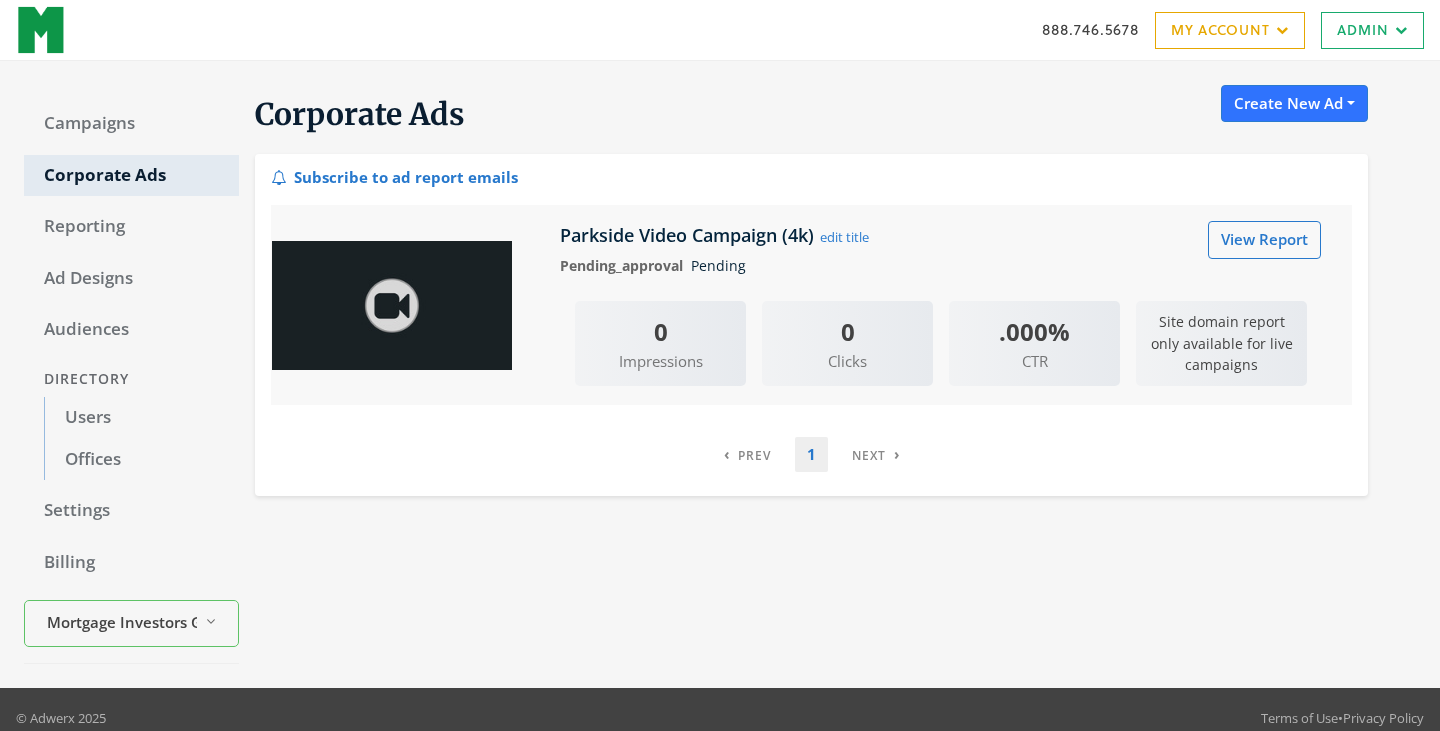 scroll, scrollTop: 0, scrollLeft: 0, axis: both 